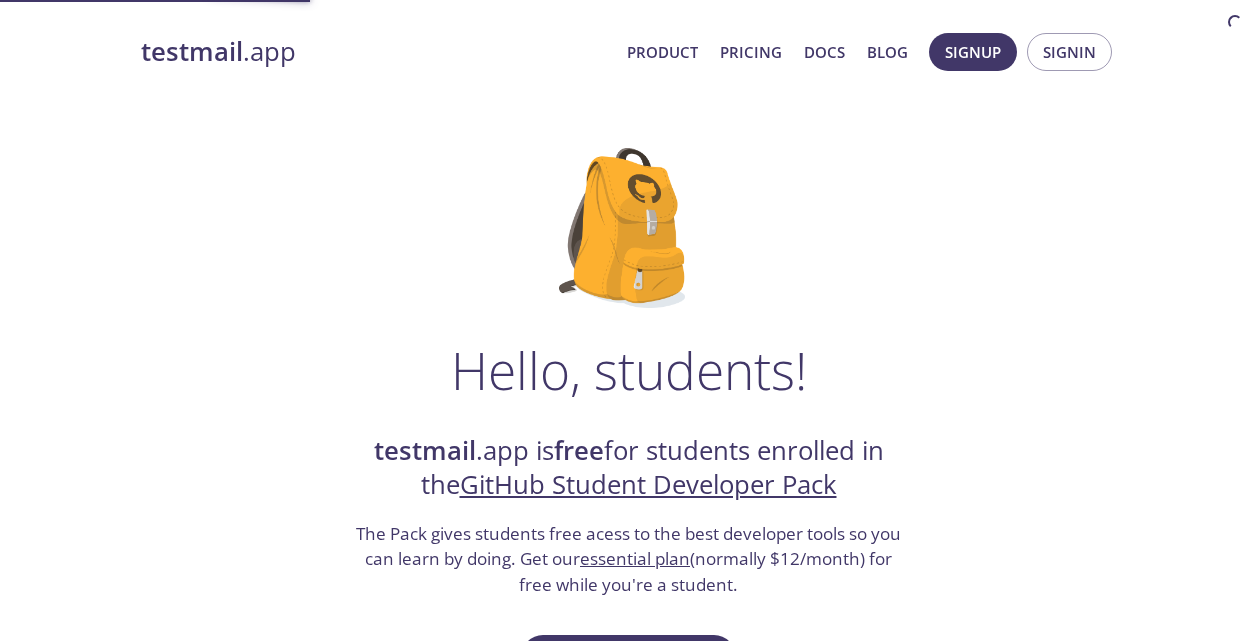 scroll, scrollTop: 0, scrollLeft: 0, axis: both 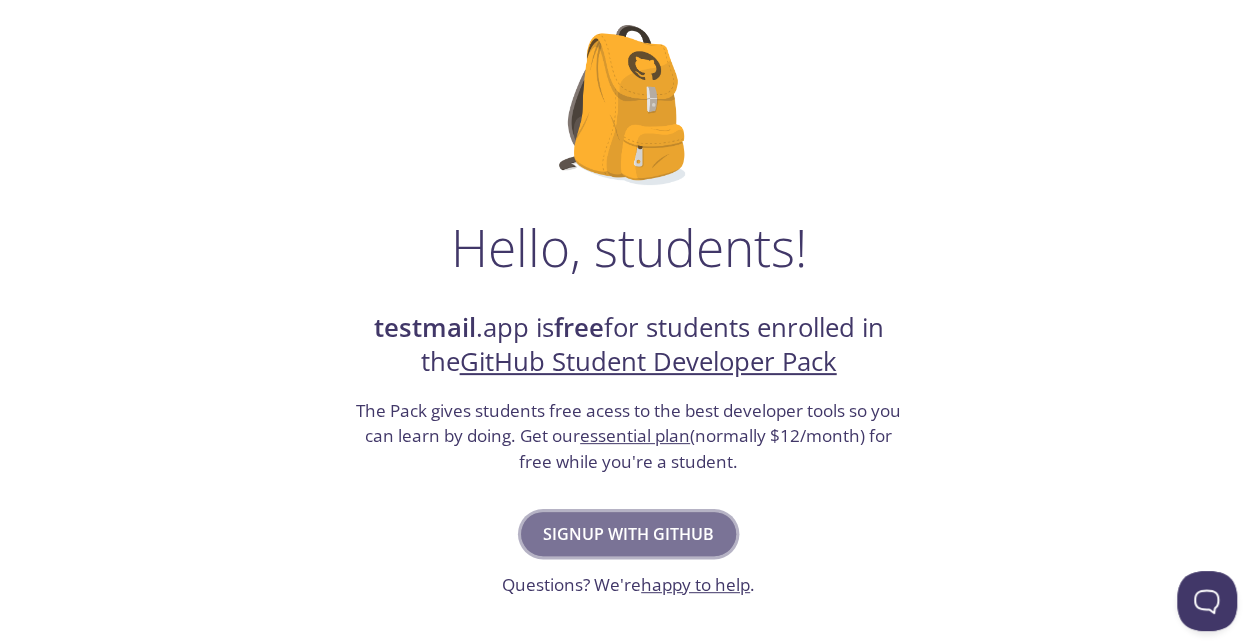 click on "Signup with GitHub" at bounding box center (628, 534) 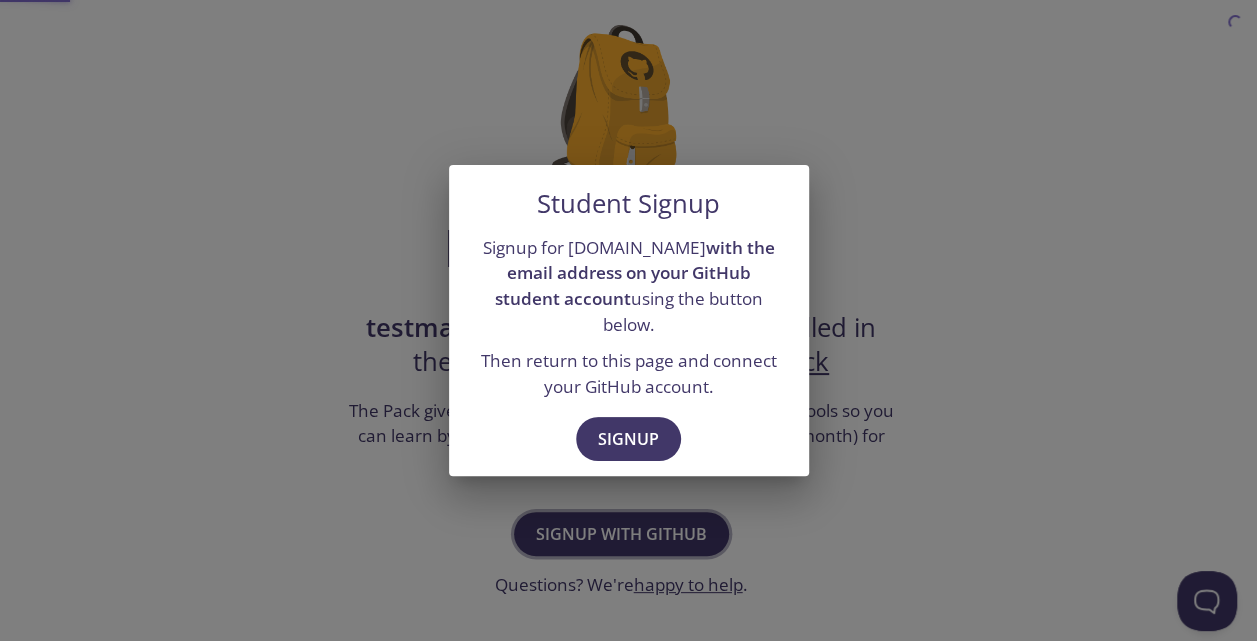 scroll, scrollTop: 0, scrollLeft: 0, axis: both 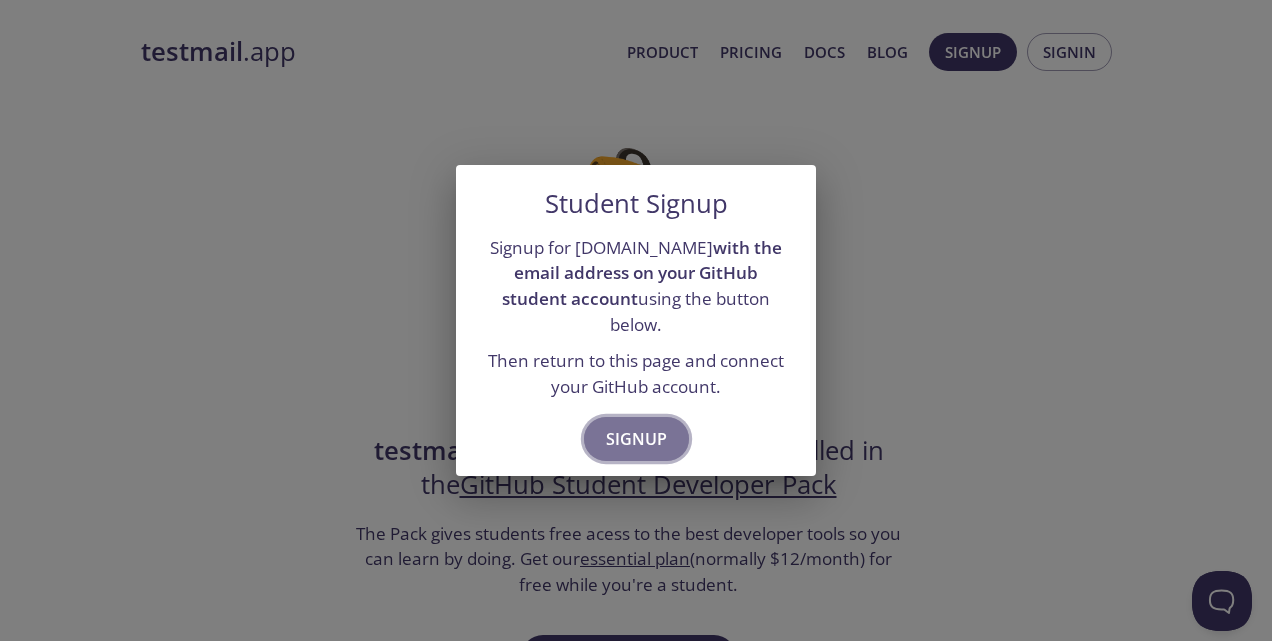 click on "Signup" at bounding box center (636, 439) 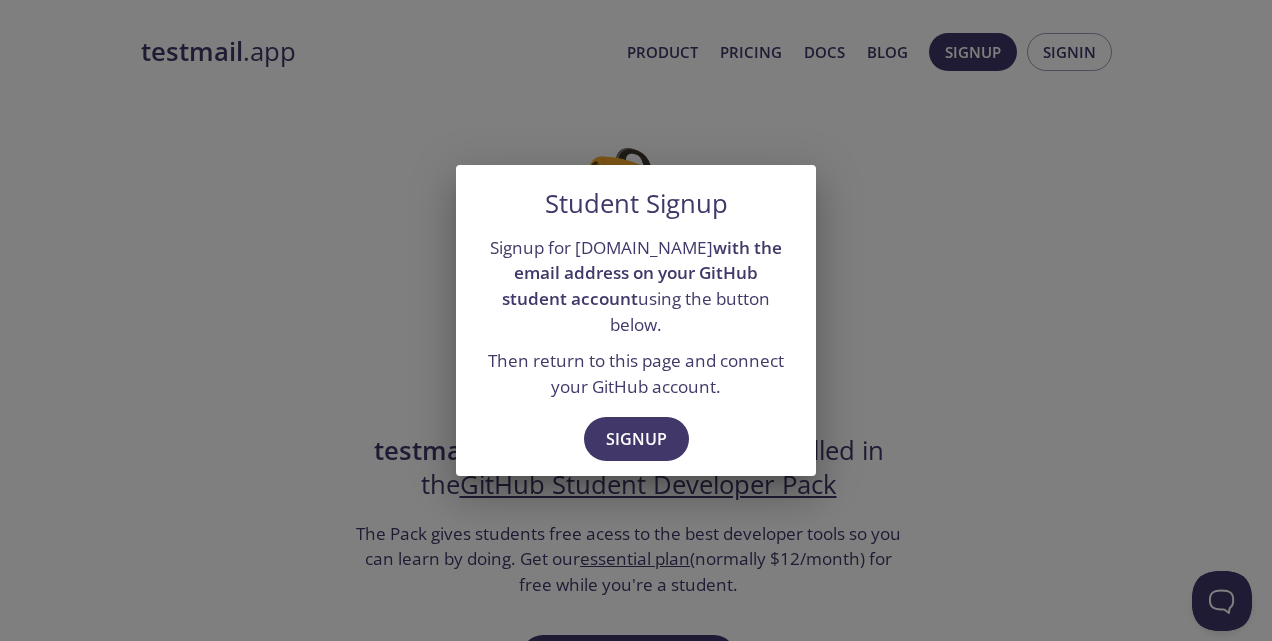 click on "Student Signup Signup for testmail.app  with the email address on your GitHub student account  using the button below. Then return to this page and connect your GitHub account. Signup" at bounding box center (636, 320) 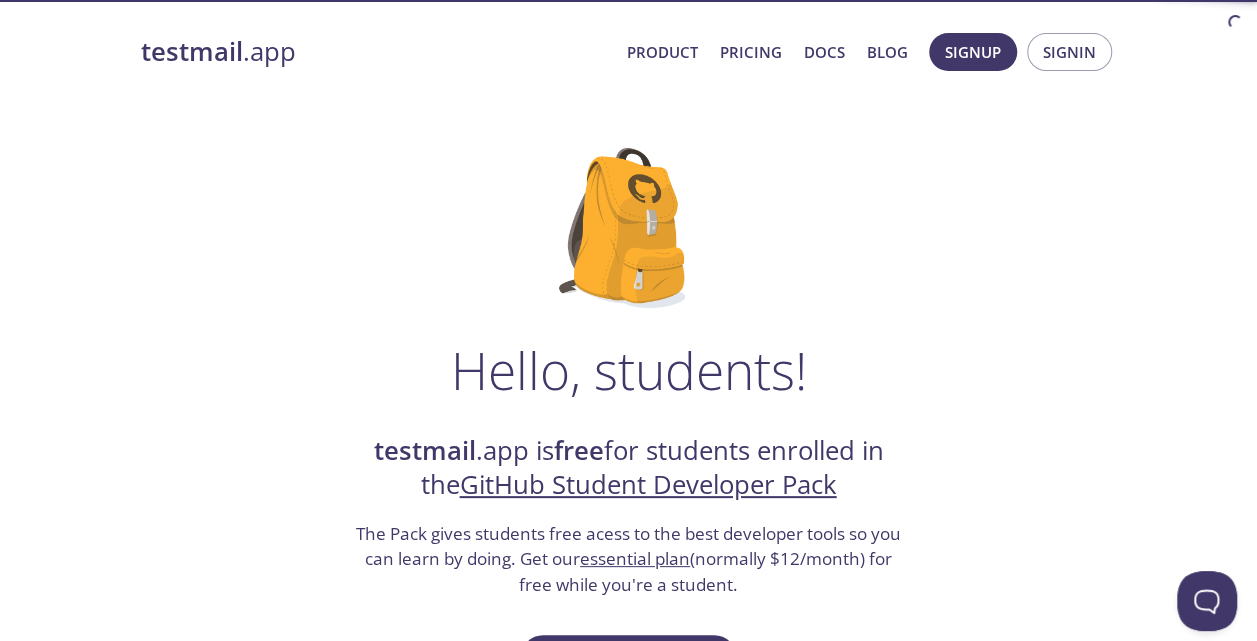 click on "testmail" at bounding box center (192, 51) 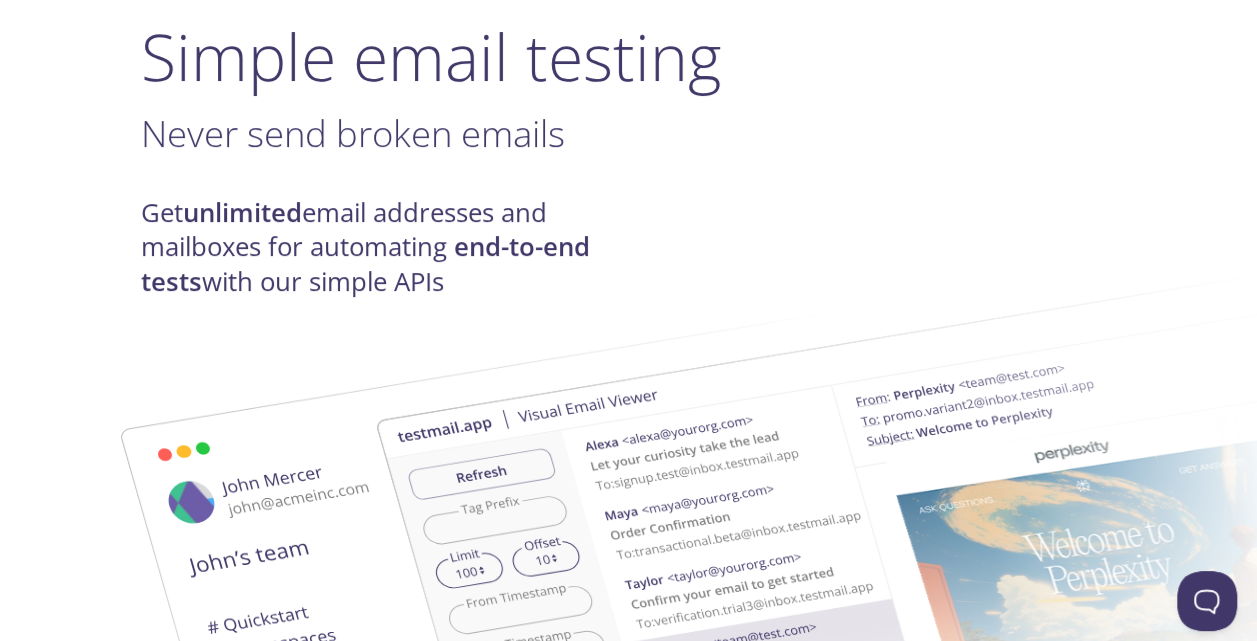 scroll, scrollTop: 0, scrollLeft: 0, axis: both 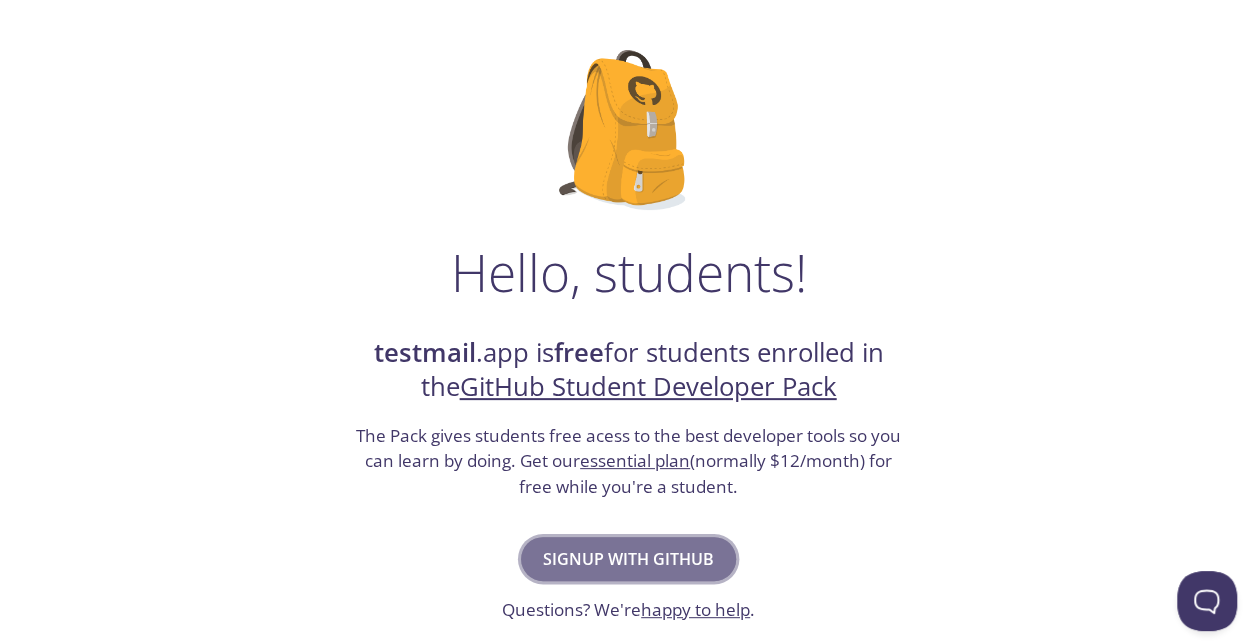 click on "Signup with GitHub" at bounding box center [628, 559] 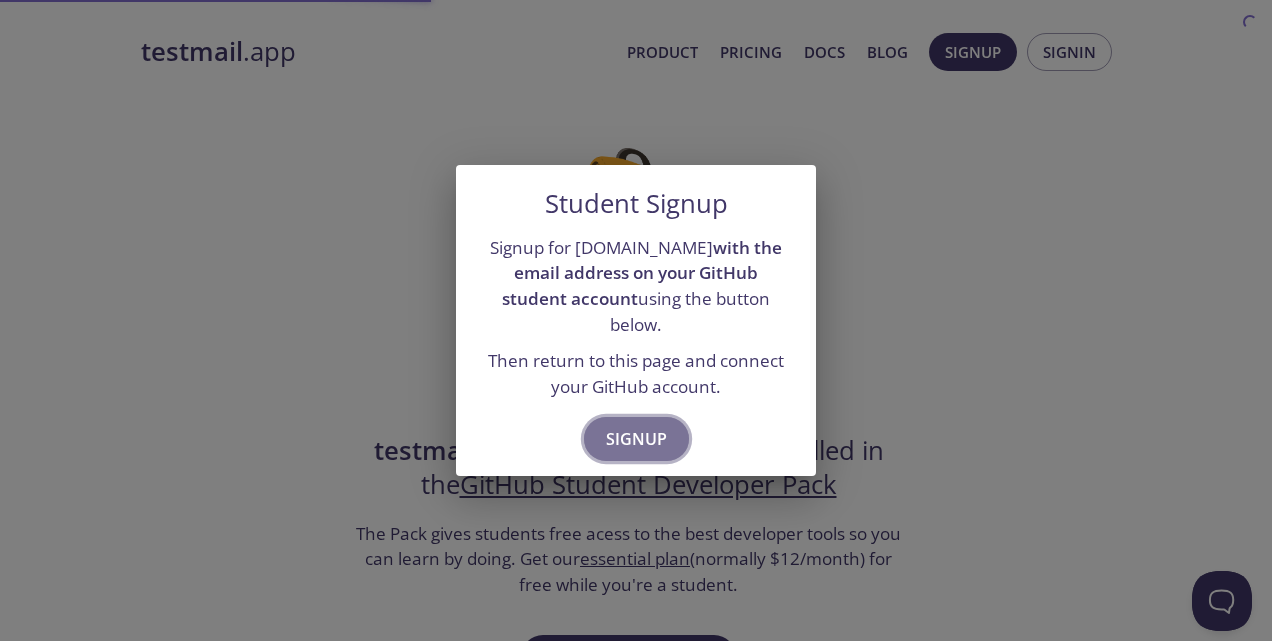 click on "Signup" at bounding box center [636, 439] 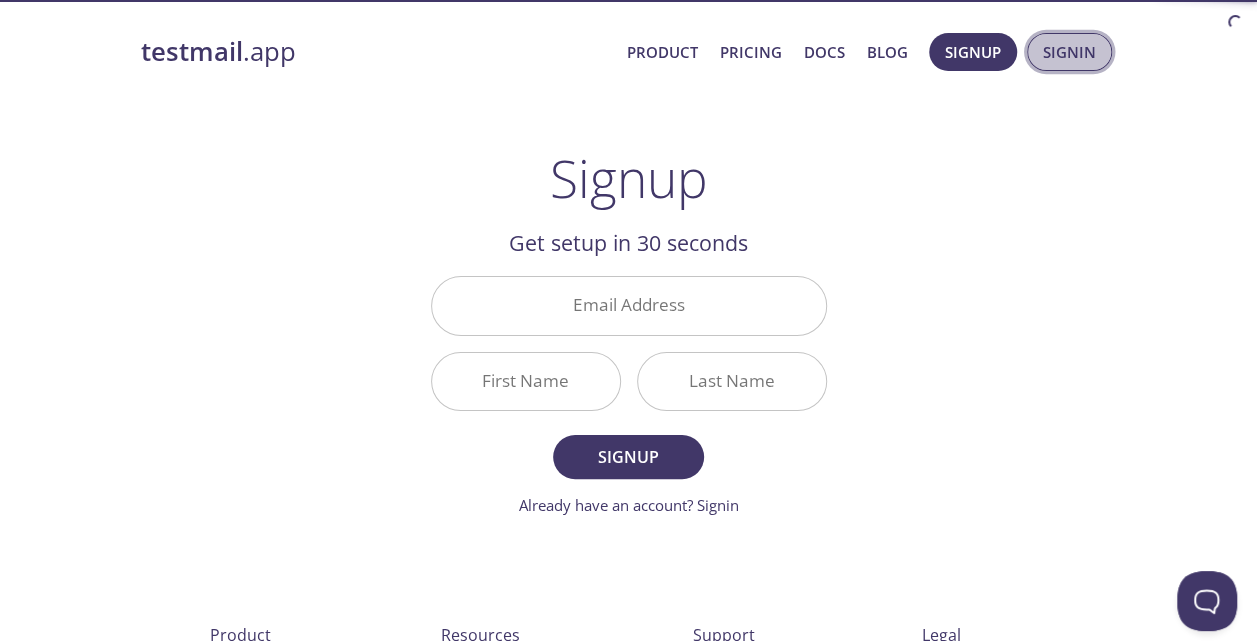 click on "Signin" at bounding box center (1069, 52) 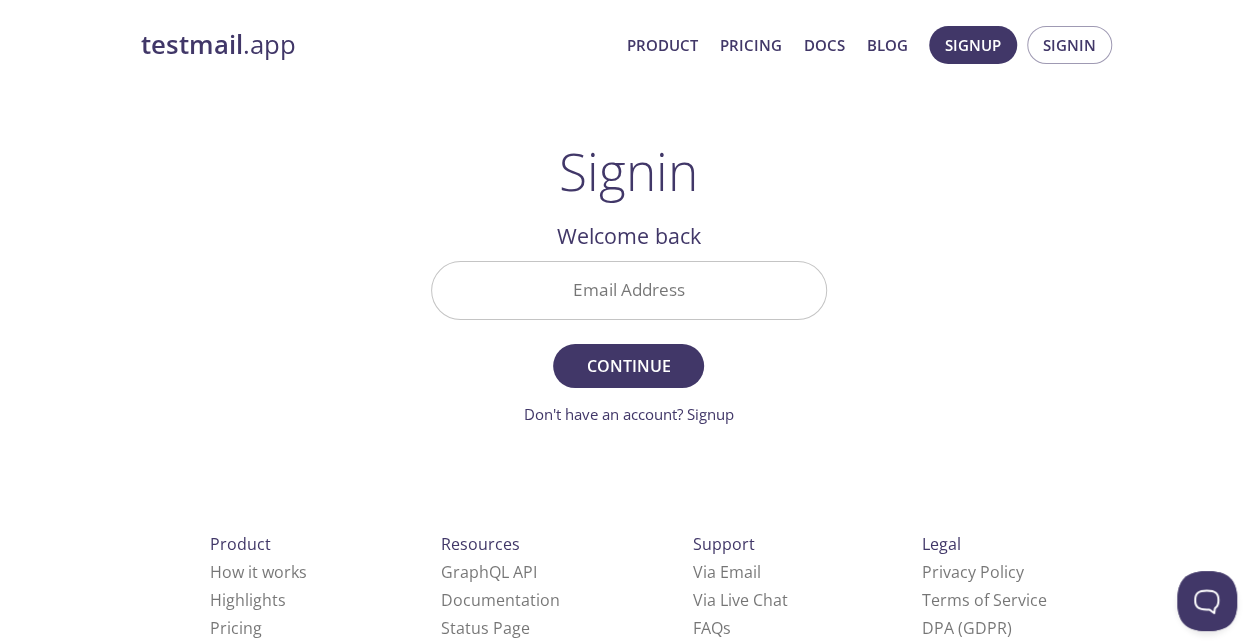 scroll, scrollTop: 8, scrollLeft: 0, axis: vertical 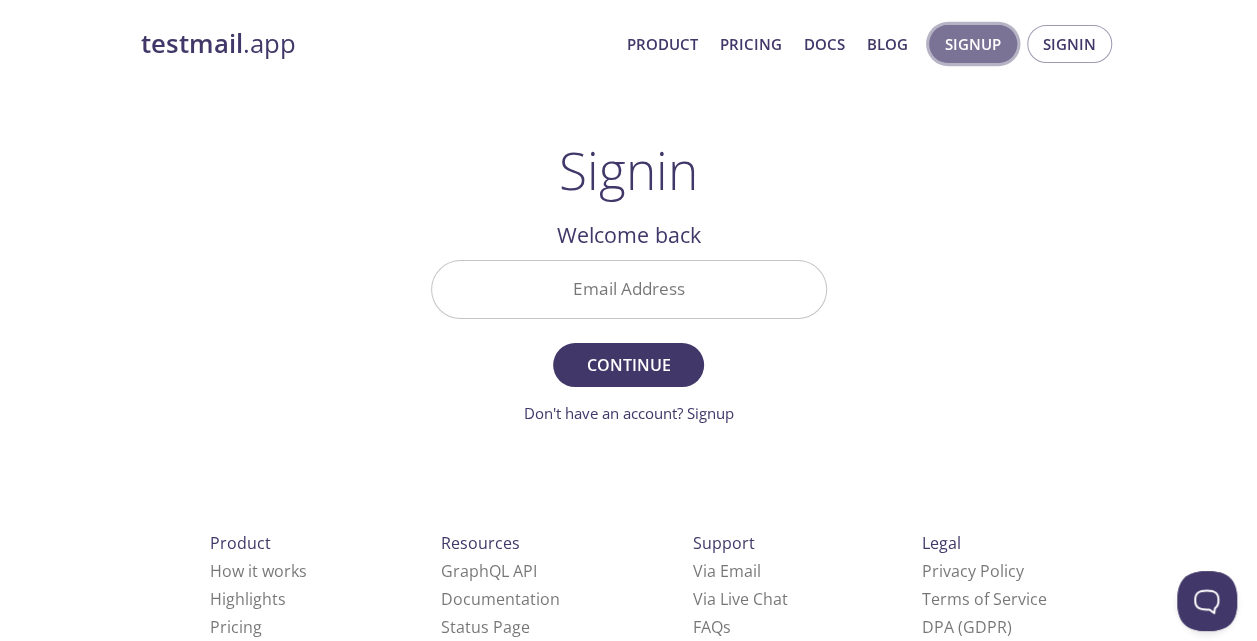click on "Signup" at bounding box center [973, 44] 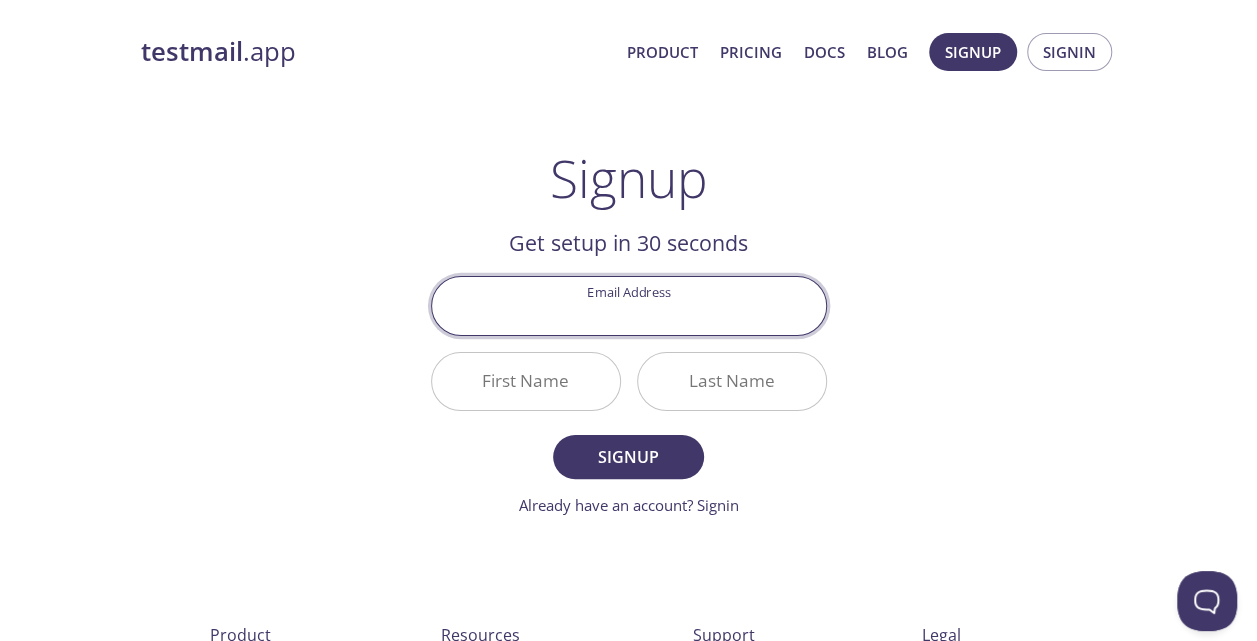 scroll, scrollTop: 8, scrollLeft: 0, axis: vertical 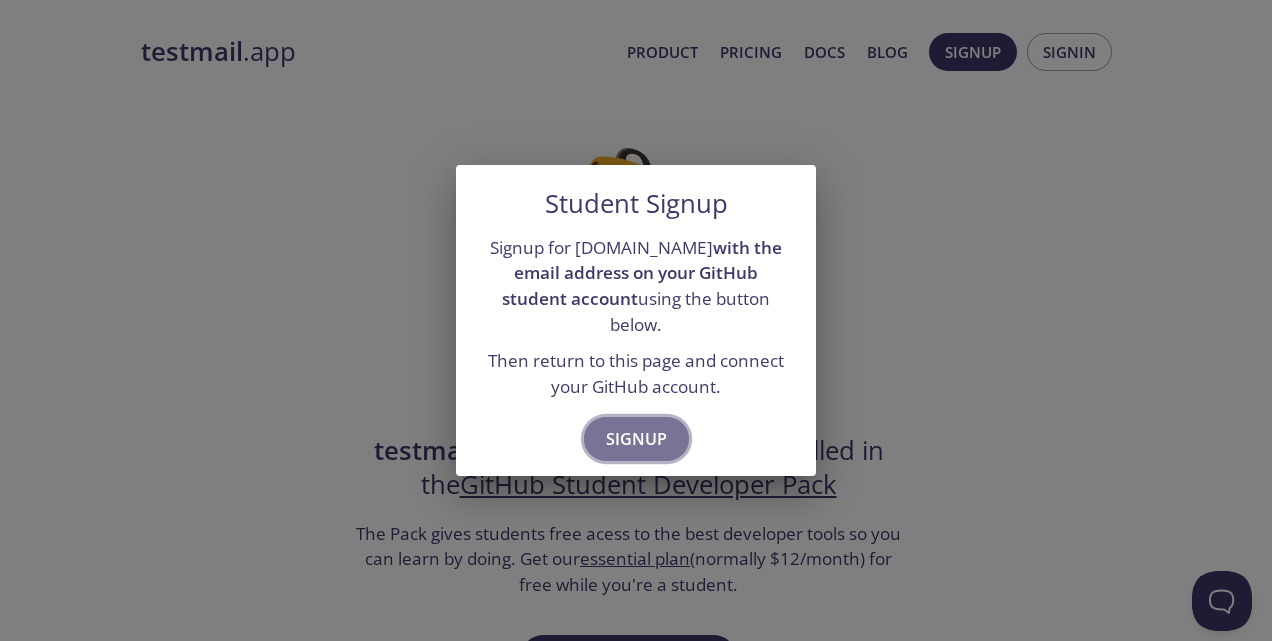 click on "Signup" at bounding box center (636, 439) 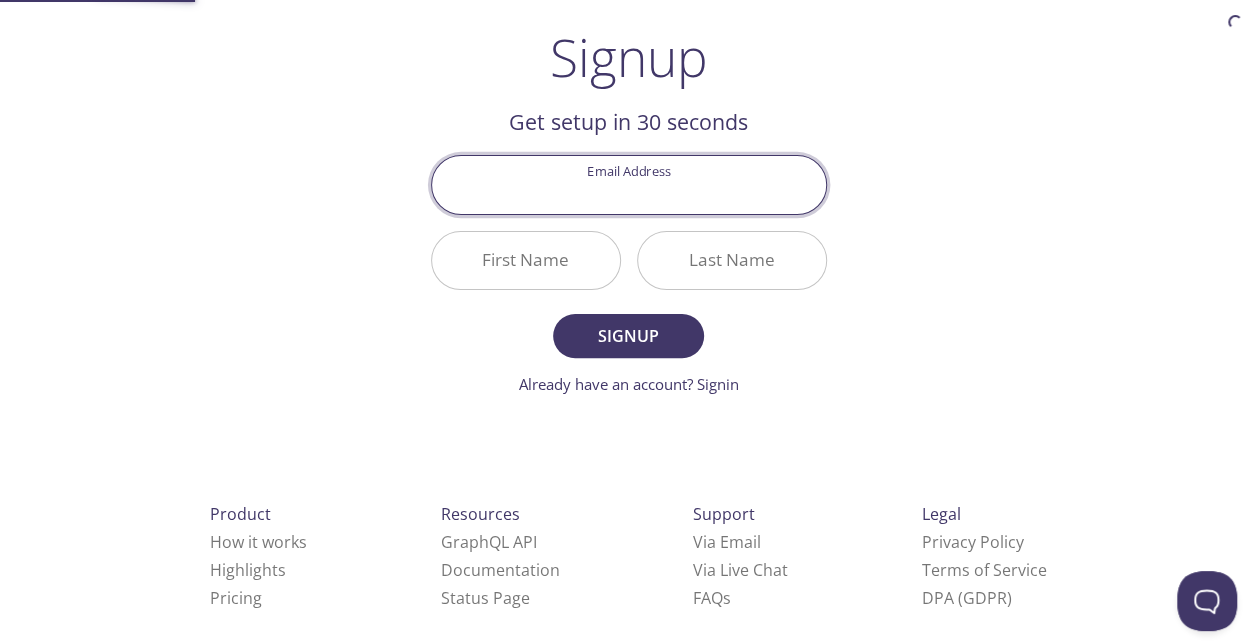 scroll, scrollTop: 122, scrollLeft: 0, axis: vertical 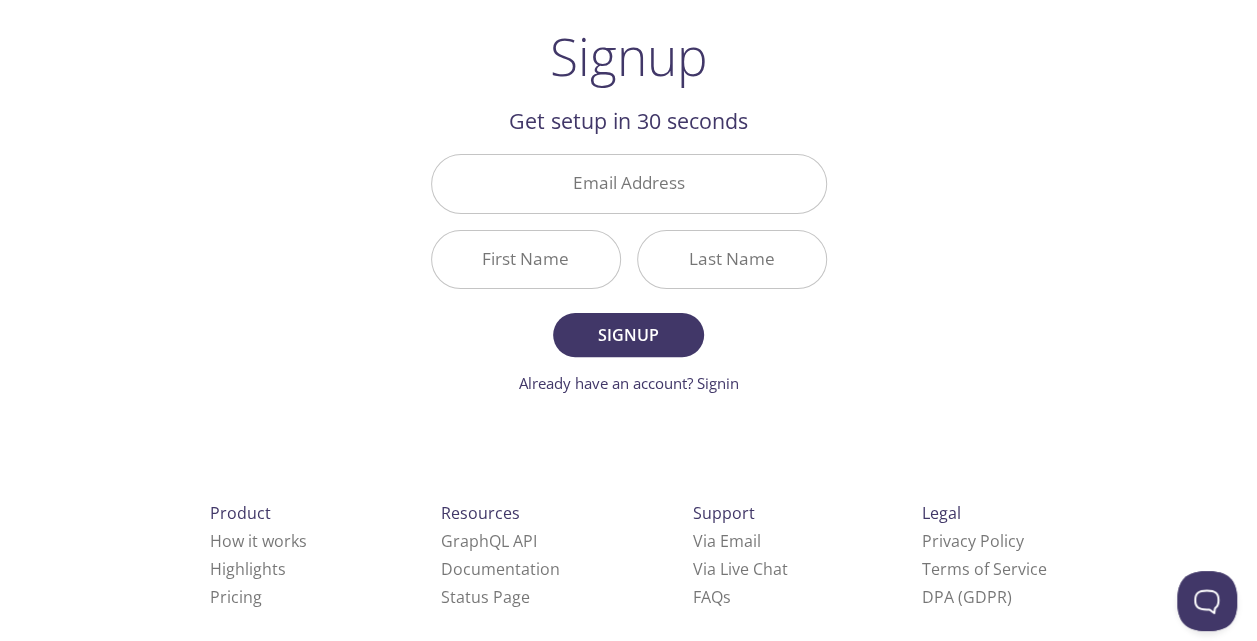 click on "Email Address" at bounding box center (629, 183) 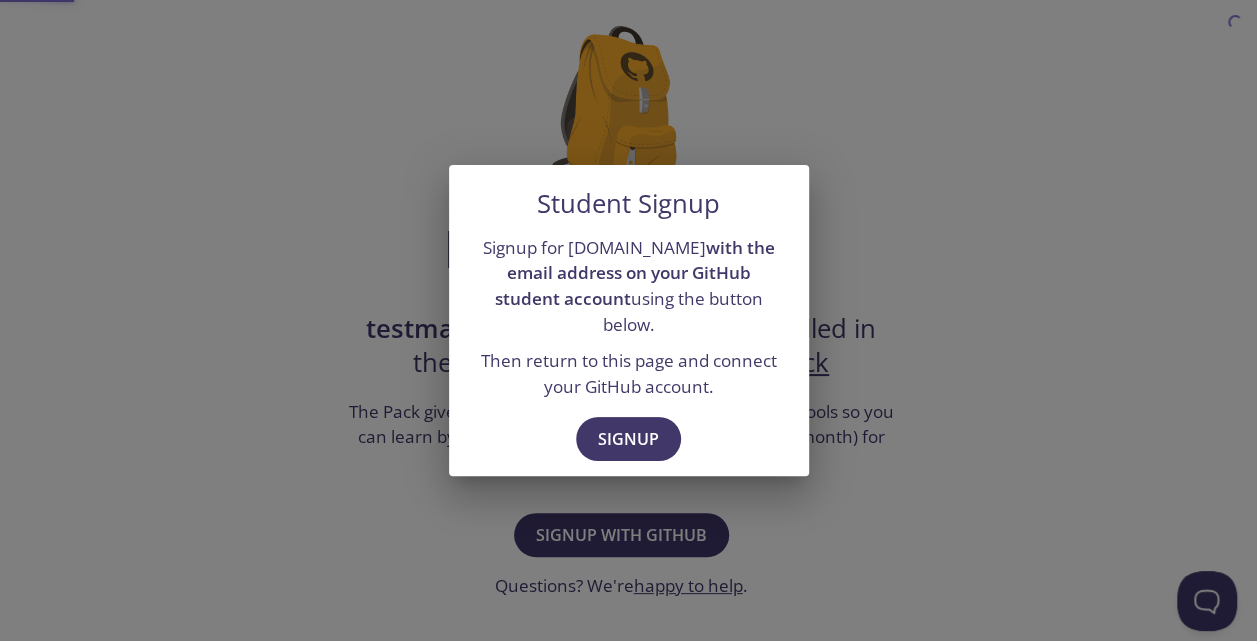 scroll, scrollTop: 0, scrollLeft: 0, axis: both 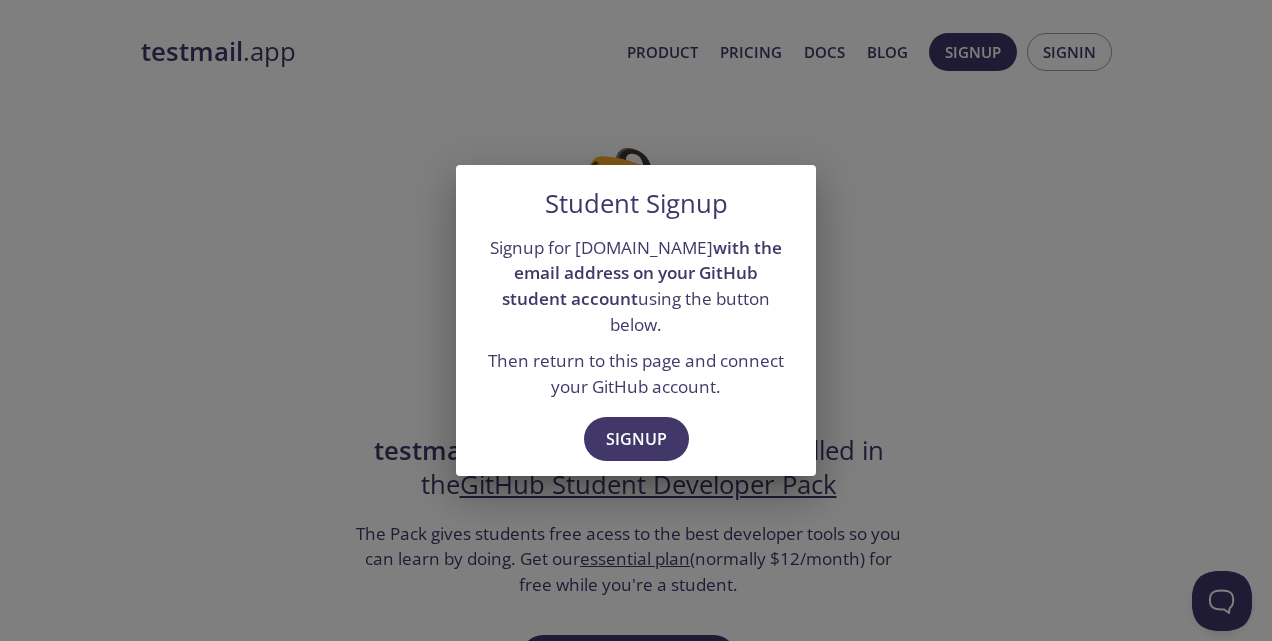 click on "Signup for testmail.app  with the email address on your GitHub student account  using the button below. Then return to this page and connect your GitHub account." at bounding box center [636, 317] 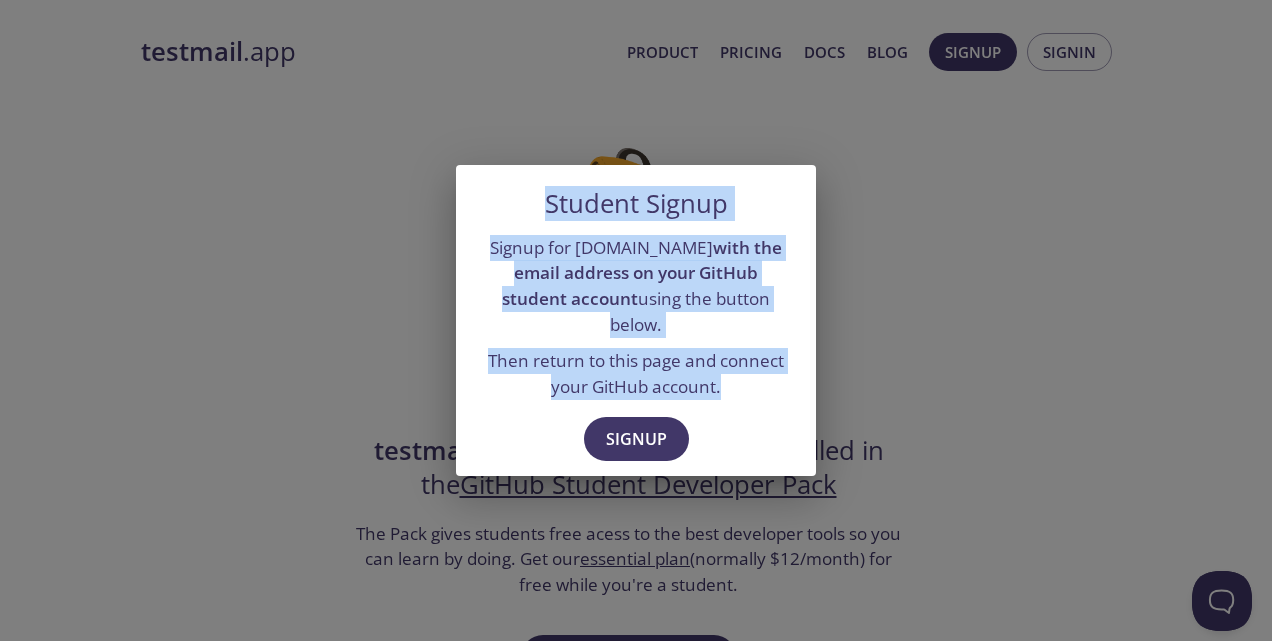 drag, startPoint x: 525, startPoint y: 214, endPoint x: 732, endPoint y: 379, distance: 264.71494 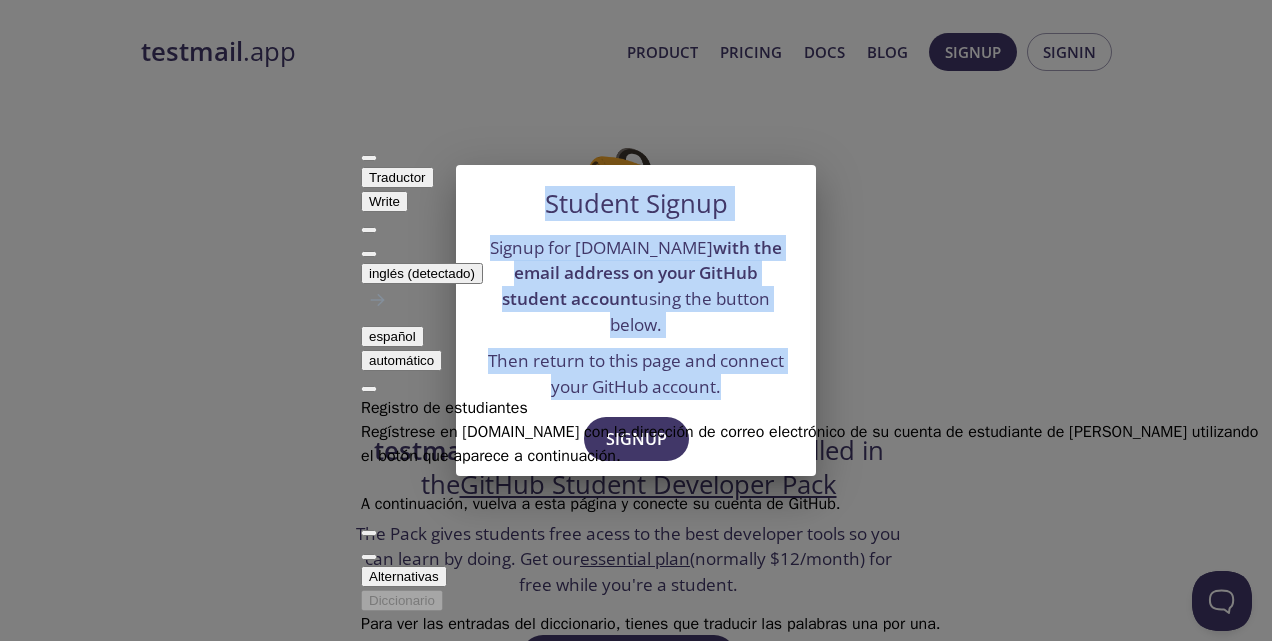 click at bounding box center (369, 254) 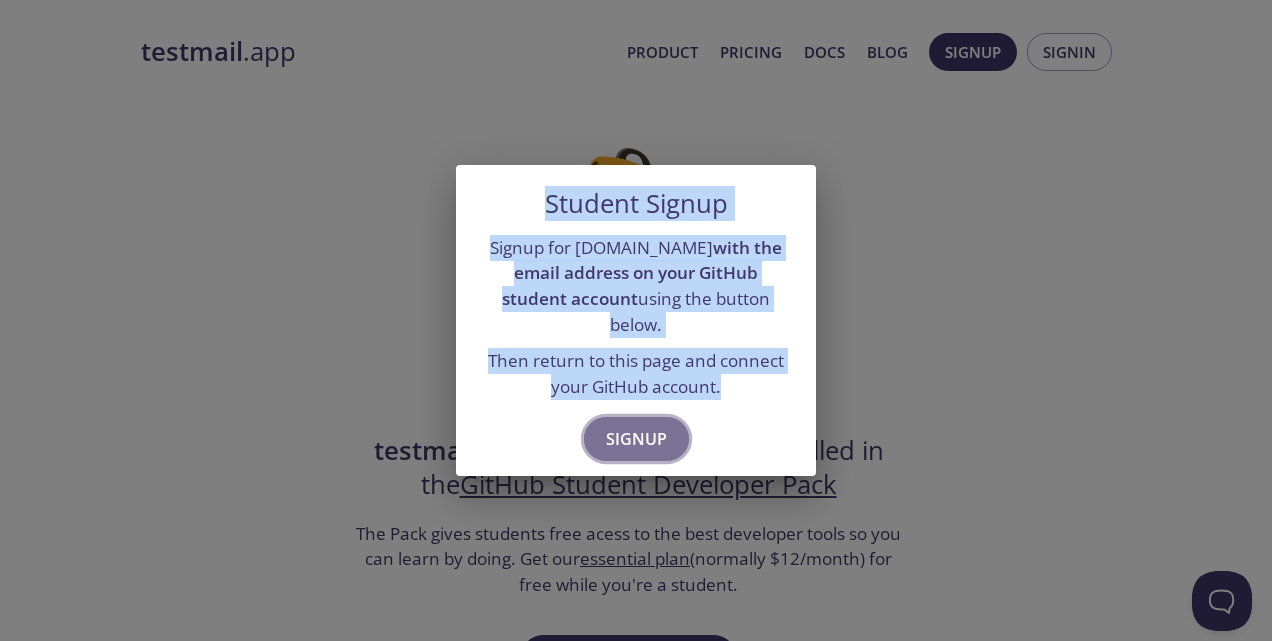 click on "Signup" at bounding box center [636, 439] 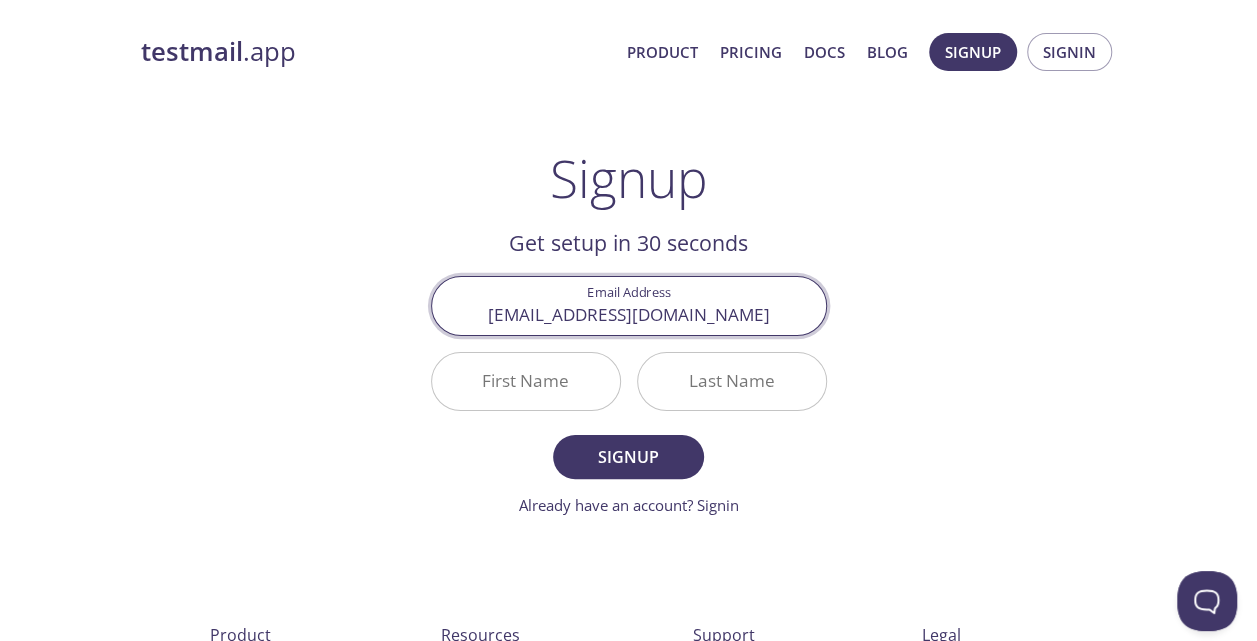 type on "utme232032@utme.edu.mx" 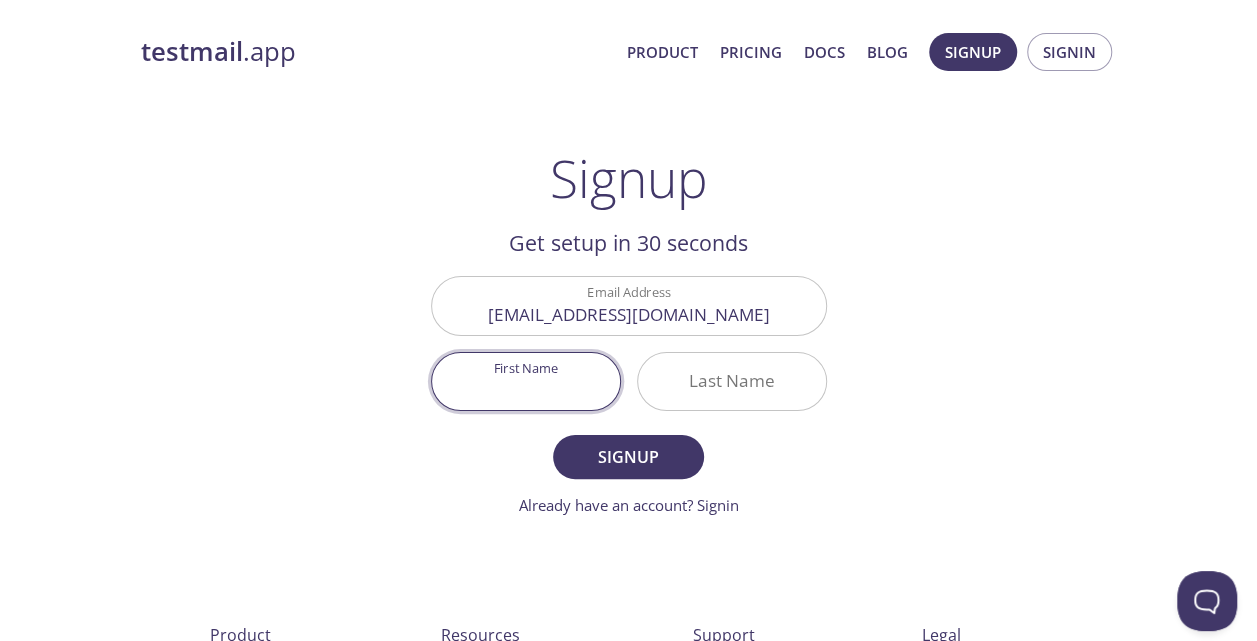 click on "First Name" at bounding box center (526, 381) 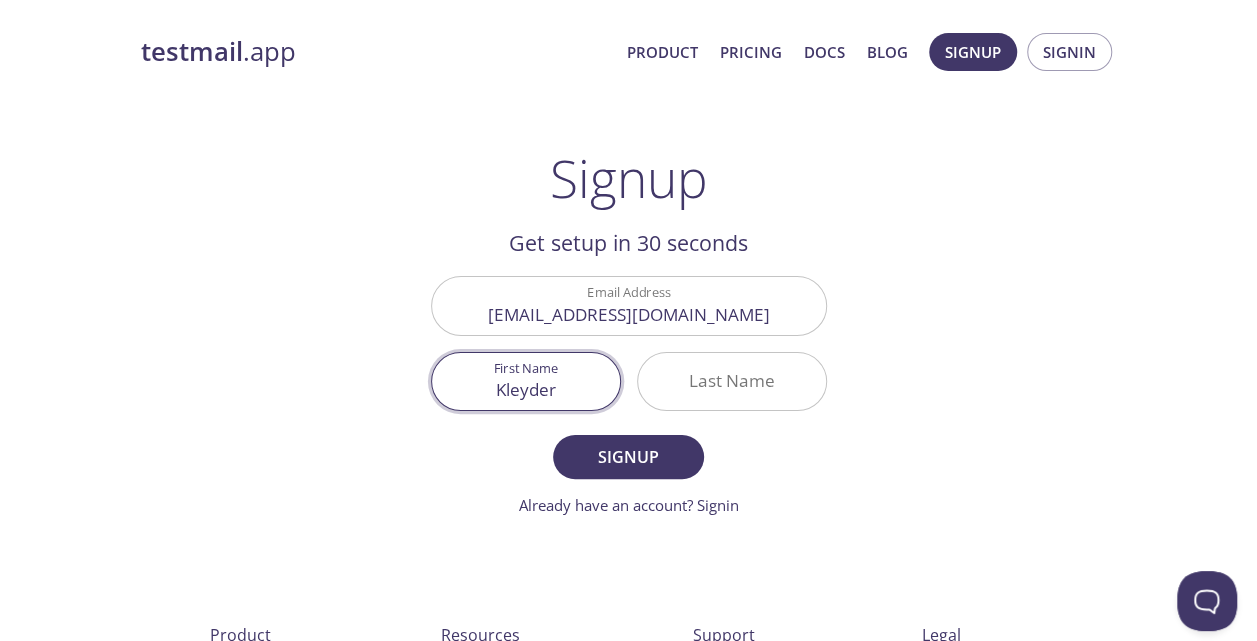 type on "Kleyder" 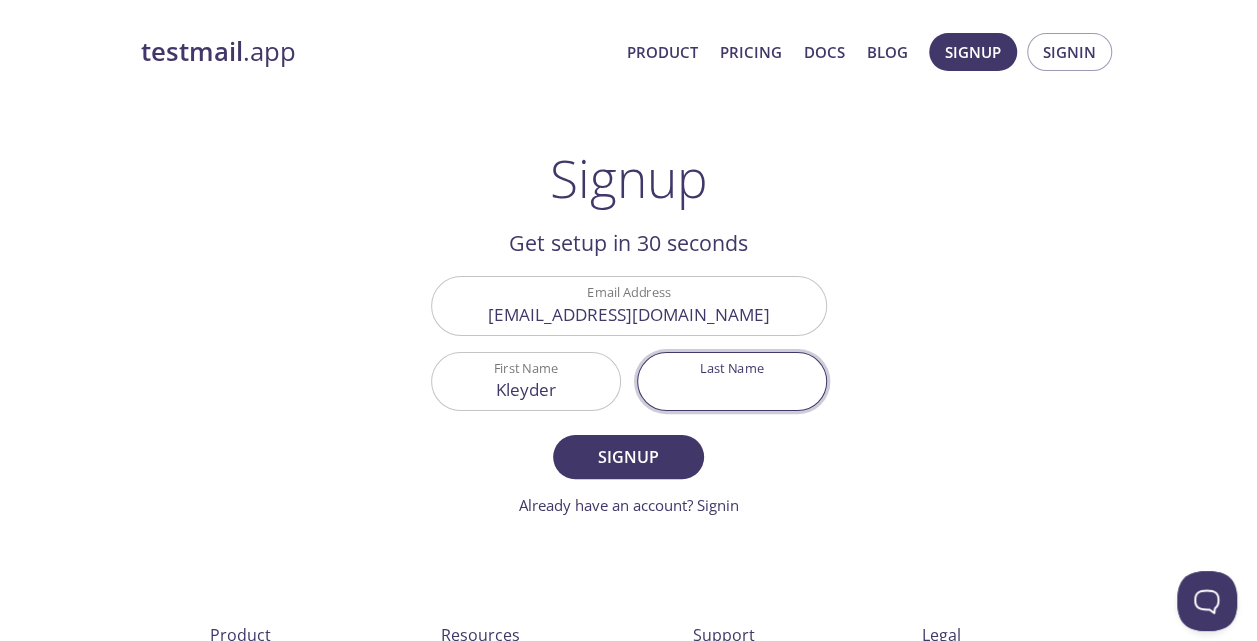 click on "Last Name" at bounding box center (732, 381) 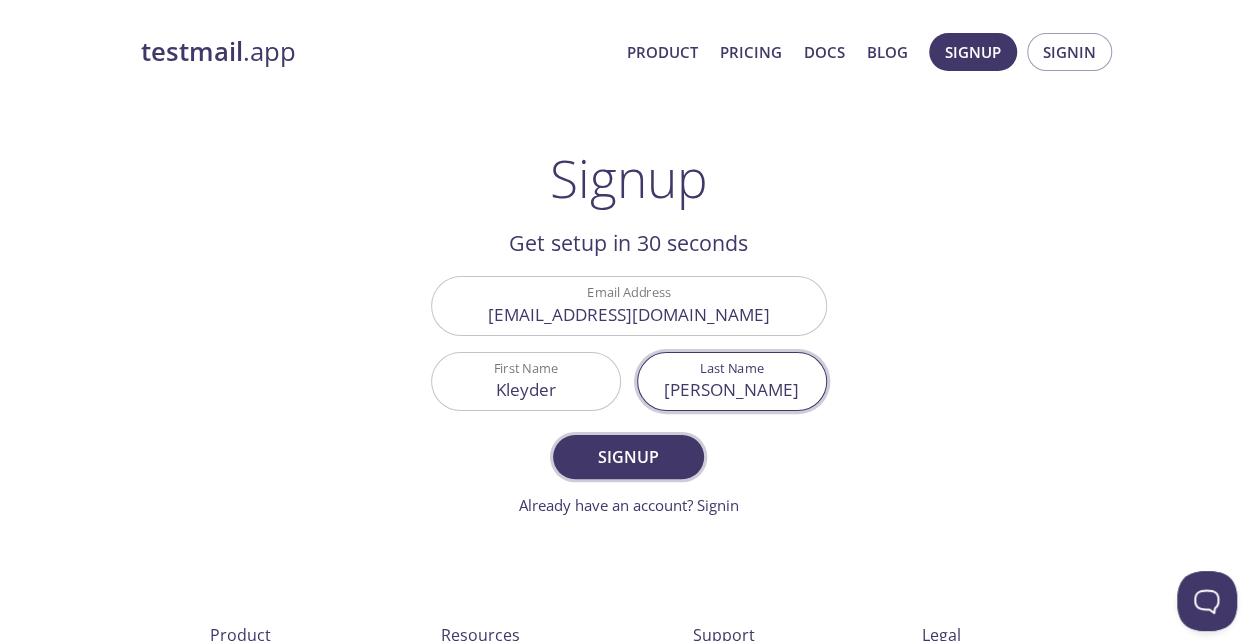 type on "Zarate" 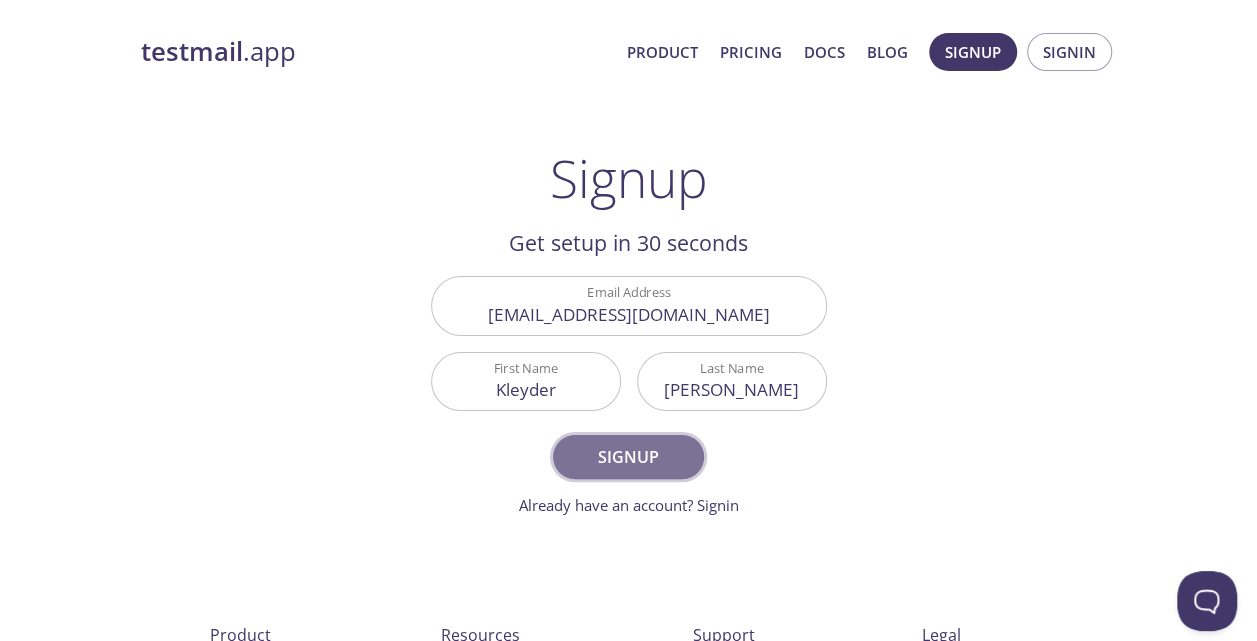 click on "Signup" at bounding box center (628, 457) 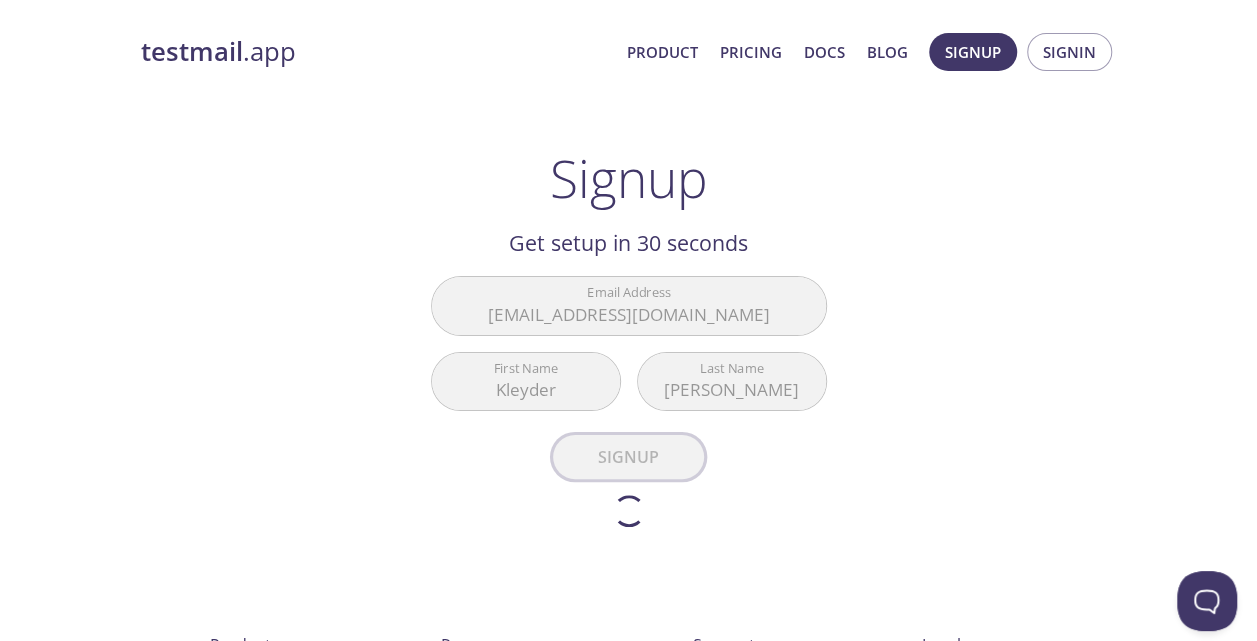 scroll, scrollTop: 35, scrollLeft: 0, axis: vertical 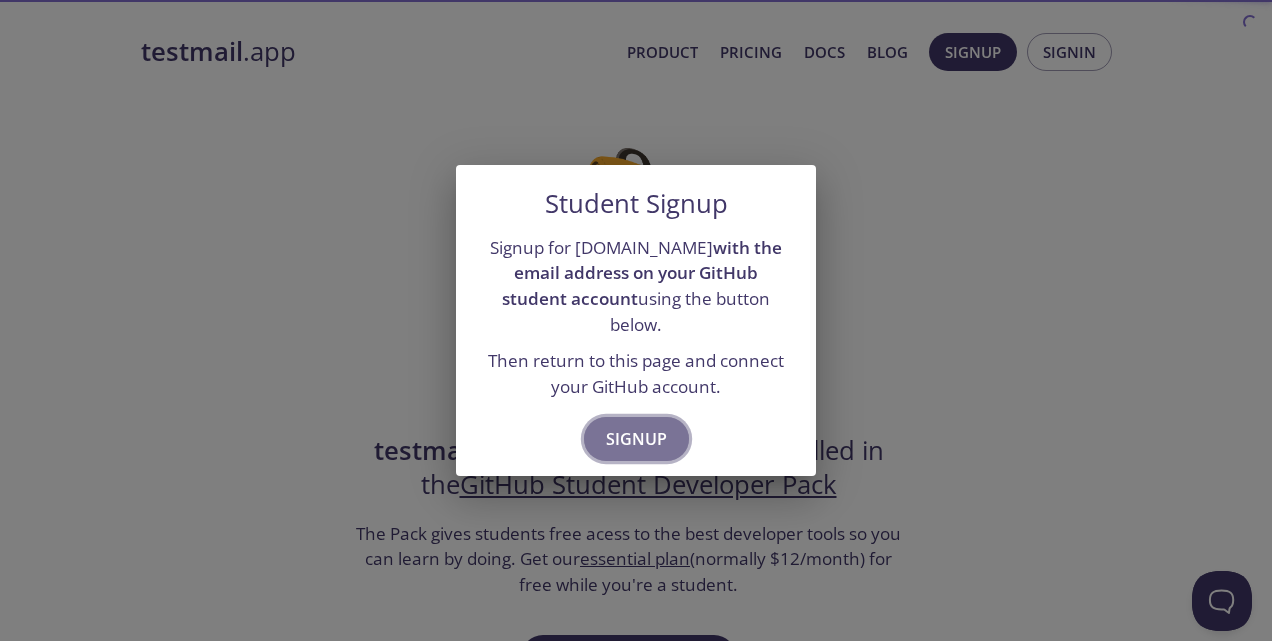 click on "Signup" at bounding box center [636, 439] 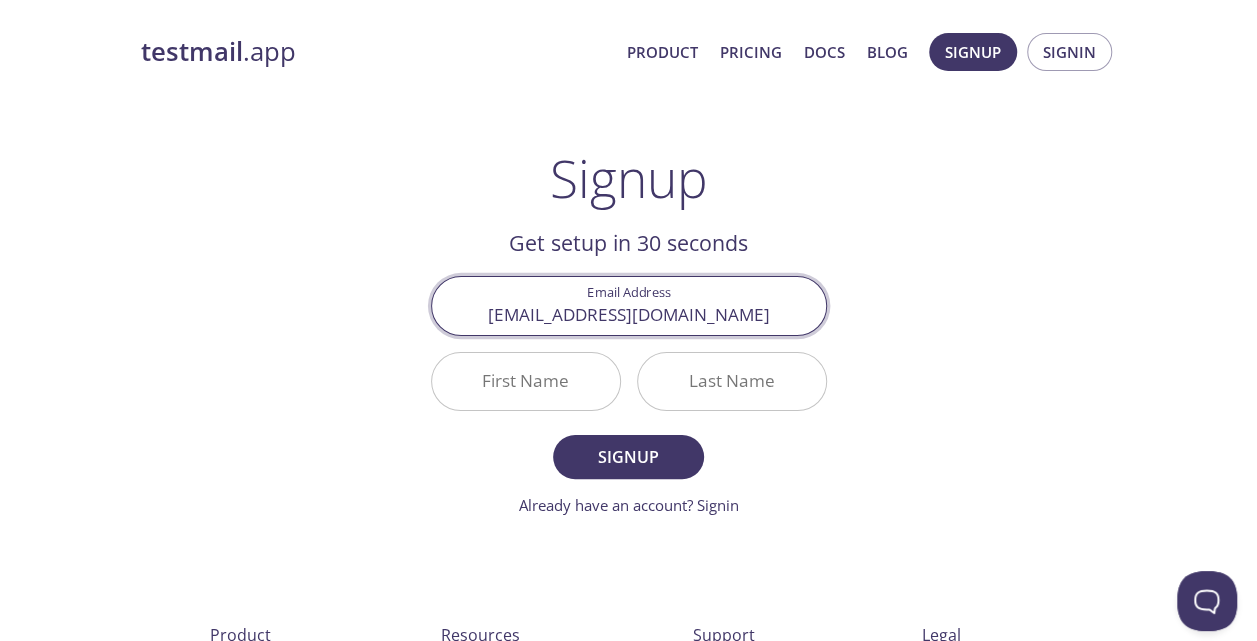 type on "[EMAIL_ADDRESS][DOMAIN_NAME]" 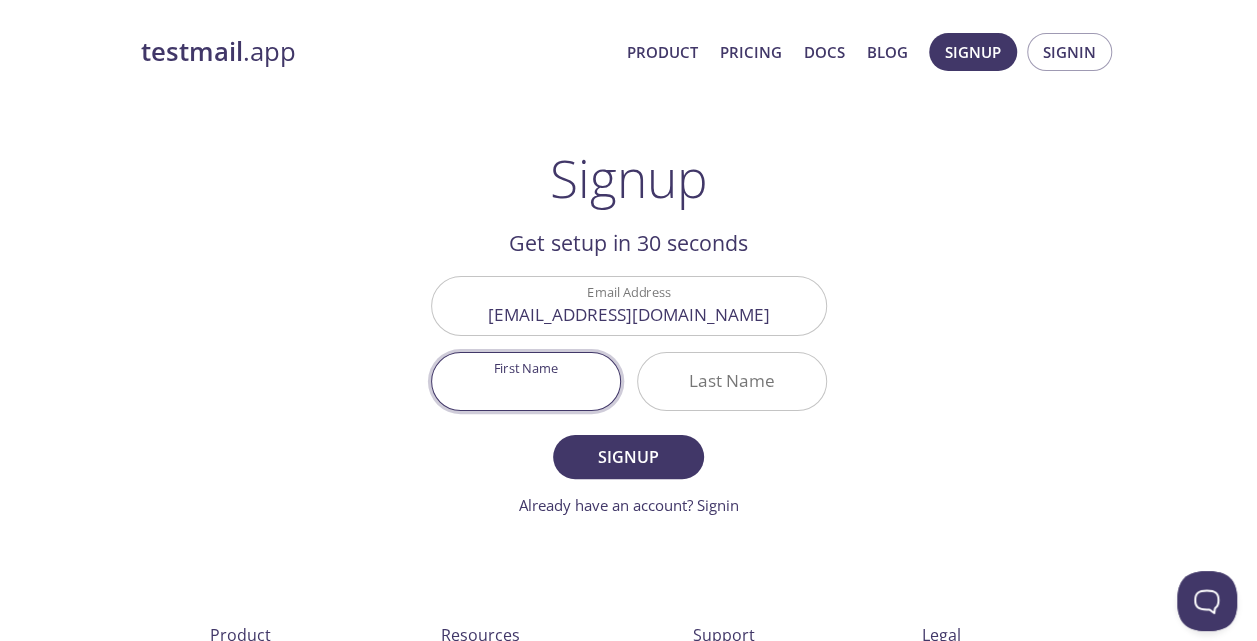 click on "First Name" at bounding box center [526, 381] 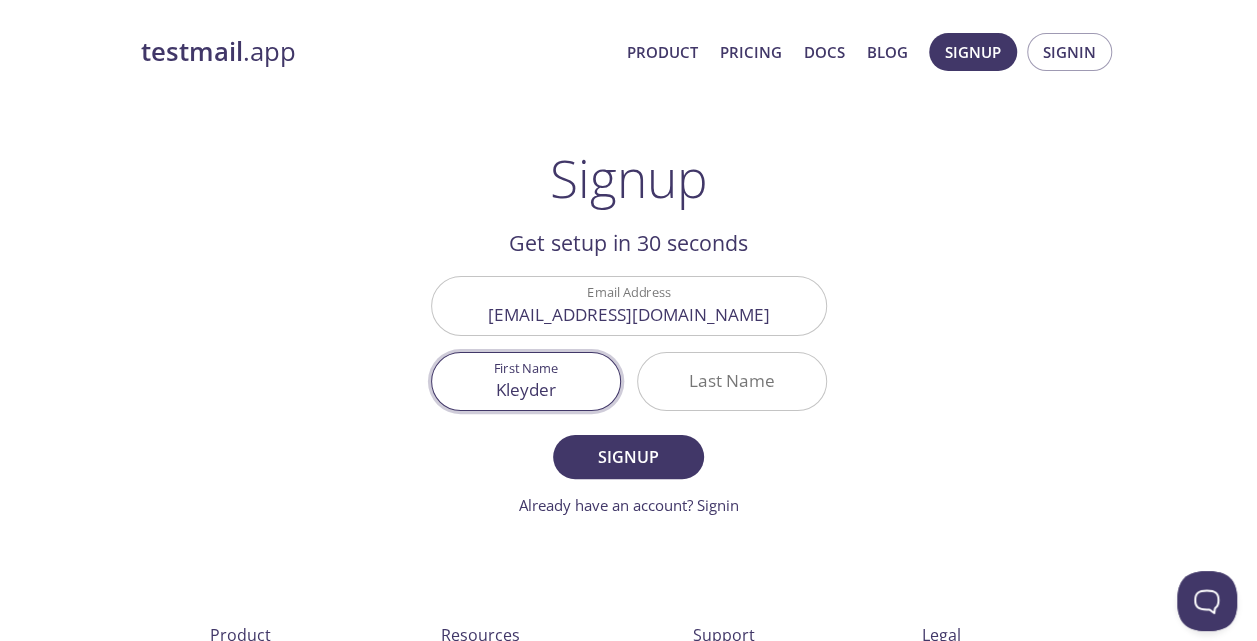 type on "Kleyder" 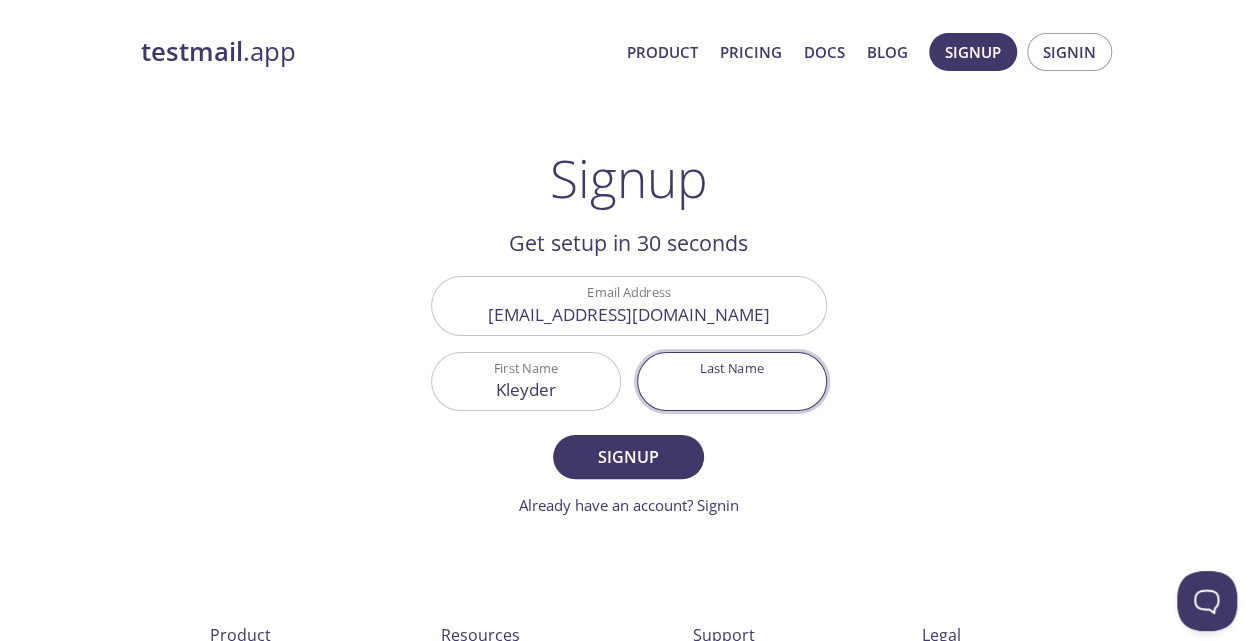 click on "Last Name" at bounding box center (732, 381) 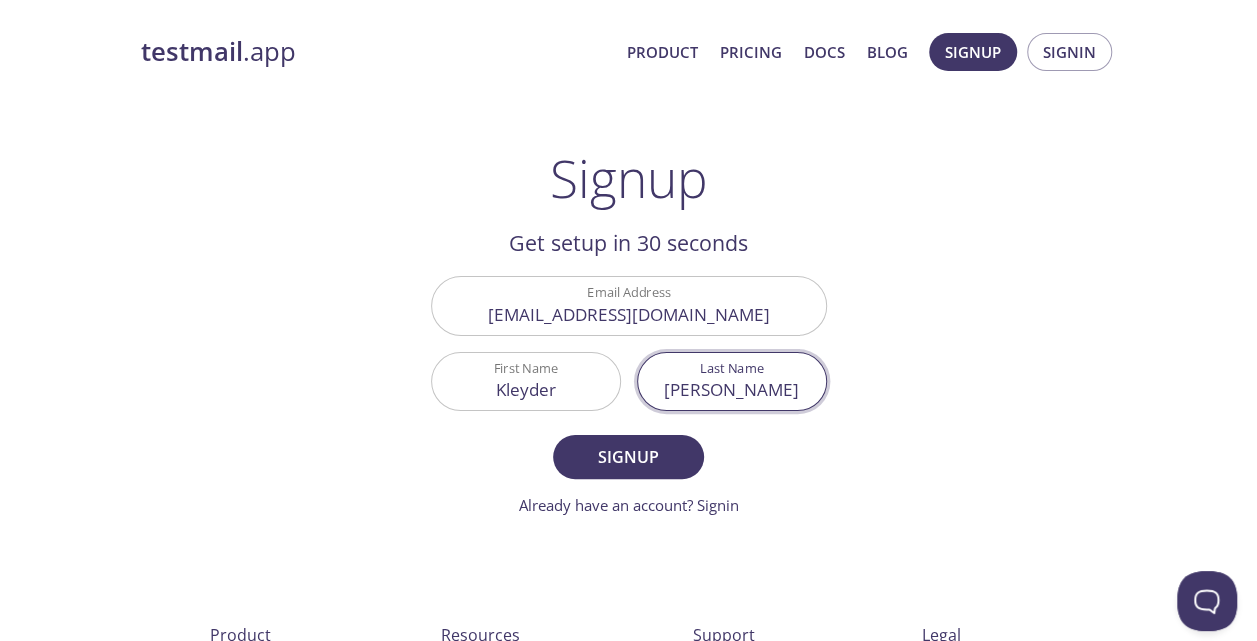 type on "Zarate" 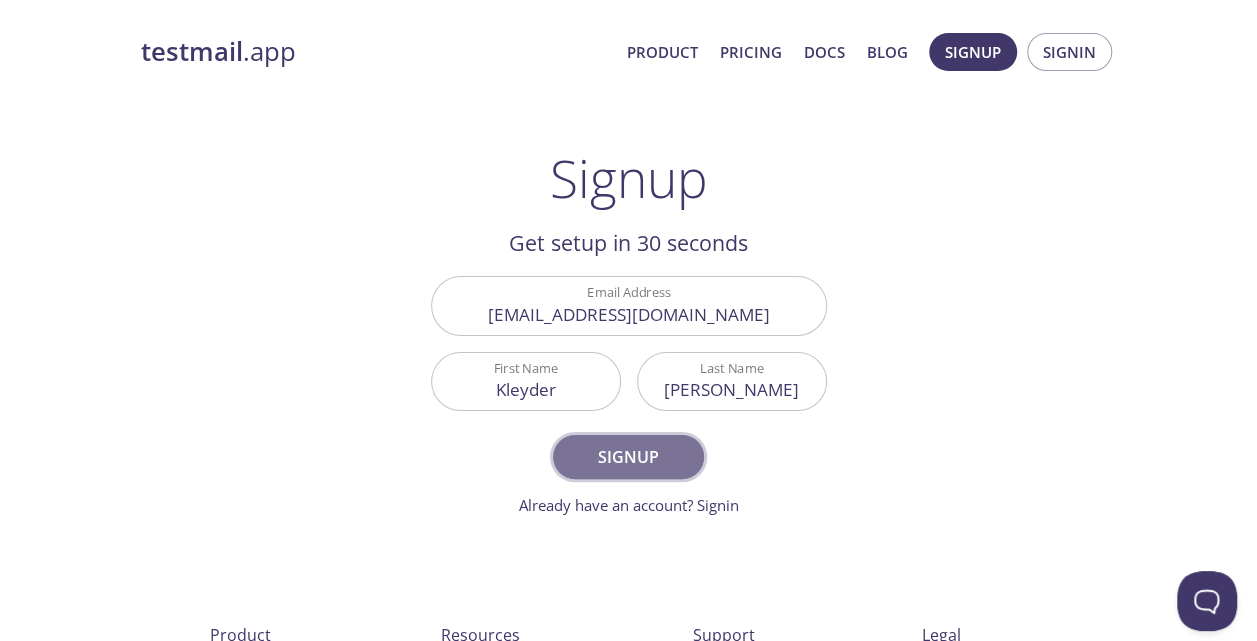 click on "Signup" at bounding box center (628, 457) 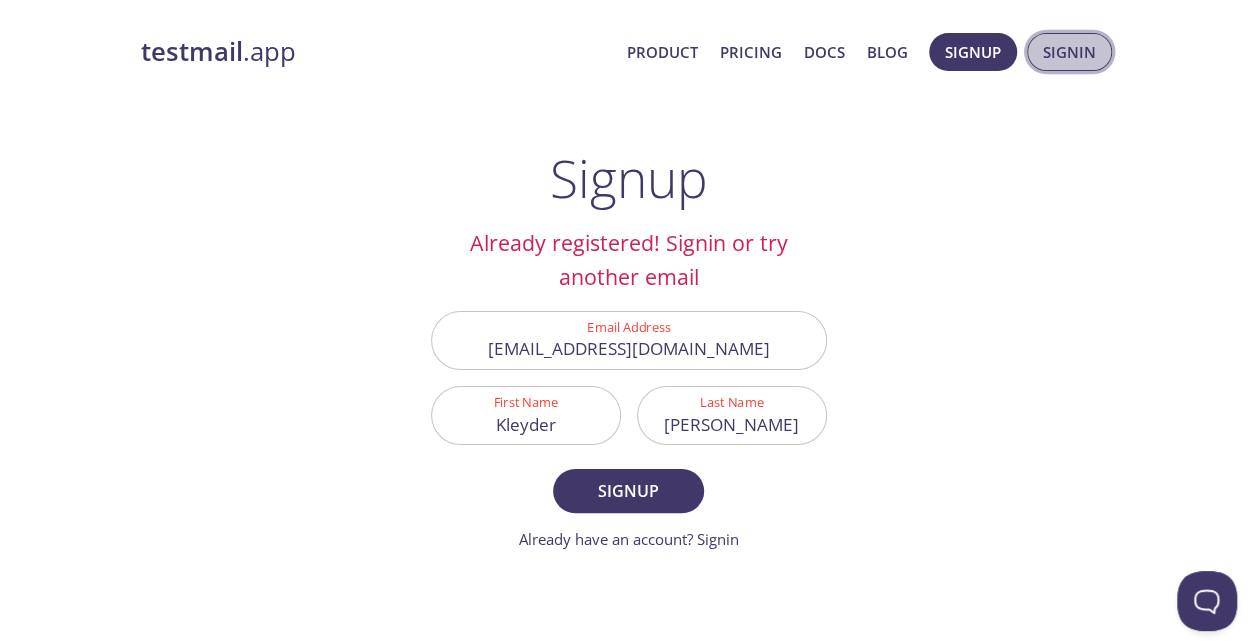 click on "Signin" at bounding box center (1069, 52) 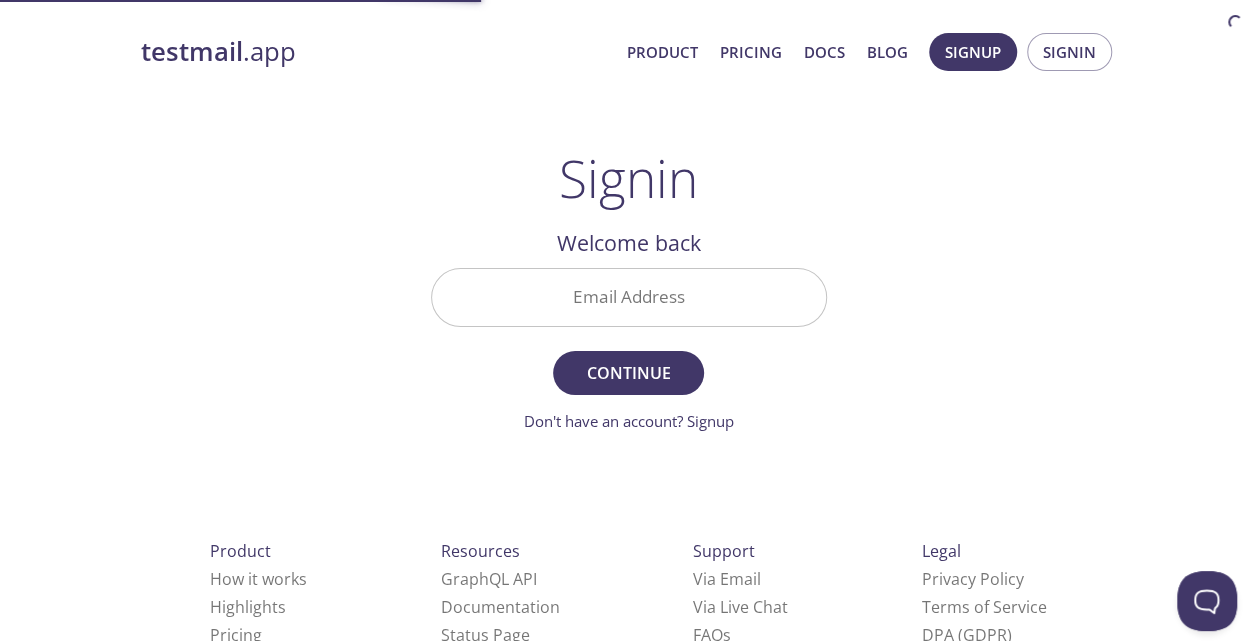 click on "Email Address" at bounding box center (629, 297) 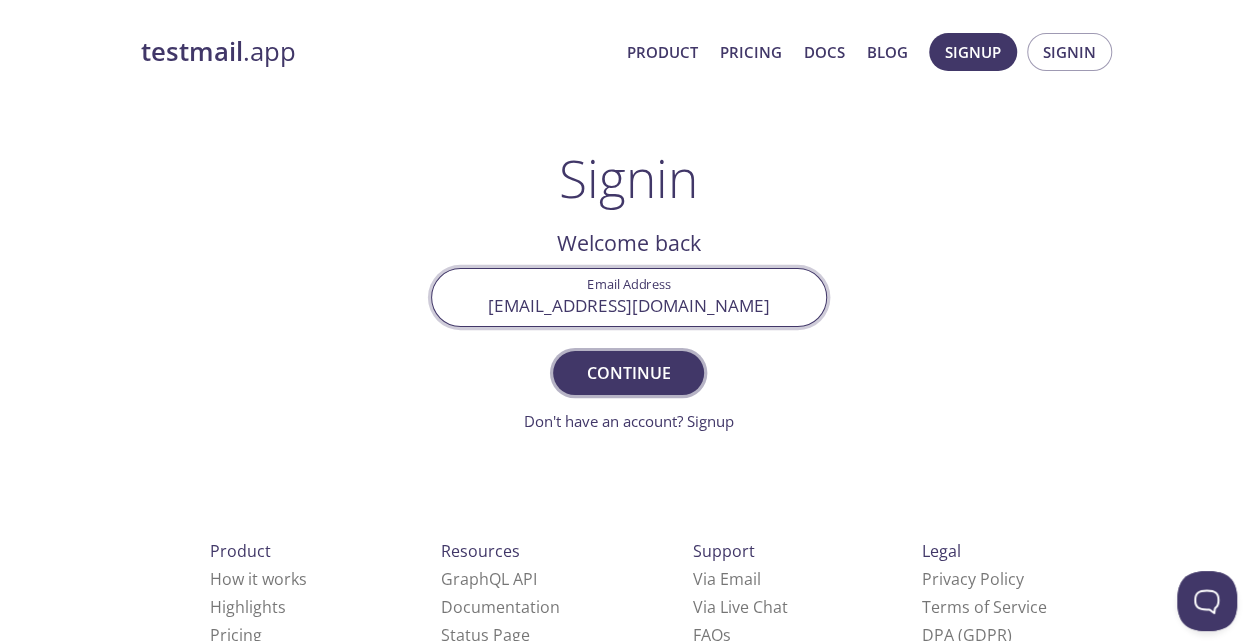 type on "[EMAIL_ADDRESS][DOMAIN_NAME]" 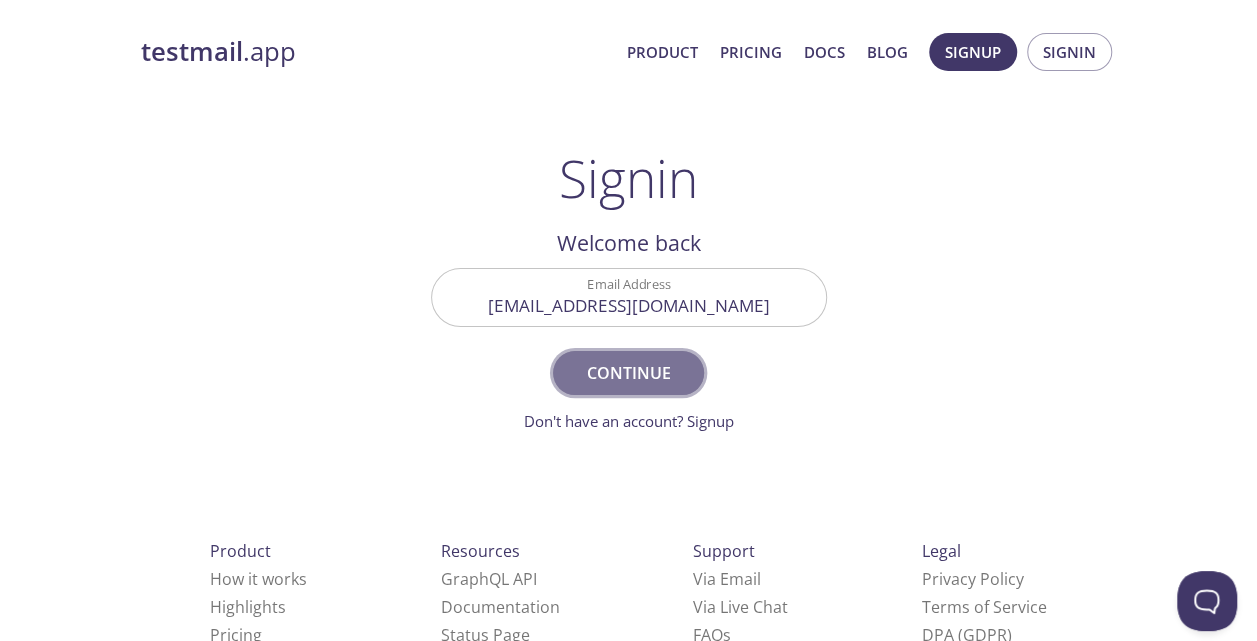 click on "Continue" at bounding box center [628, 373] 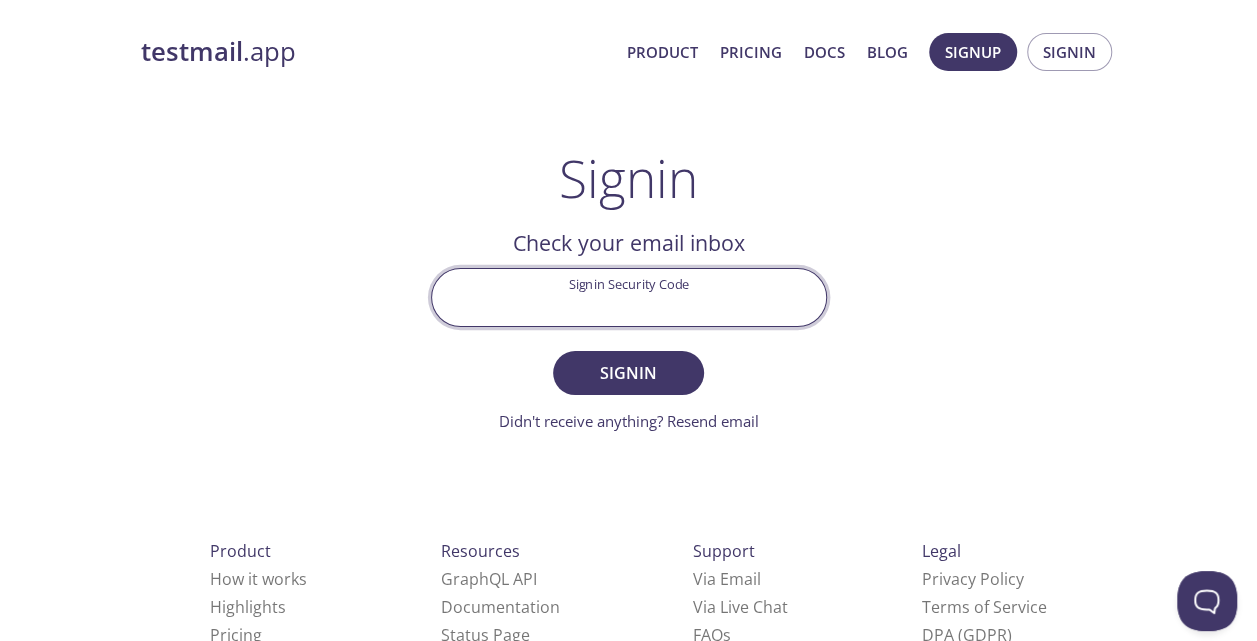 click on "Signin Security Code" at bounding box center [629, 297] 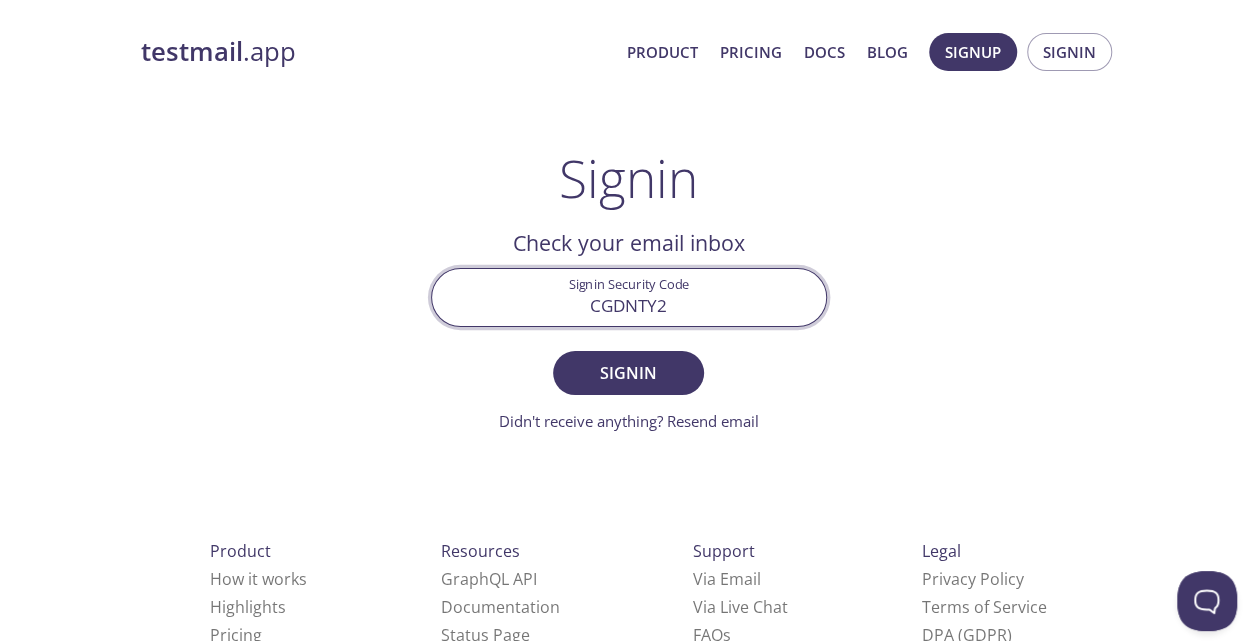 type on "CGDNTY2" 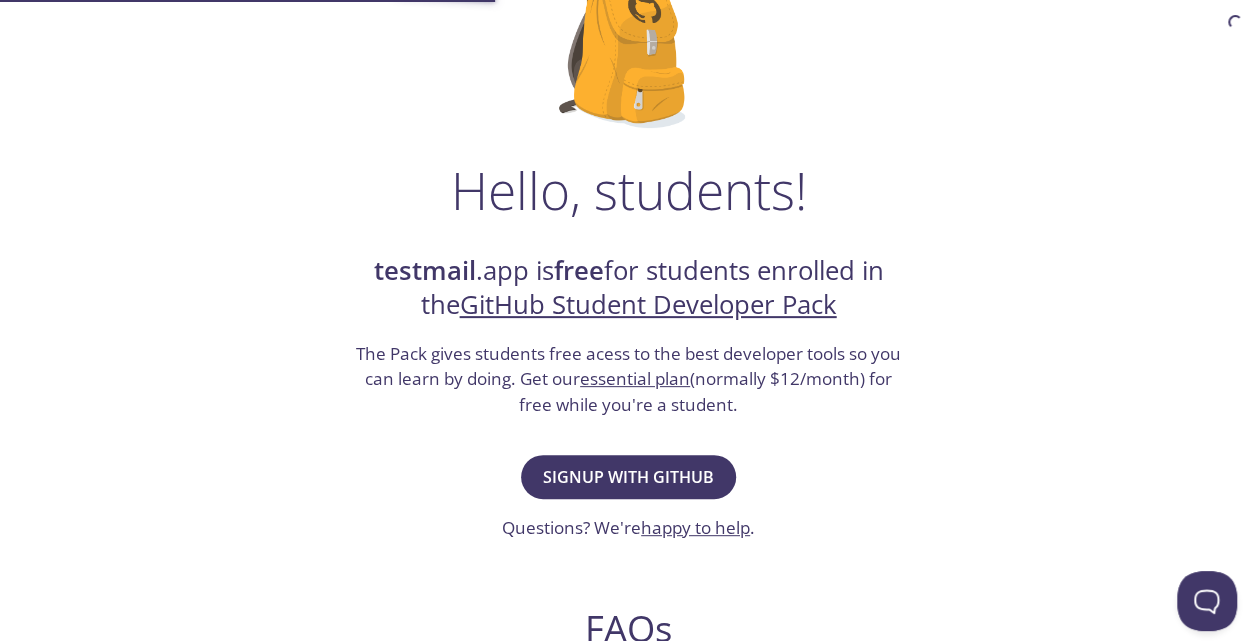 scroll, scrollTop: 201, scrollLeft: 0, axis: vertical 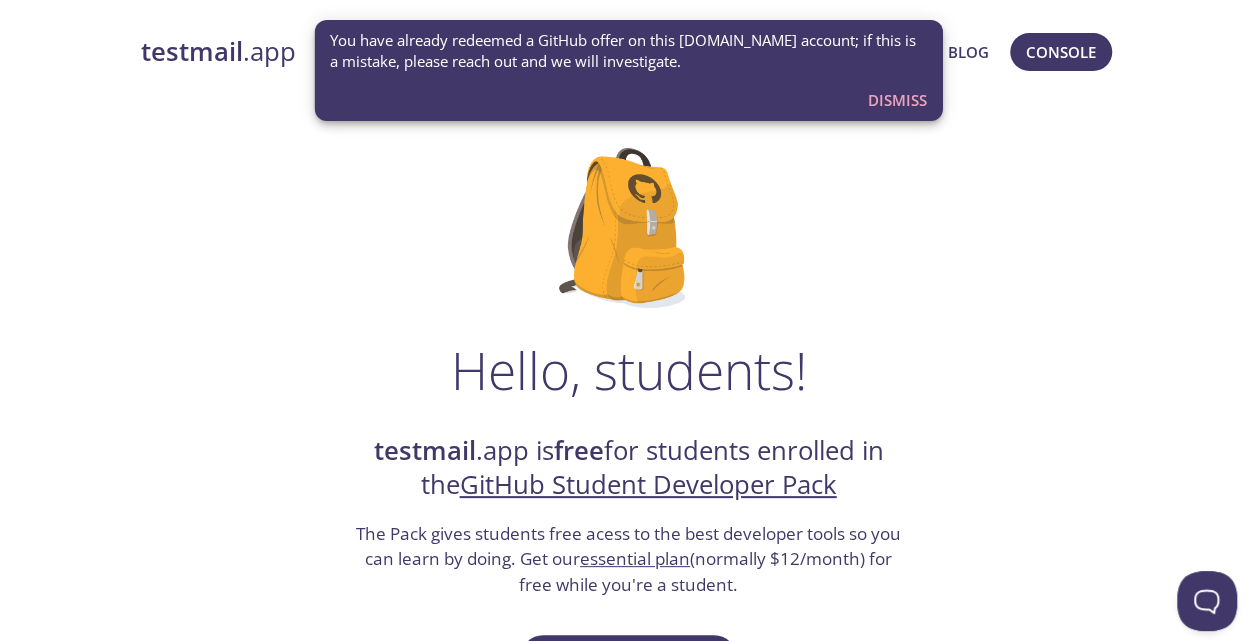 drag, startPoint x: 631, startPoint y: 32, endPoint x: 550, endPoint y: 39, distance: 81.3019 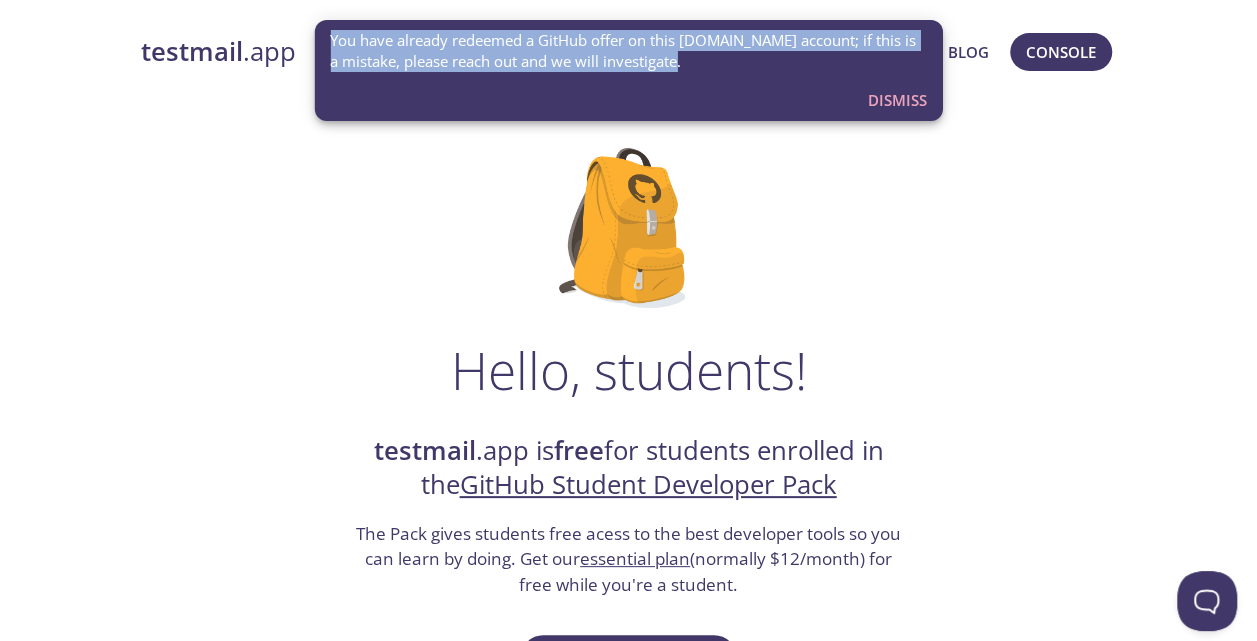 drag, startPoint x: 702, startPoint y: 76, endPoint x: 331, endPoint y: 39, distance: 372.84045 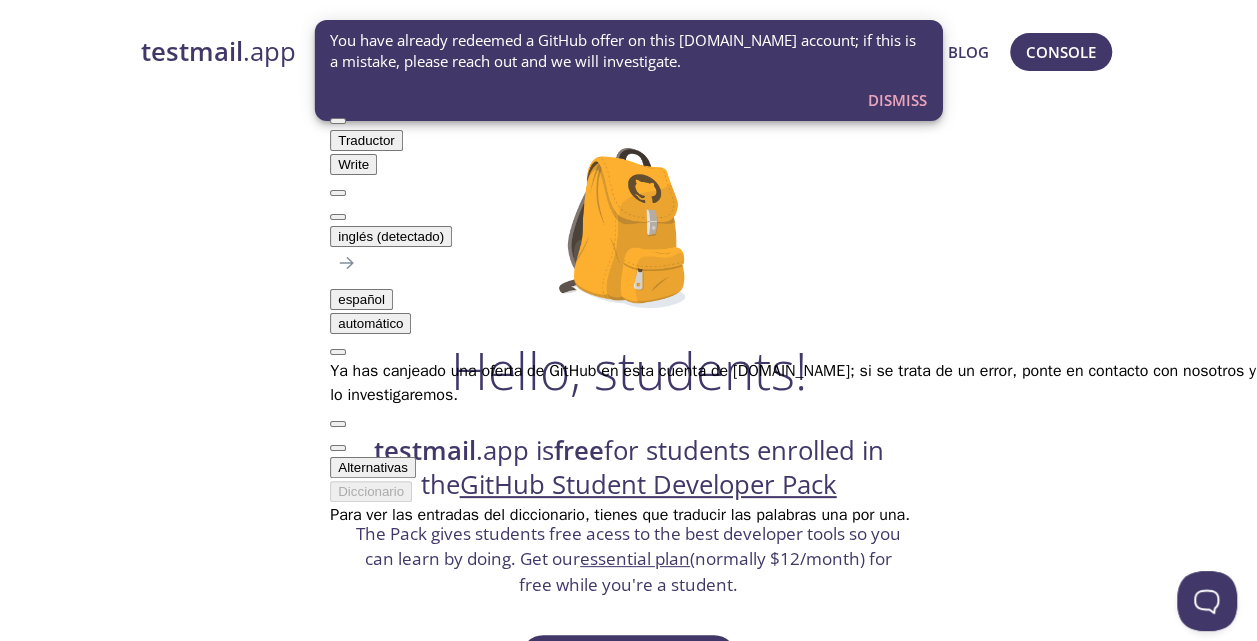 click at bounding box center [793, 200] 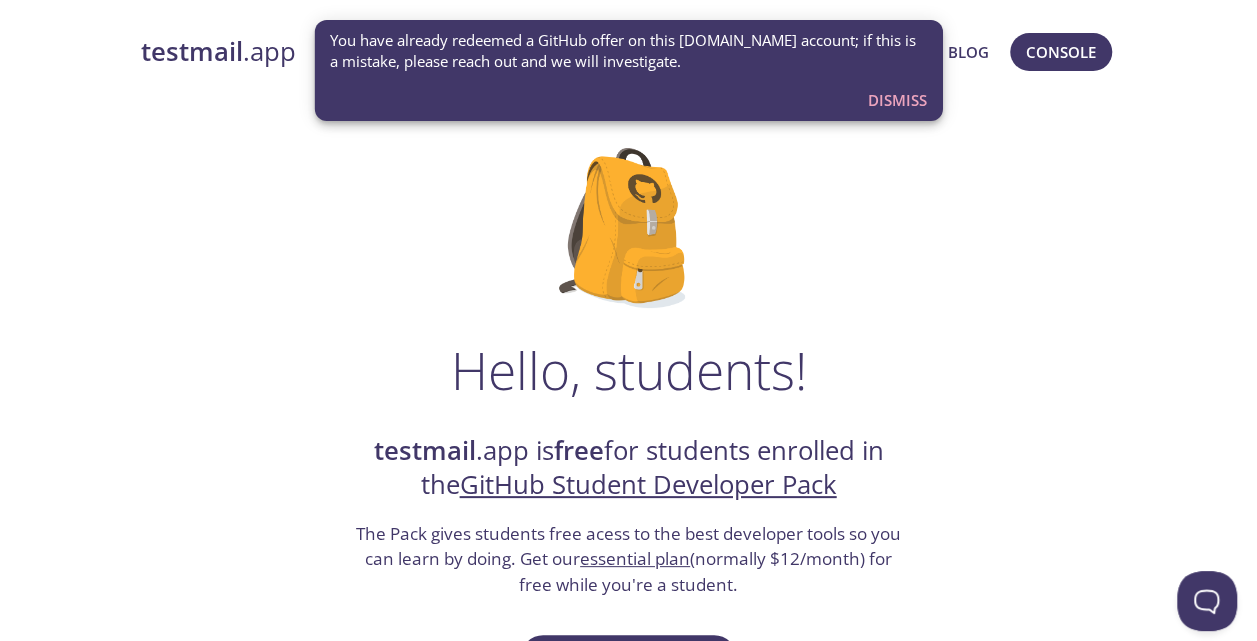 click on "Hello, students! testmail .app is  free  for students enrolled in the  GitHub Student Developer Pack The Pack gives students free acess to the best developer tools so you can learn by doing. Get our  essential plan  (normally $12/month) for free while you're a student. Signup with GitHub Questions? We're  happy to help . FAQs Do I need a credit card to signup and redeem this offer? No - the student plan does not require a credit card at signup or redemption. What are the terms and limitations of this offer? The student (essential) plan includes unlimited use - subject to the fair usage policy detailed in our   pricing FAQs , the features and limits of the essential plan, and our standard   terms of service . Are teachers, researchers, or faculty eligible for this offer? Yes - see our GitHub Teacher Toolbox offer   here ." at bounding box center (629, 726) 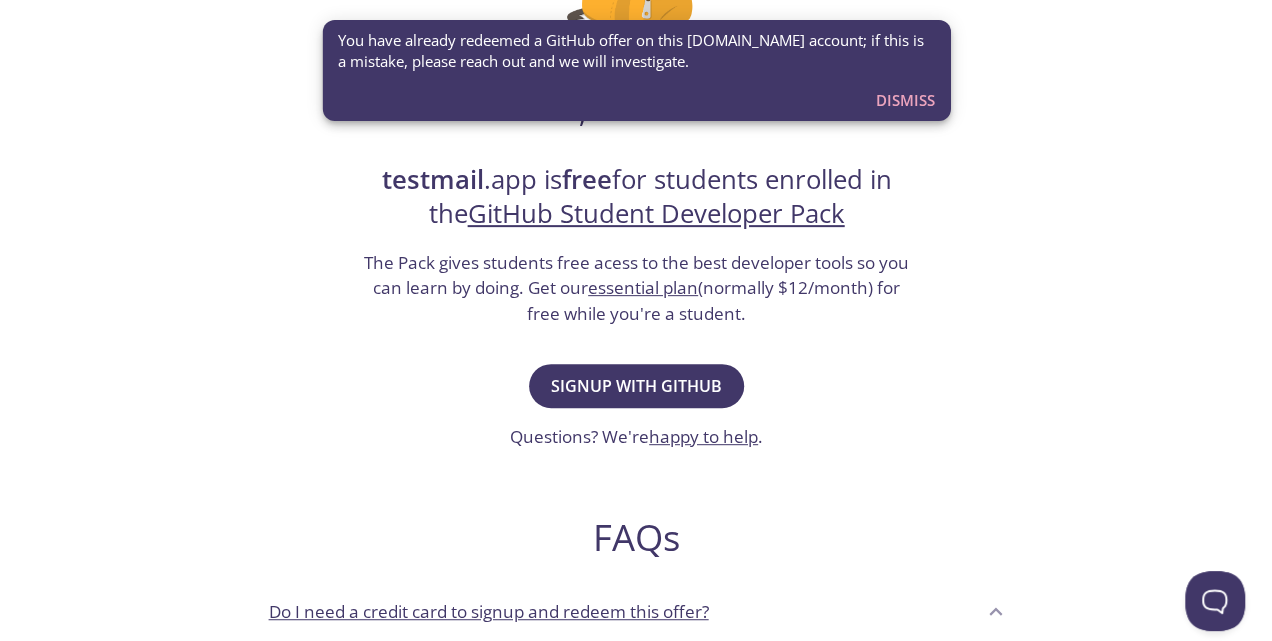 scroll, scrollTop: 0, scrollLeft: 0, axis: both 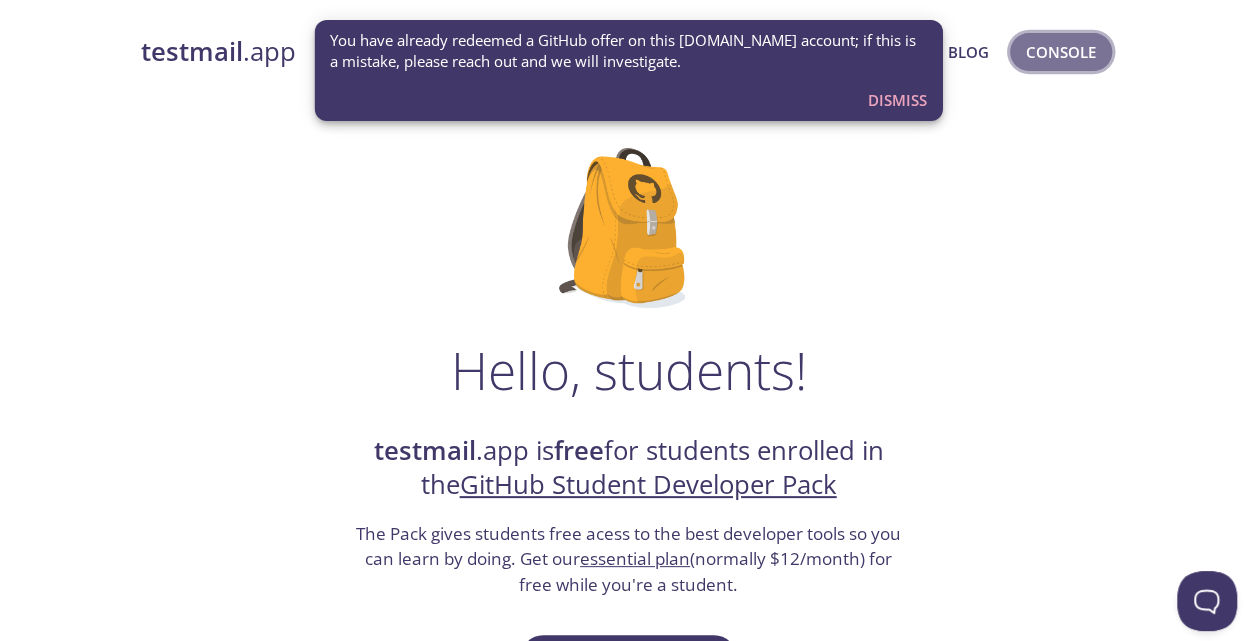 click on "Console" at bounding box center [1061, 52] 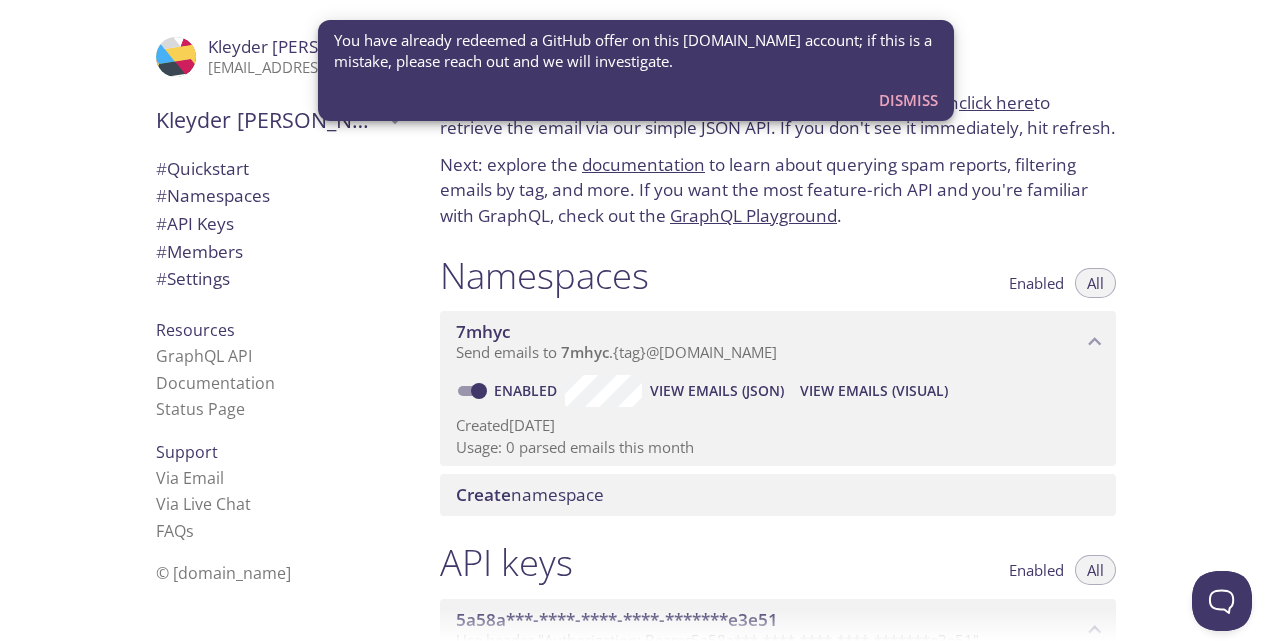 click on "GraphQL Playground" at bounding box center [753, 215] 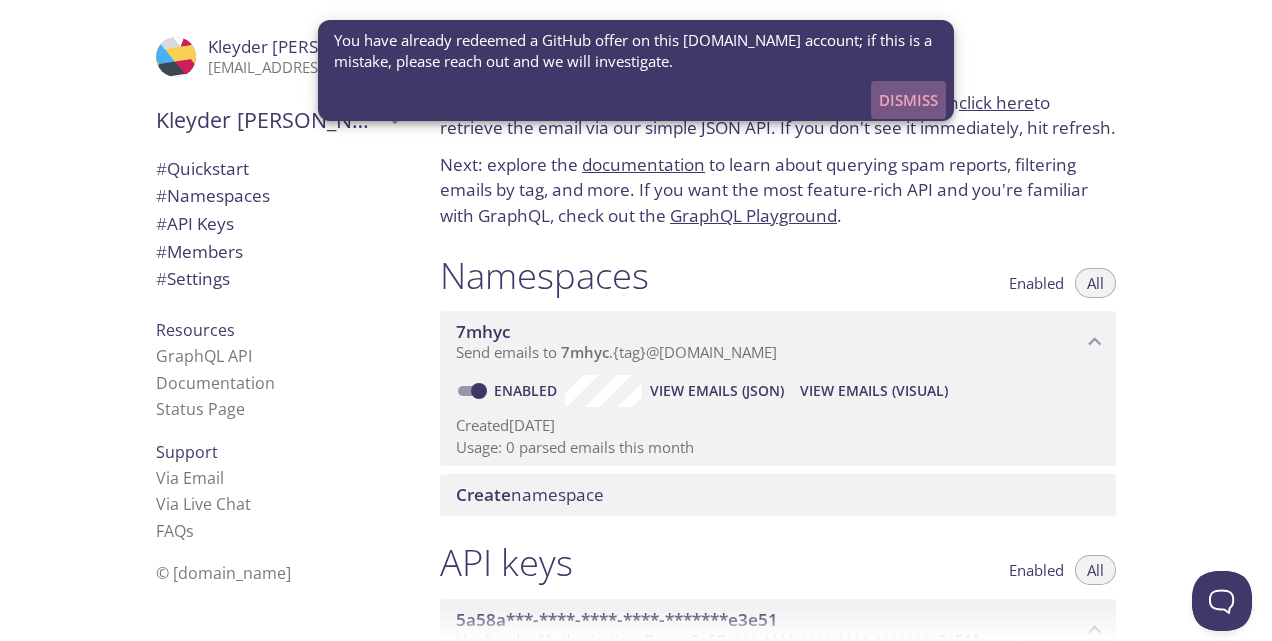 click on "Dismiss" at bounding box center (908, 100) 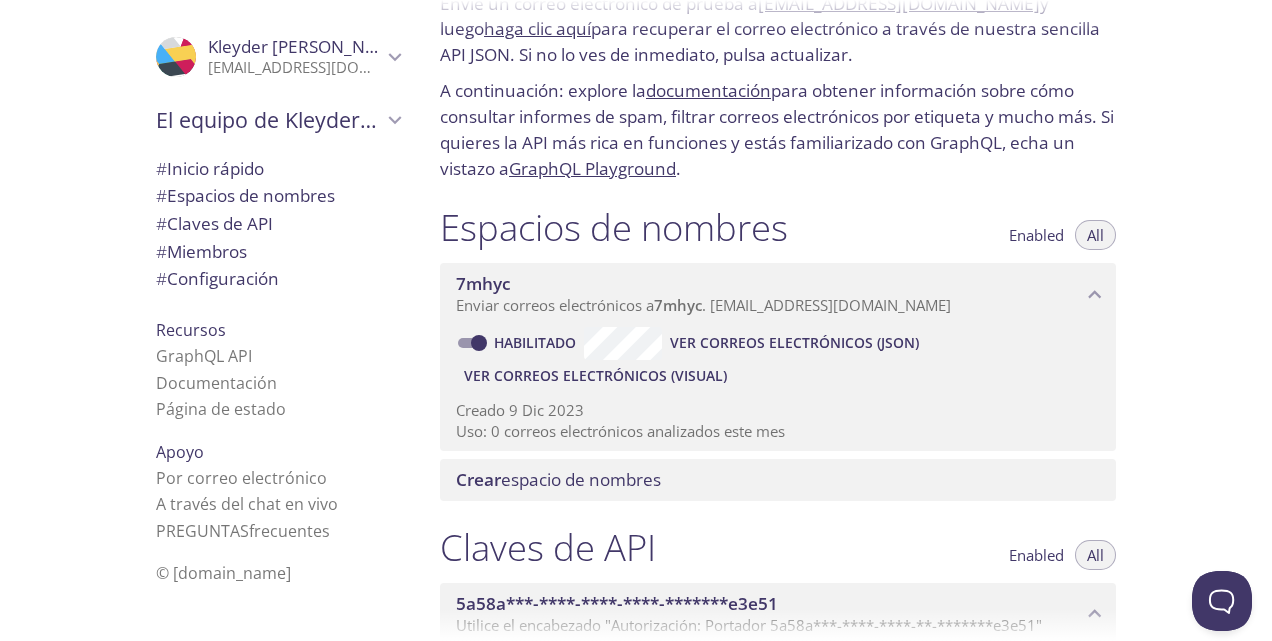 scroll, scrollTop: 101, scrollLeft: 0, axis: vertical 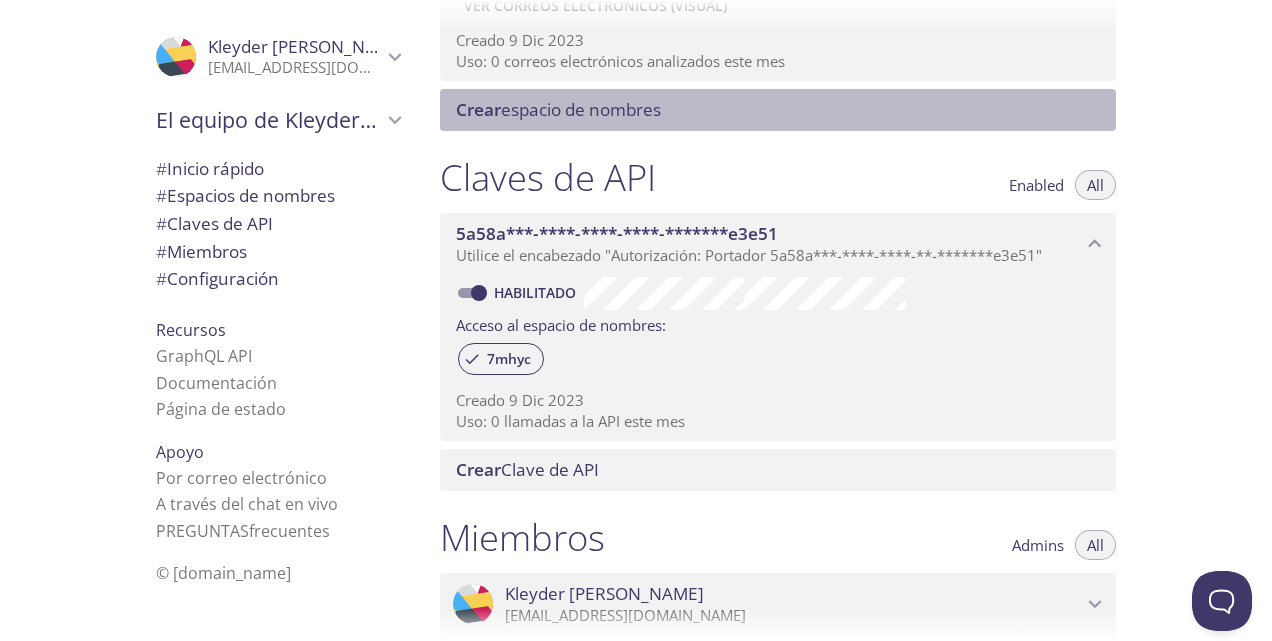 click on "Crear  espacio de nombres" at bounding box center (558, 109) 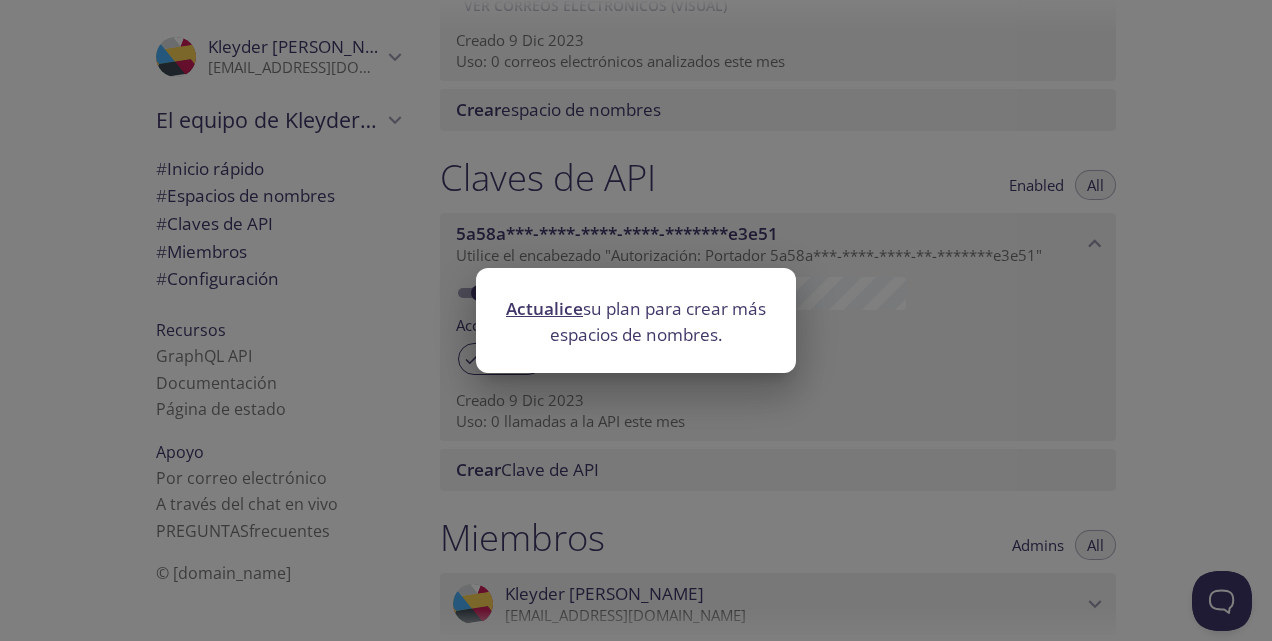 click on "Actualice" at bounding box center [544, 308] 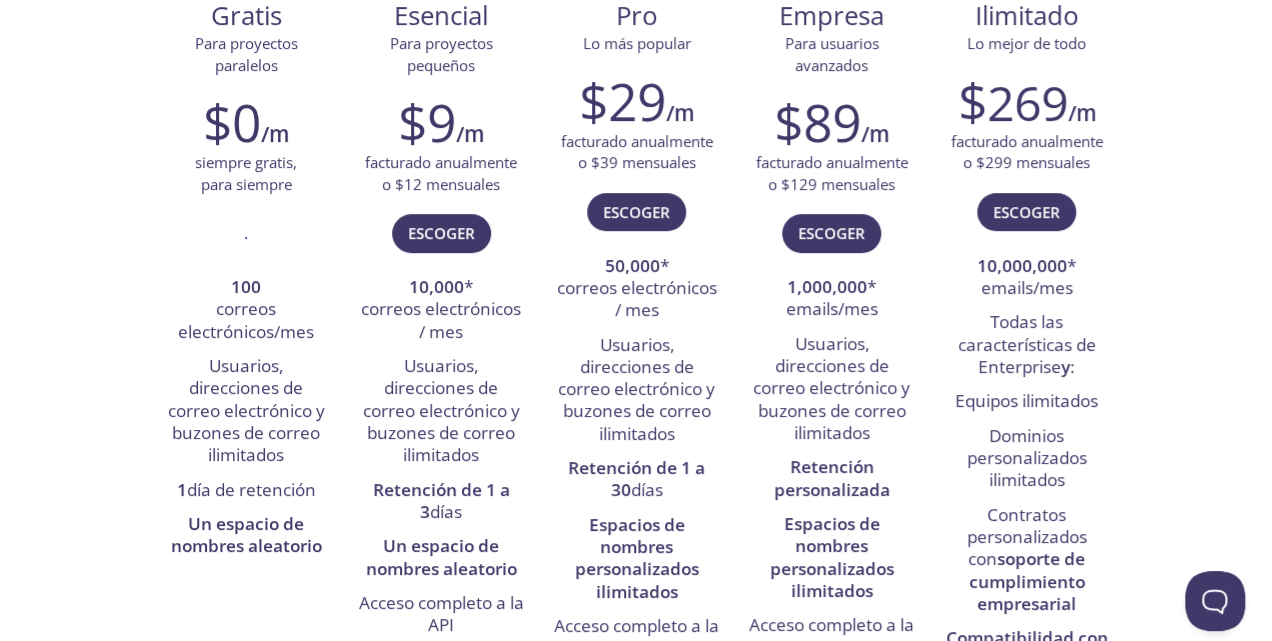 scroll, scrollTop: 0, scrollLeft: 0, axis: both 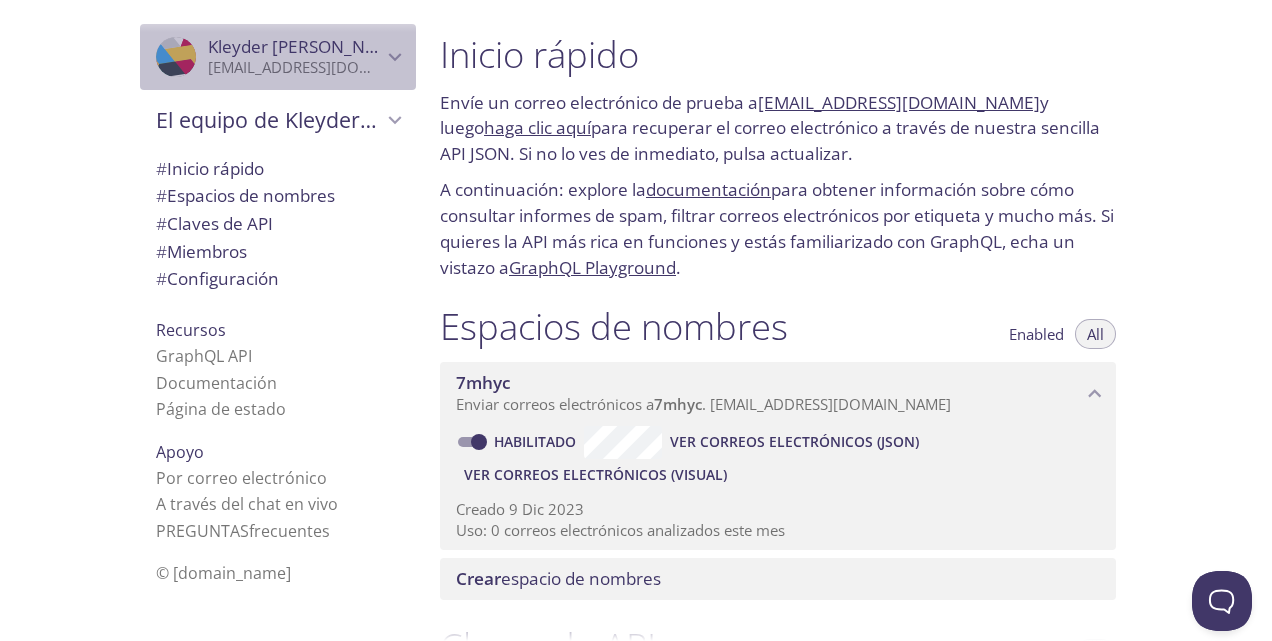 click on "[EMAIL_ADDRESS][DOMAIN_NAME]" at bounding box center (295, 68) 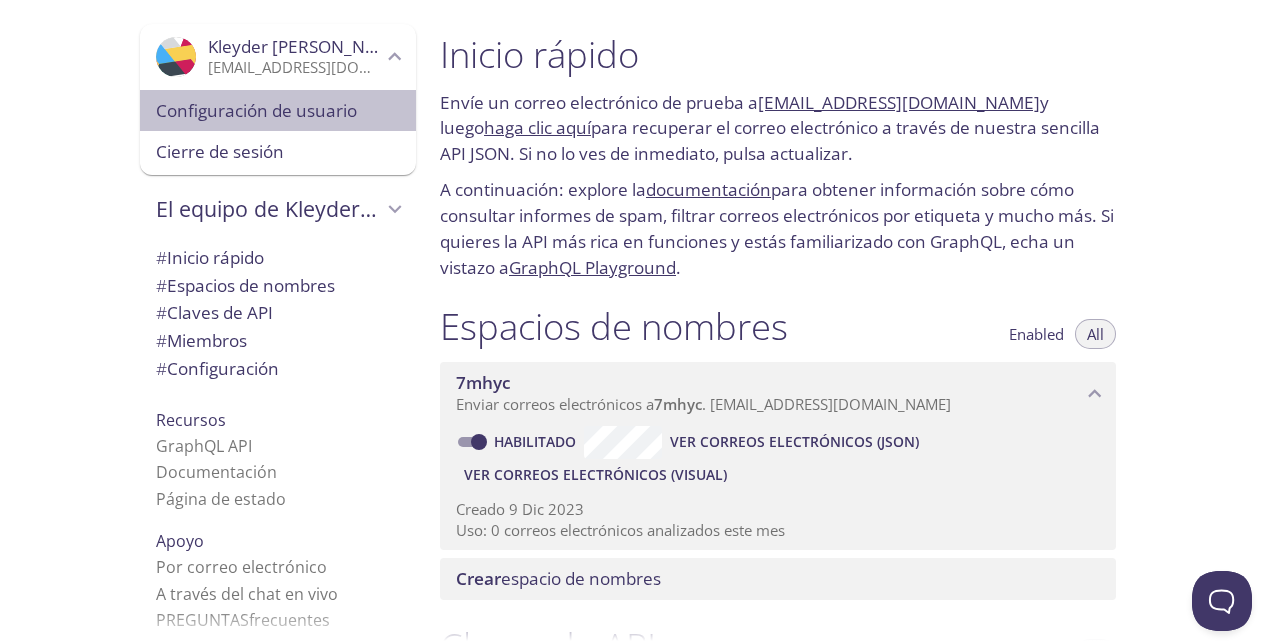 click on "Configuración de usuario" at bounding box center [278, 111] 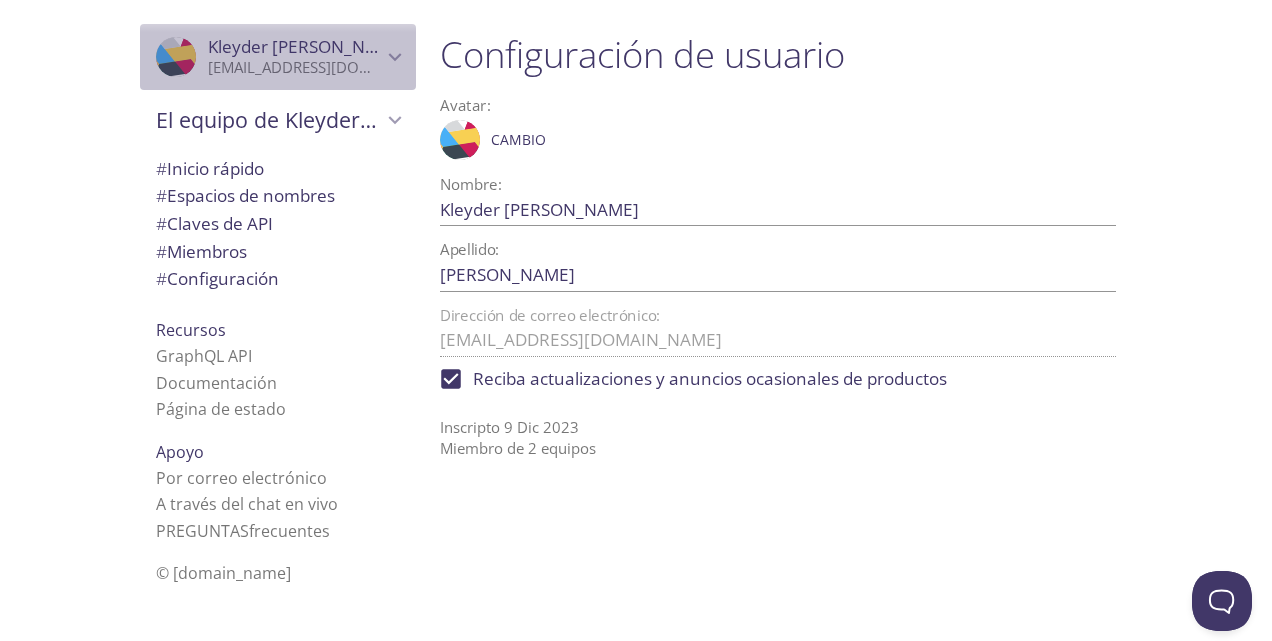 click on ".cls-1 {
fill: #6d5ca8;
}
.cls-2 {
fill: #3fc191;
}
.cls-3 {
fill: #3b4752;
}
.cls-4 {
fill: #ce1e5b;
}
.cls-5 {
fill: #f8d053;
}
.cls-6 {
fill: #48b0f7;
}
.cls-7 {
fill: #d7d9db;
}
ProfilePic Kleyder Jared Zárate Zárate utme232032@utvco.edu.mx" at bounding box center (278, 57) 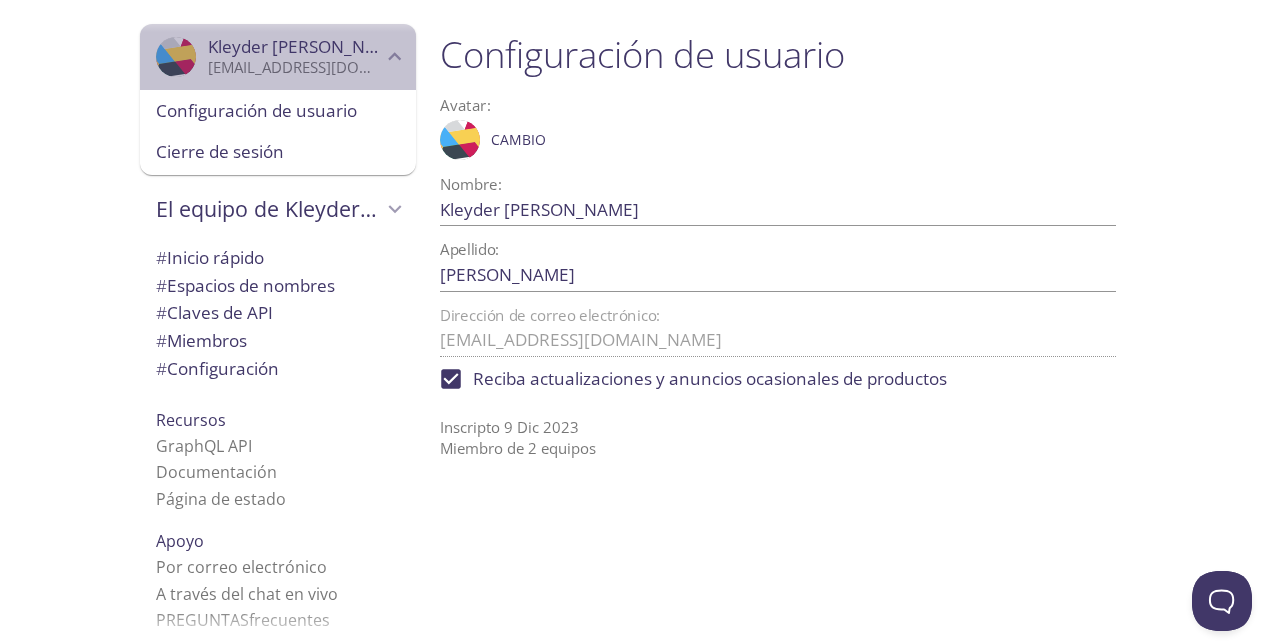 click on "[EMAIL_ADDRESS][DOMAIN_NAME]" at bounding box center [295, 68] 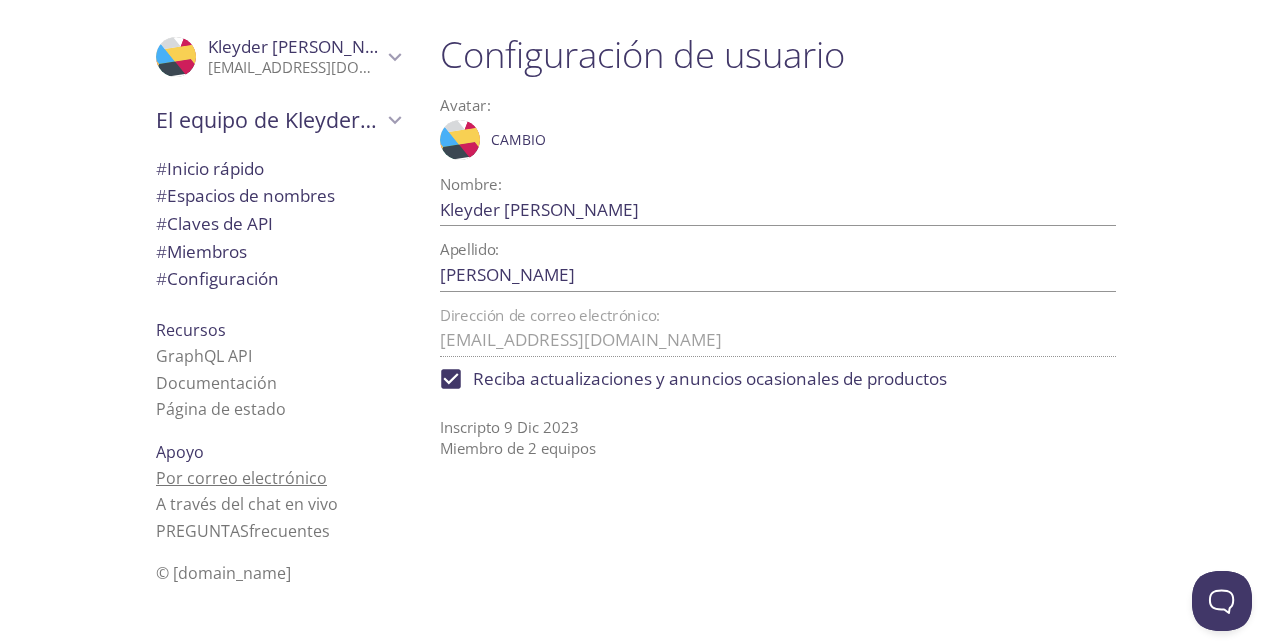 click on "Por correo electrónico" at bounding box center [241, 478] 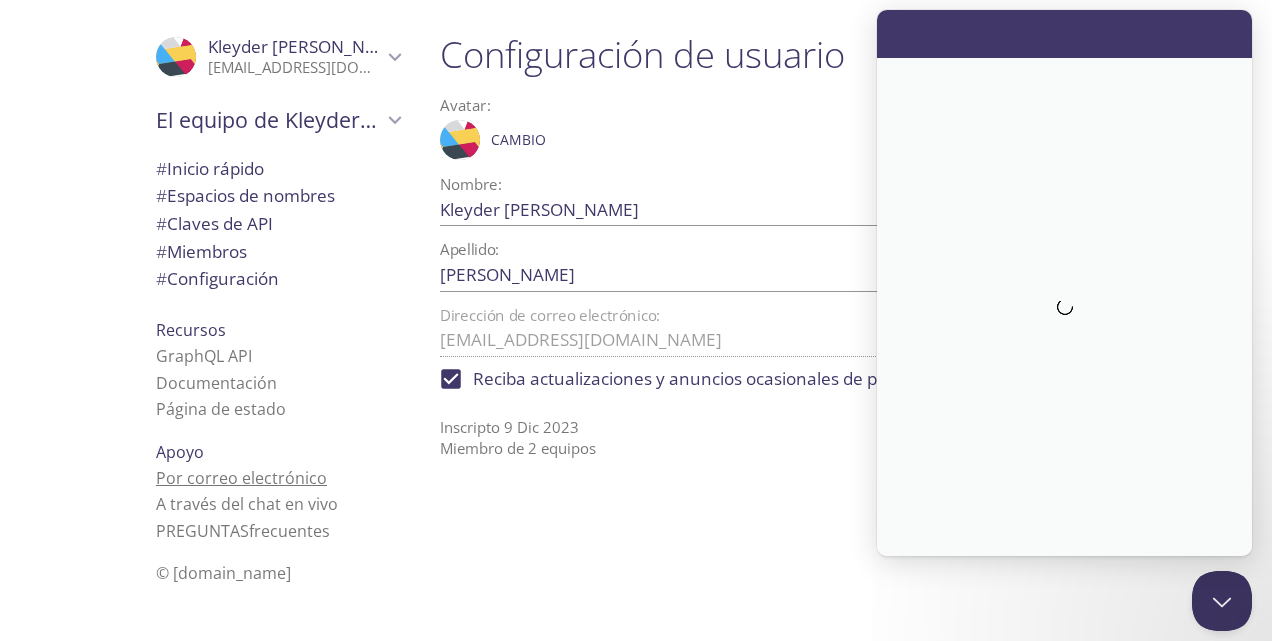 scroll, scrollTop: 0, scrollLeft: 0, axis: both 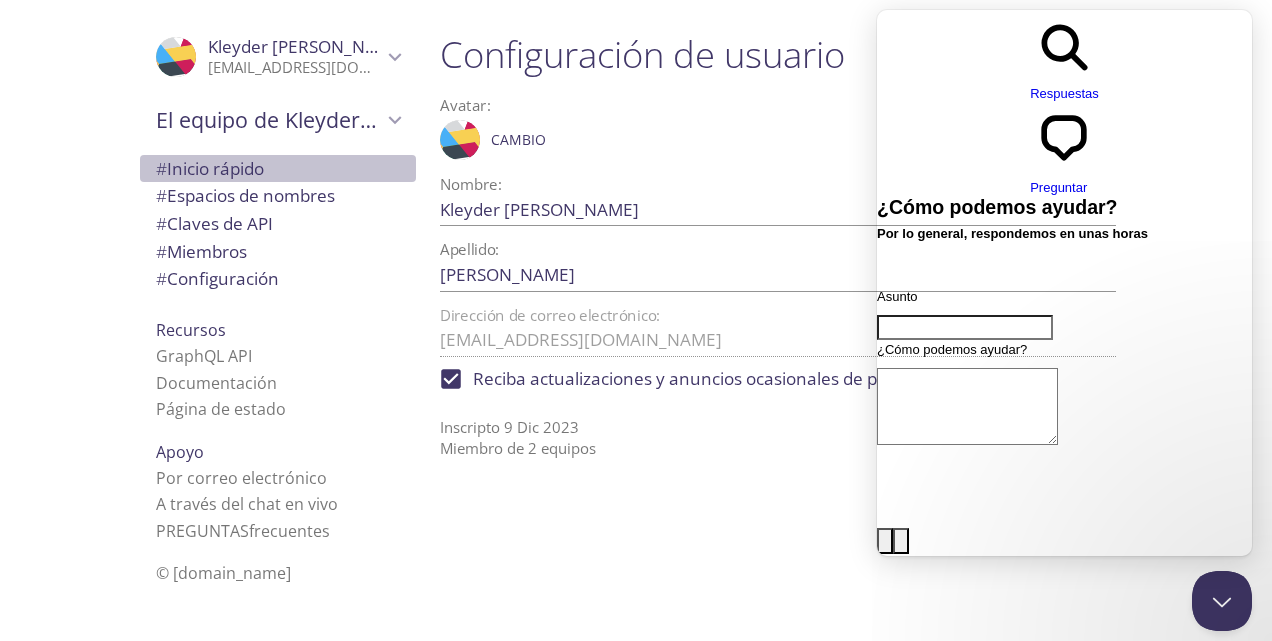 click on "#  Inicio rápido" at bounding box center [210, 168] 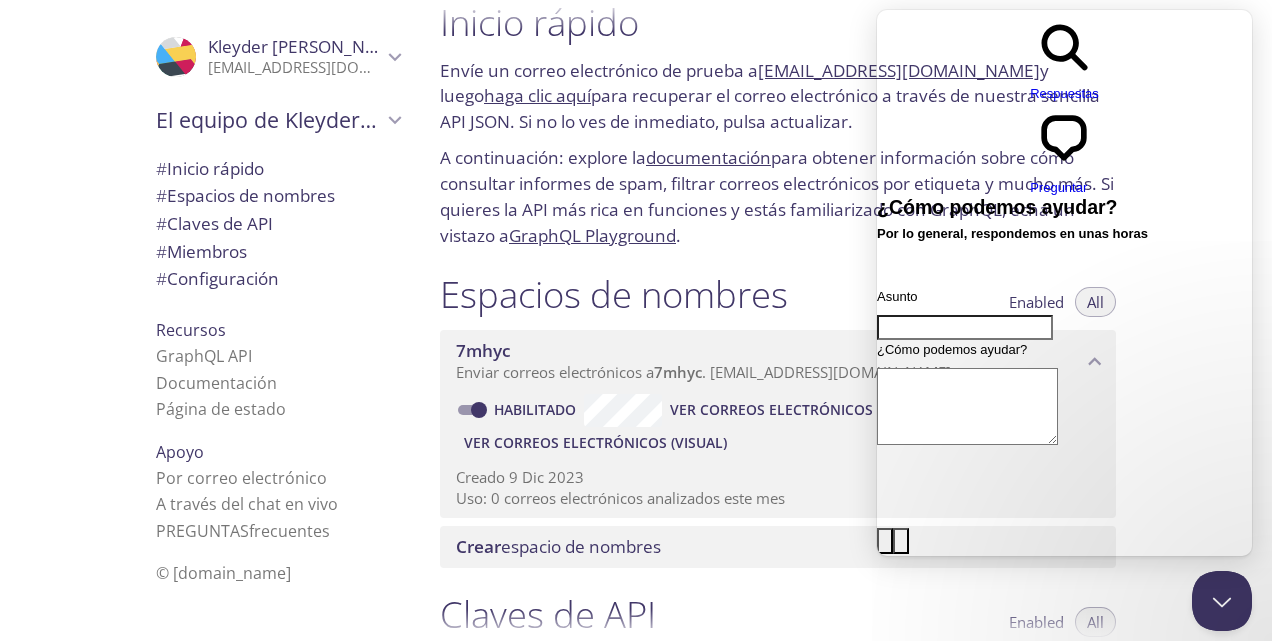 click on "Inicio rápido Envíe un correo electrónico de prueba a  7mhyc.test@inbox.testmail.app  y luego  haga clic aquí  para recuperar el correo electrónico a través de nuestra sencilla API JSON. Si no lo ves de inmediato, pulsa actualizar. A continuación: explore la  documentación  para obtener información sobre cómo consultar informes de spam, filtrar correos electrónicos por etiqueta y mucho más. Si quieres la API más rica en funciones y estás familiarizado con GraphQL, echa un vistazo a  GraphQL Playground ." at bounding box center (778, 124) 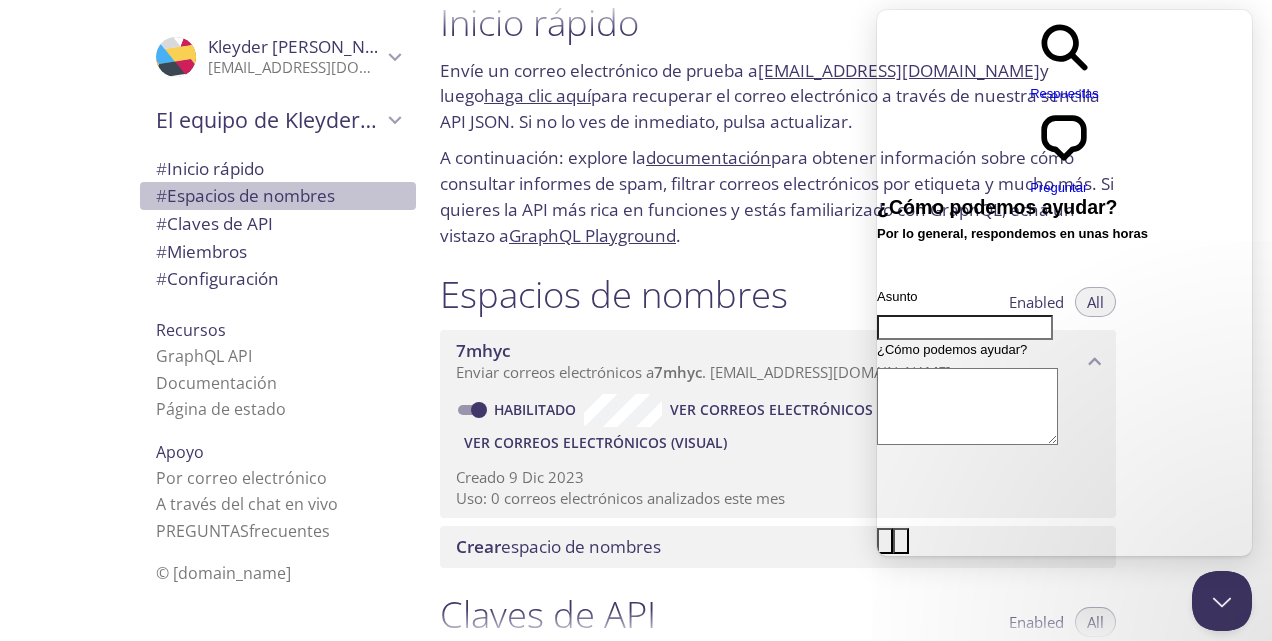 click on "#  Espacios de nombres" at bounding box center (245, 195) 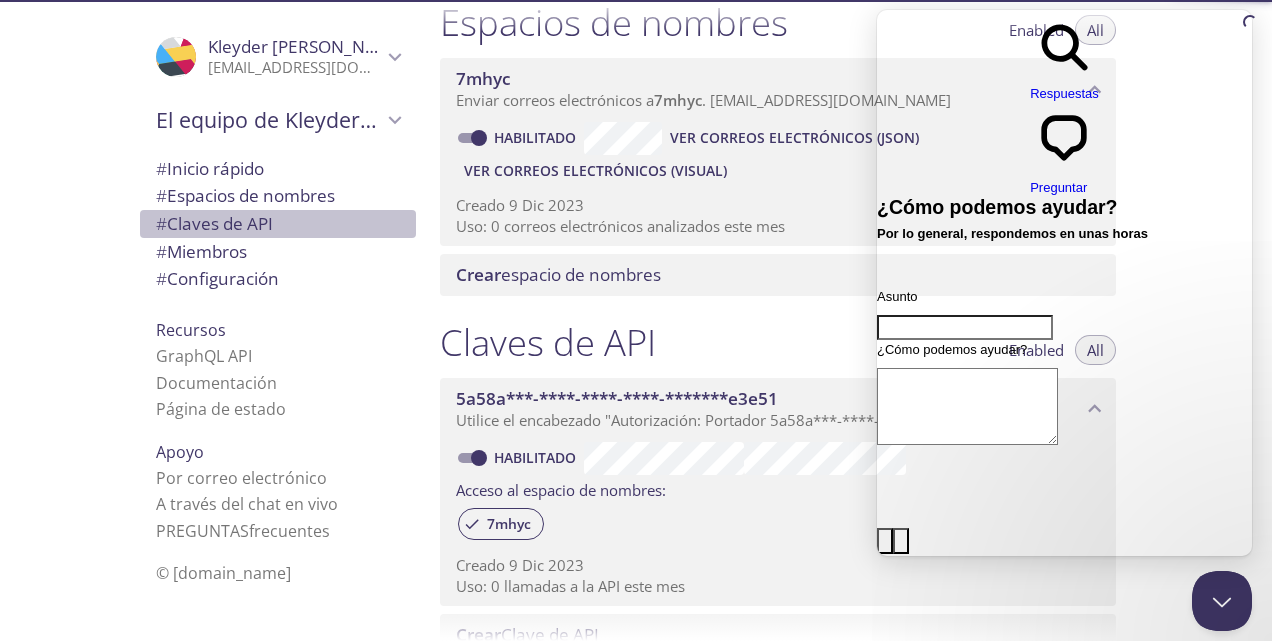 click on "#  Claves de API" at bounding box center (278, 224) 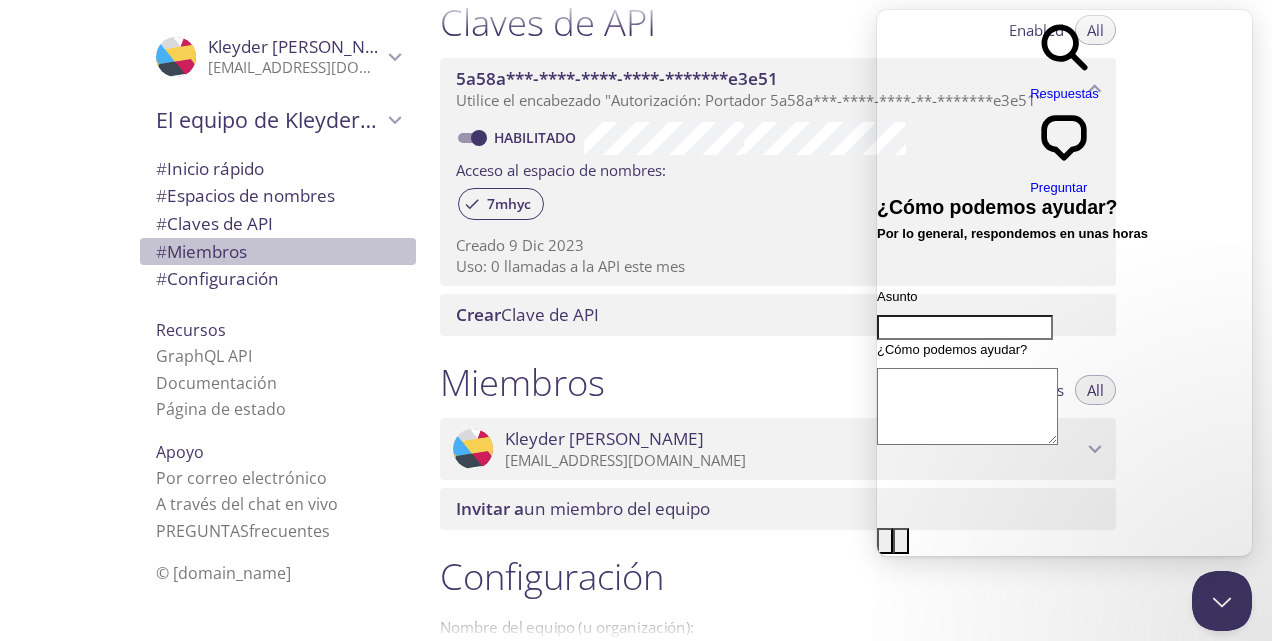 click on "#  Miembros" at bounding box center (201, 251) 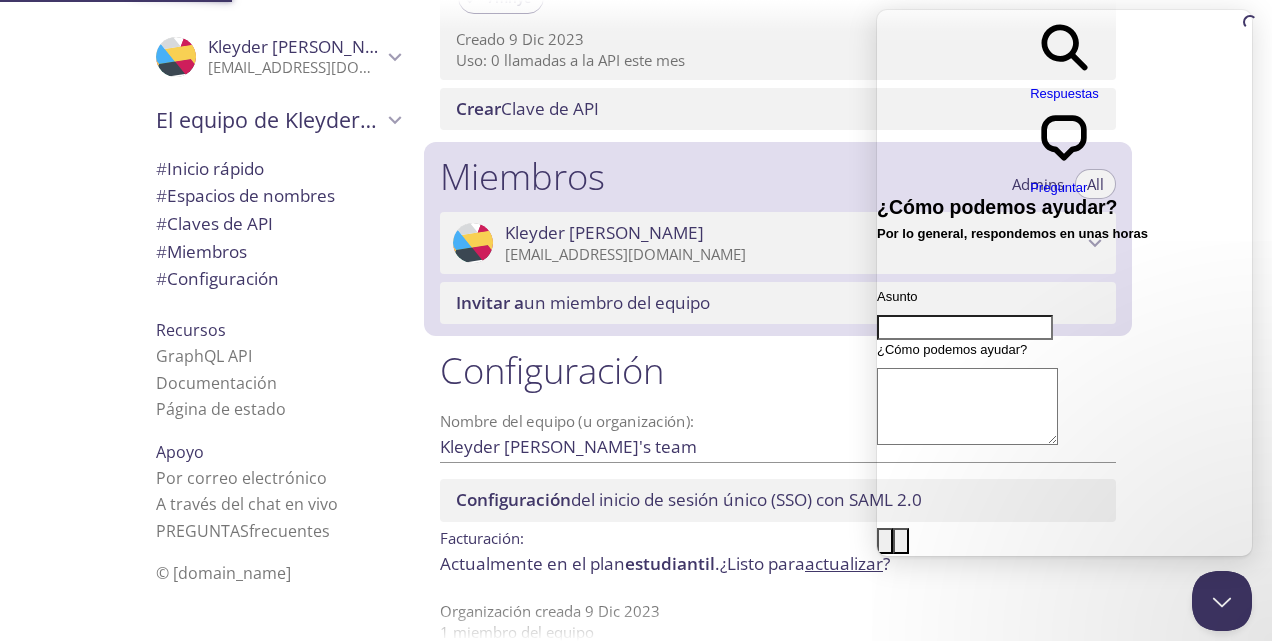 scroll, scrollTop: 864, scrollLeft: 0, axis: vertical 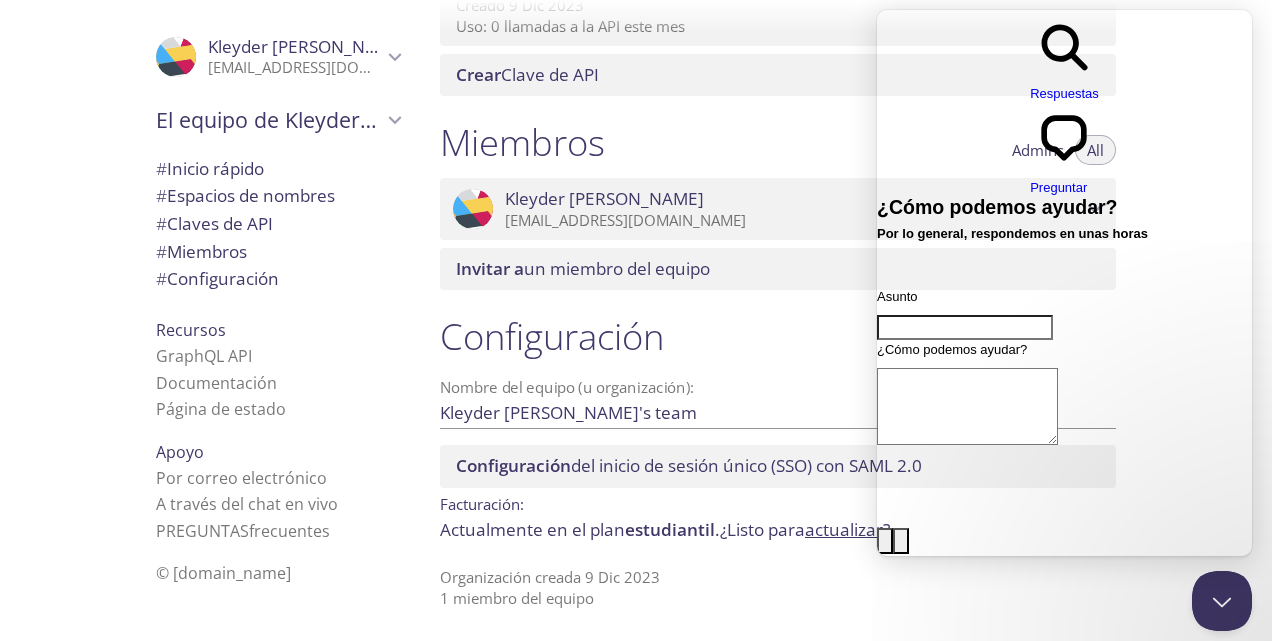 click on "Nombre del equipo (u organización): Kleyder Jared's team Salvar" at bounding box center [778, 404] 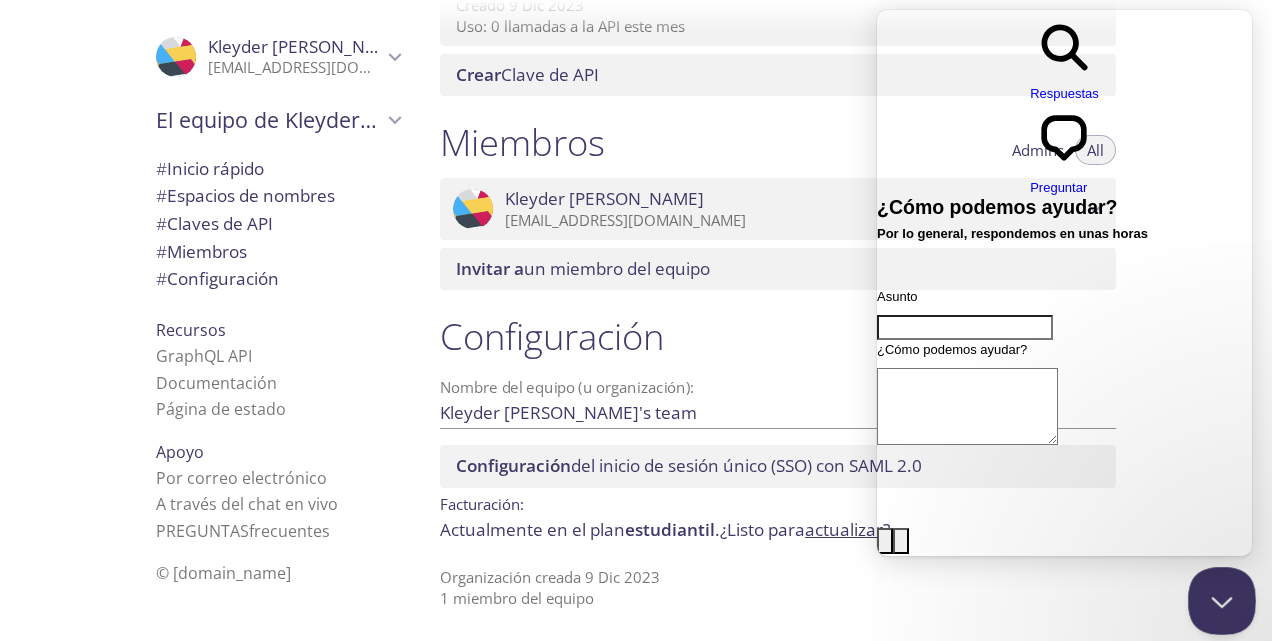 click at bounding box center (1218, 597) 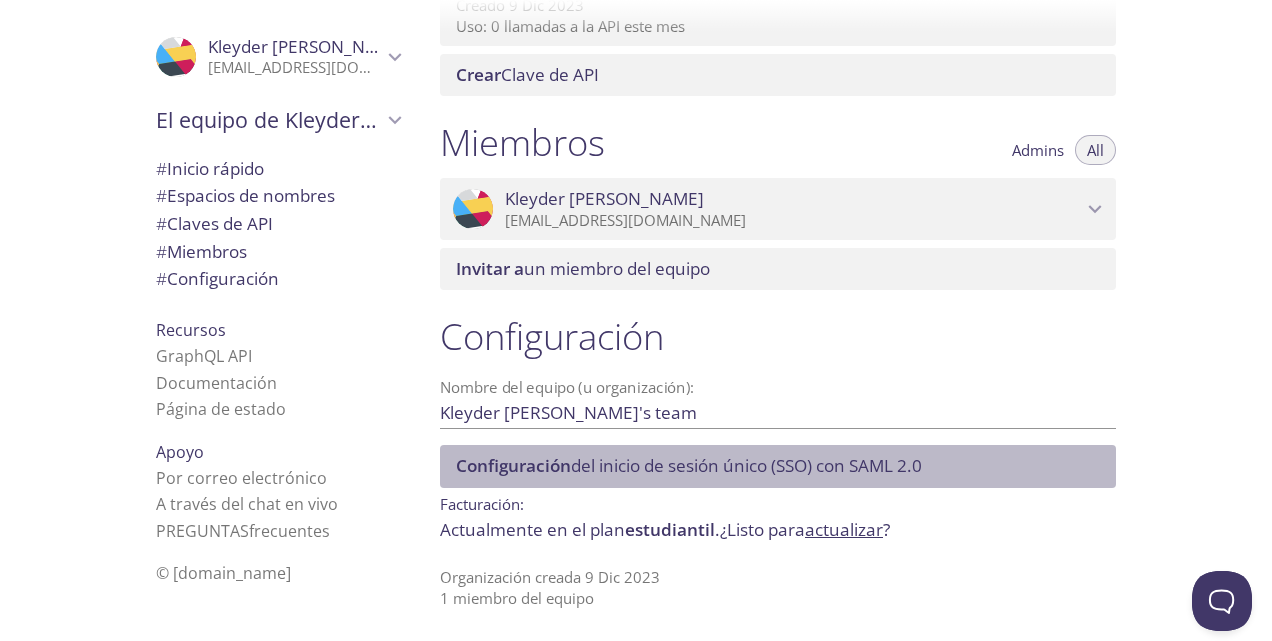 click on "Configuración  del inicio de sesión único (SSO) con SAML 2.0" at bounding box center (689, 465) 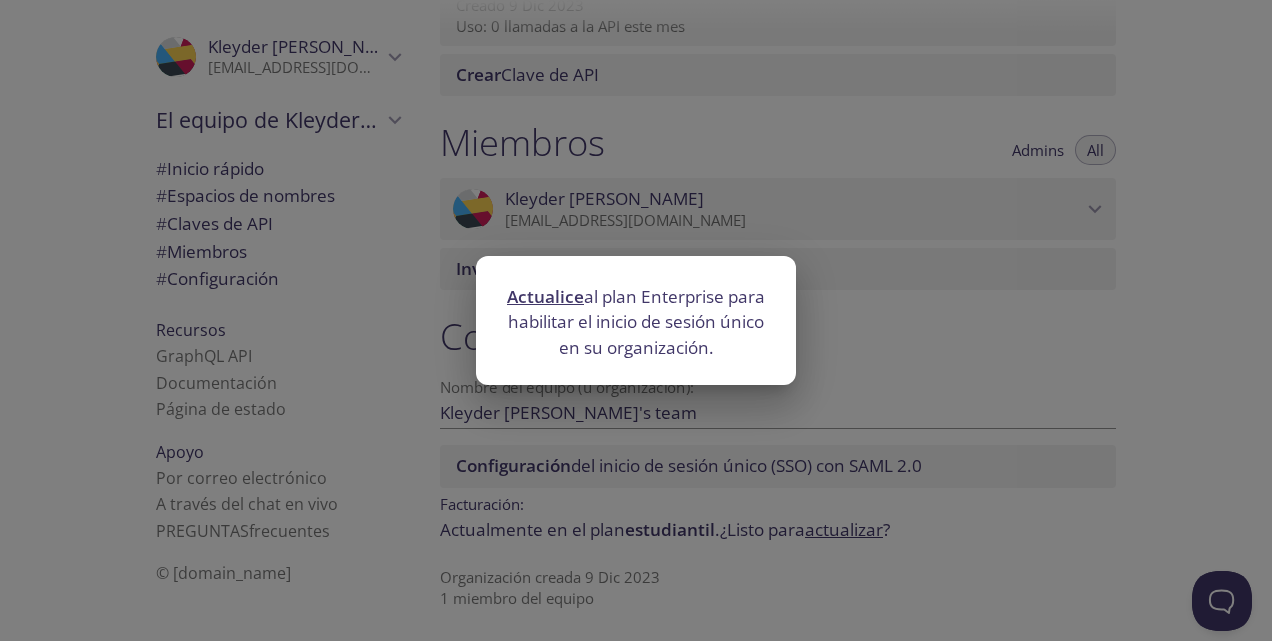 click on "Actualice  al plan Enterprise para habilitar el inicio de sesión único en su organización." at bounding box center (636, 320) 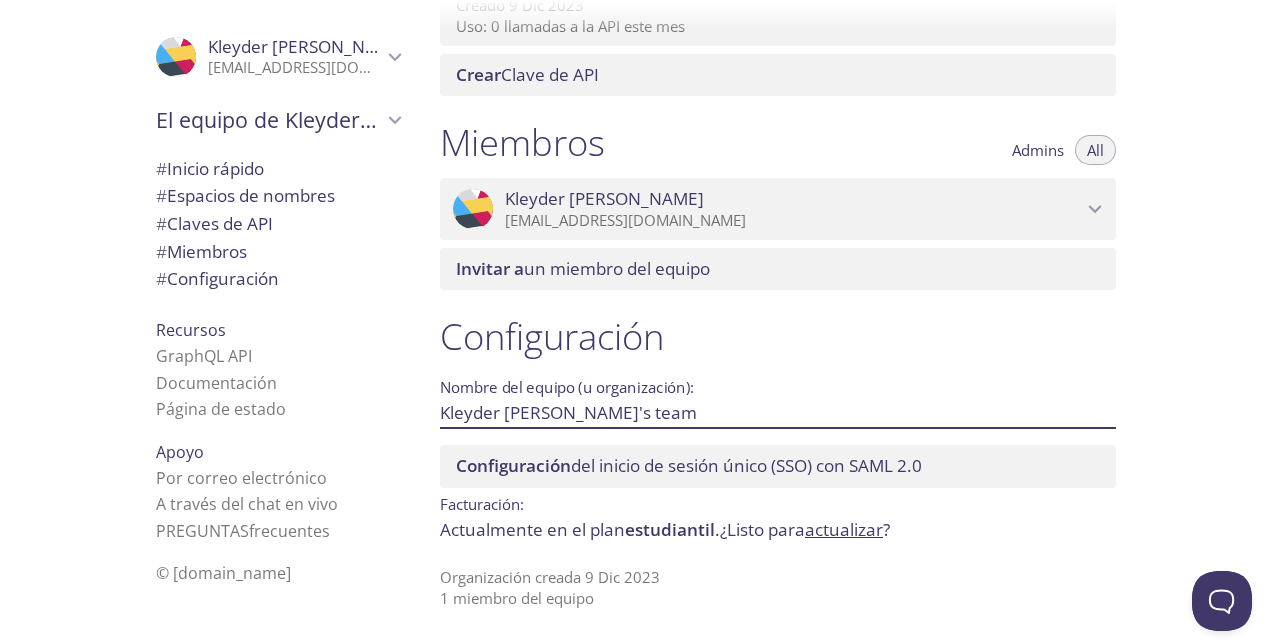 click on "Kleyder [PERSON_NAME]'s team" at bounding box center [746, 412] 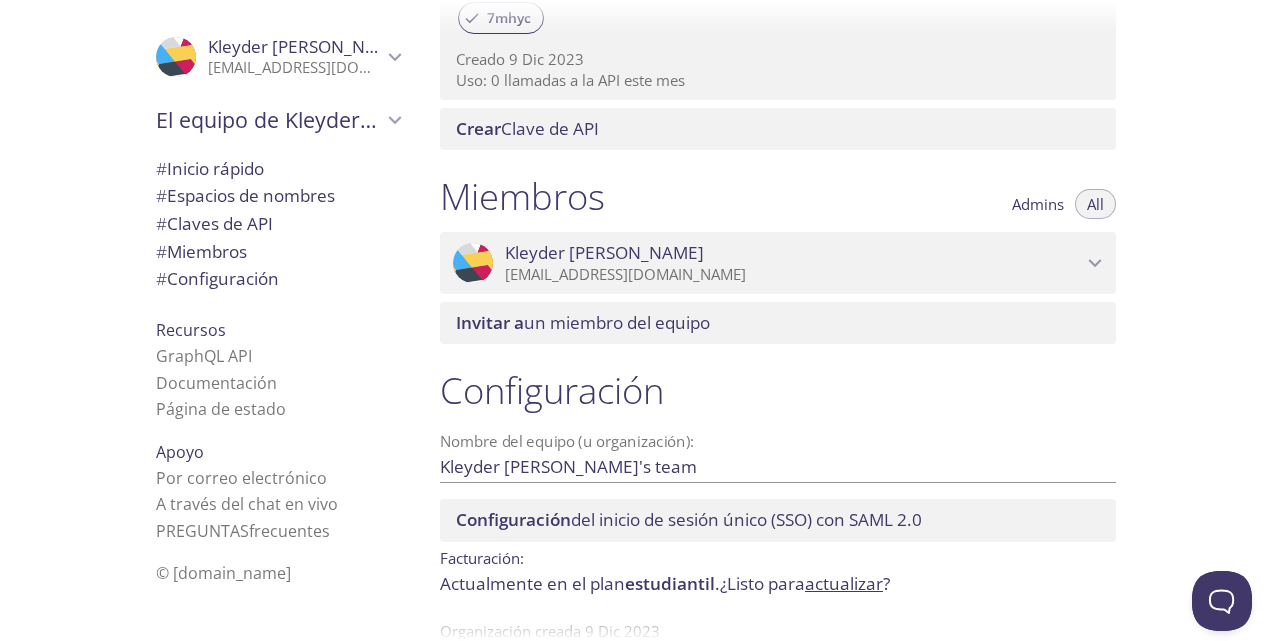 click on "#  Inicio rápido #  Espacios de nombres #  Claves de API #  Miembros #  Configuración" at bounding box center (278, 229) 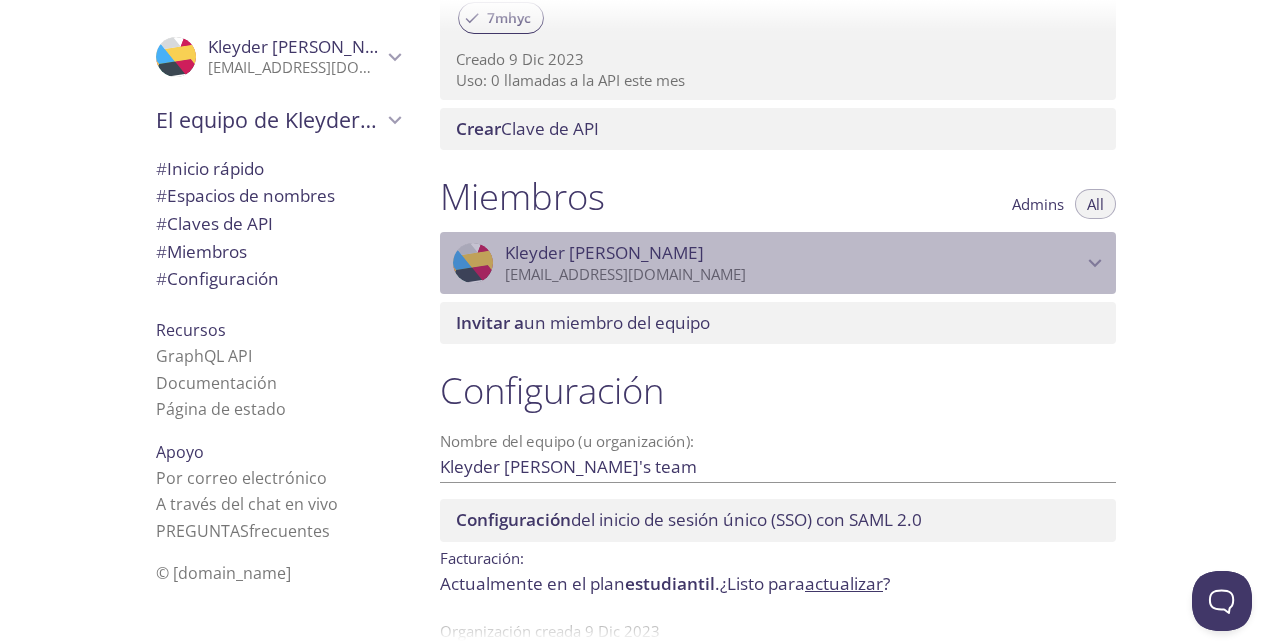 click on "[EMAIL_ADDRESS][DOMAIN_NAME]" at bounding box center (793, 275) 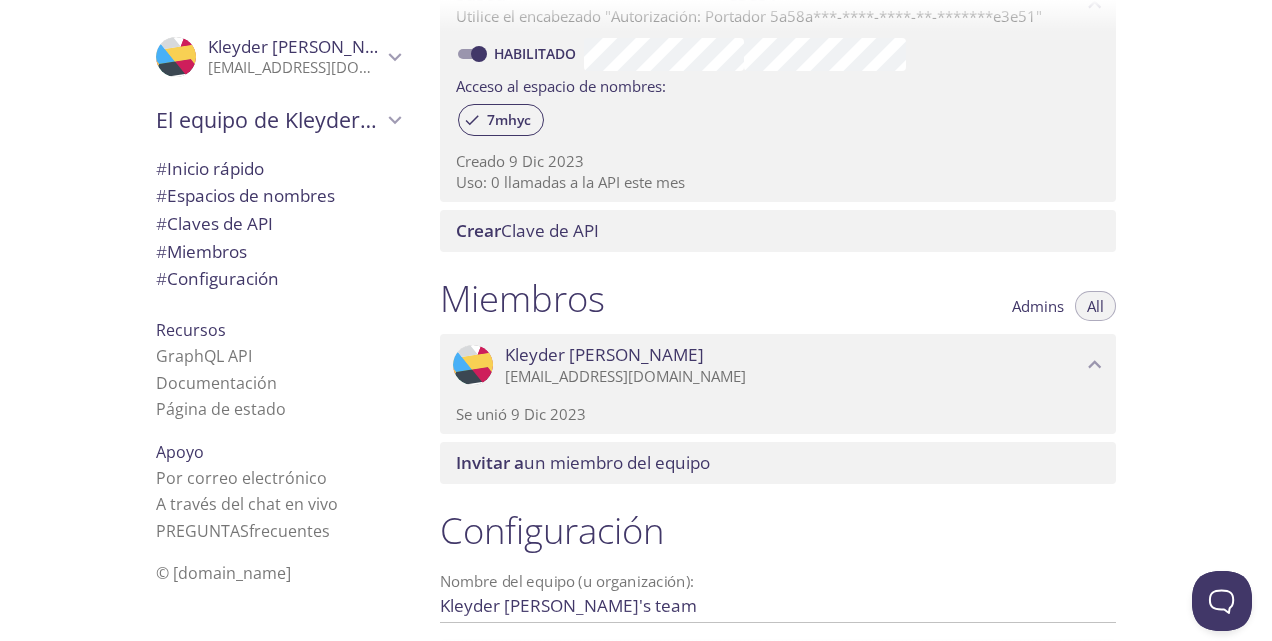 click on "Miembros Admins All
.cls-1 {
fill: #6d5ca8;
}
.cls-2 {
fill: #3fc191;
}
.cls-3 {
fill: #3b4752;
}
.cls-4 {
fill: #ce1e5b;
}
.cls-5 {
fill: #f8d053;
}
.cls-6 {
fill: #48b0f7;
}
.cls-7 {
fill: #d7d9db;
}
ProfilePic Kleyder Jared Zárate Zárate utme232032@utvco.edu.mx Se unió 9 Dic 2023 Invitar a  un miembro del equipo" at bounding box center (778, 380) 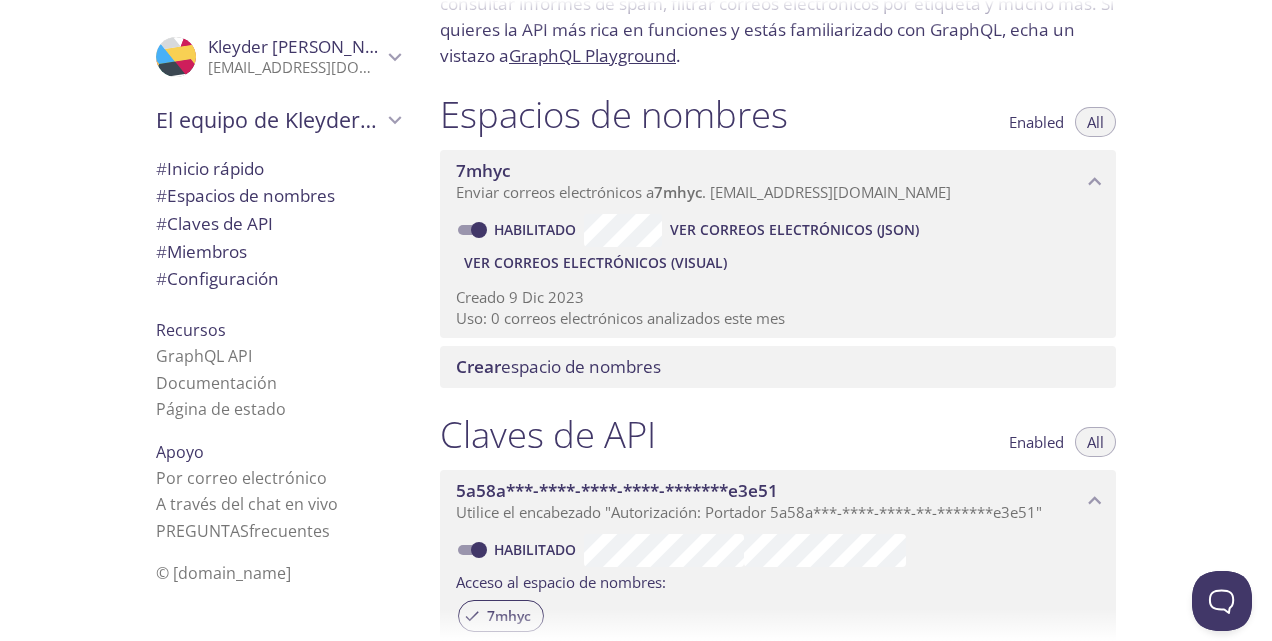 scroll, scrollTop: 210, scrollLeft: 0, axis: vertical 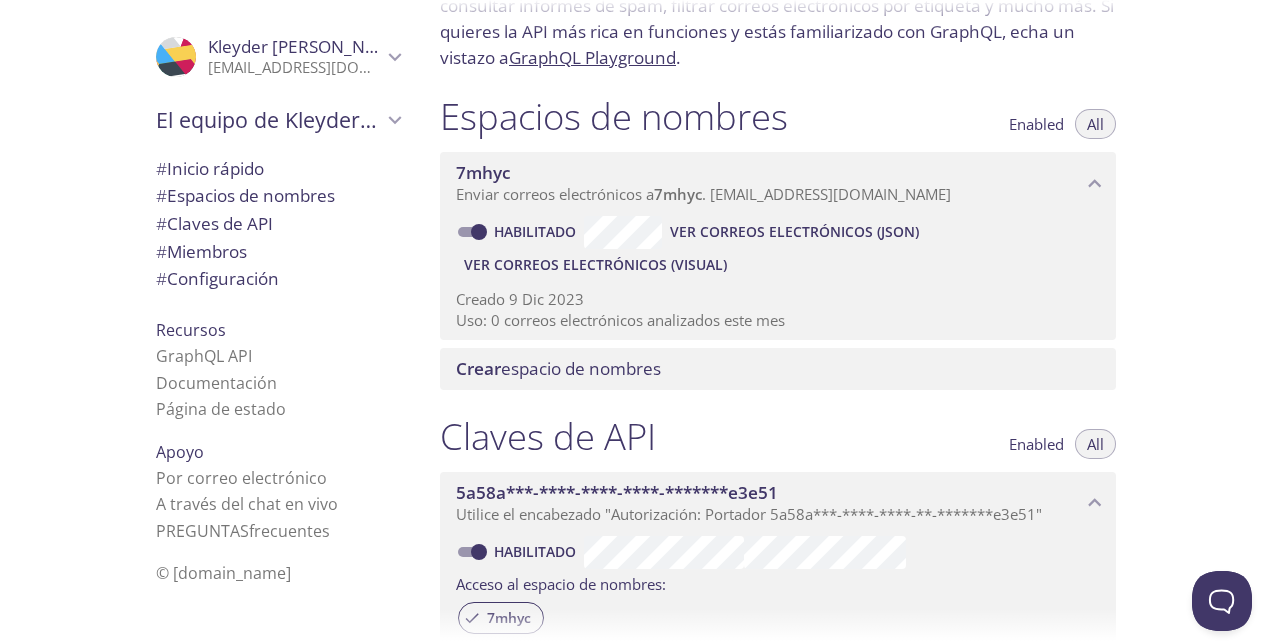 click on "Espacios de nombres Enabled All 7mhyc Enviar correos electrónicos a  7mhyc . {etiqueta}@inbox.testmail.app Habilitado Ver correos electrónicos (JSON) Ver correos electrónicos (visual) Creado 9 Dic 2023 Uso: 0 correos electrónicos analizados este mes Crear  espacio de nombres" at bounding box center (778, 242) 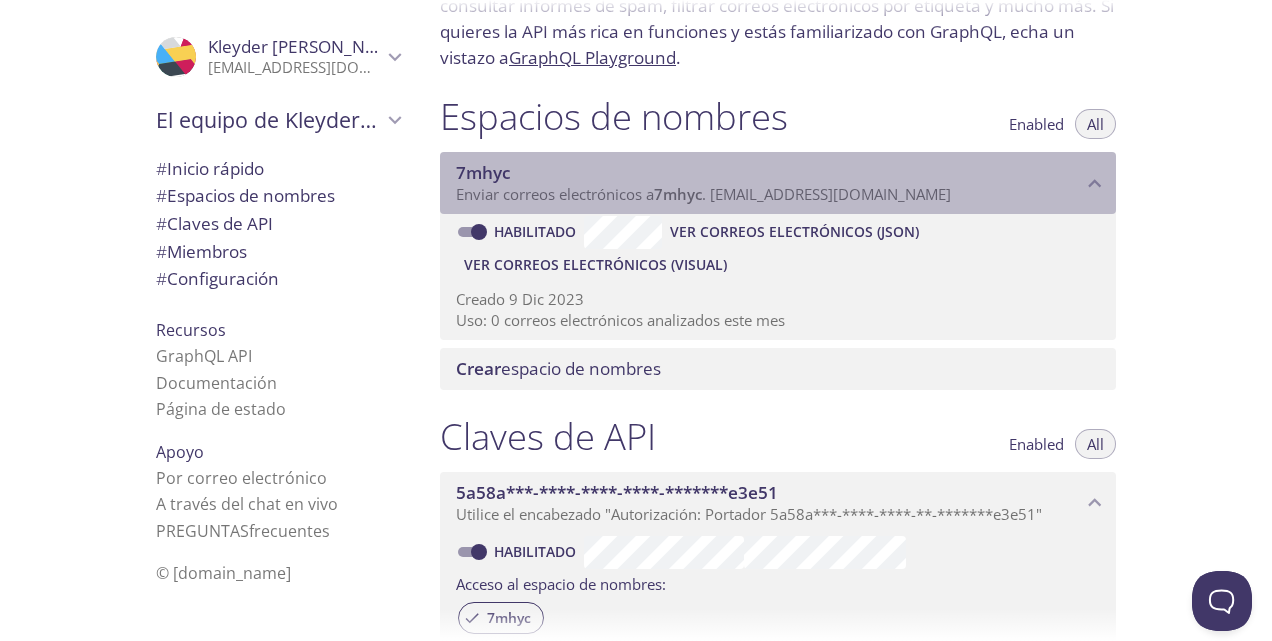 click on "Enviar correos electrónicos a  7mhyc . {etiqueta}@inbox.testmail.app" at bounding box center (769, 195) 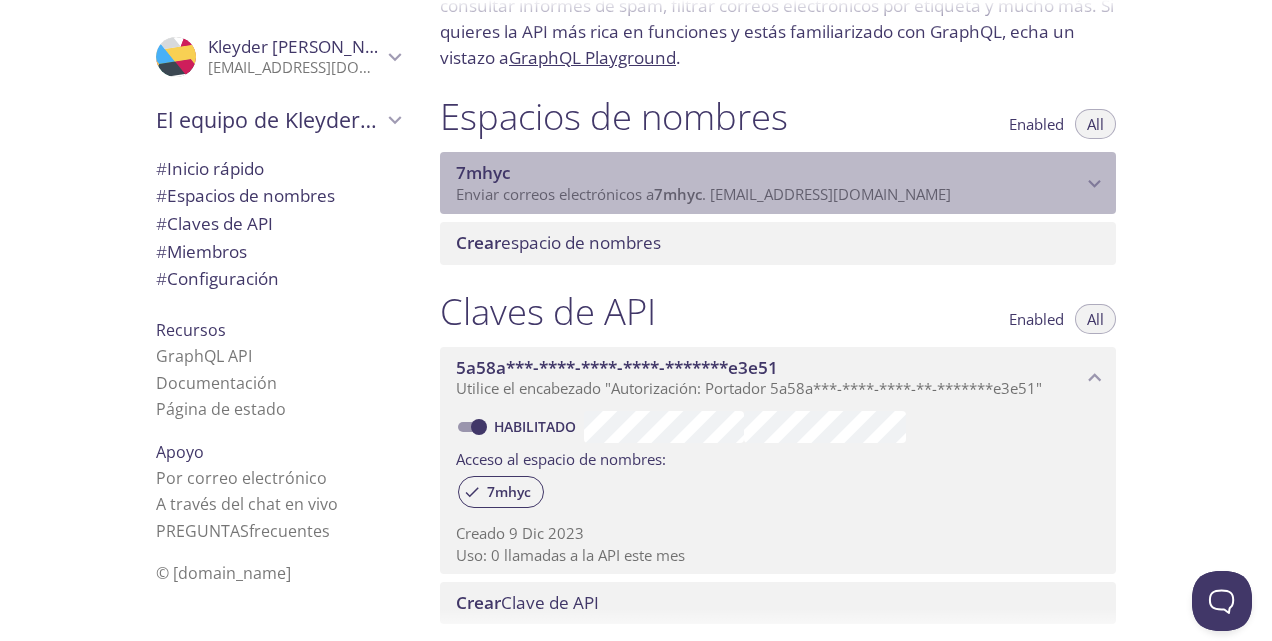 click on "Enviar correos electrónicos a  7mhyc . {etiqueta}@inbox.testmail.app" at bounding box center (769, 195) 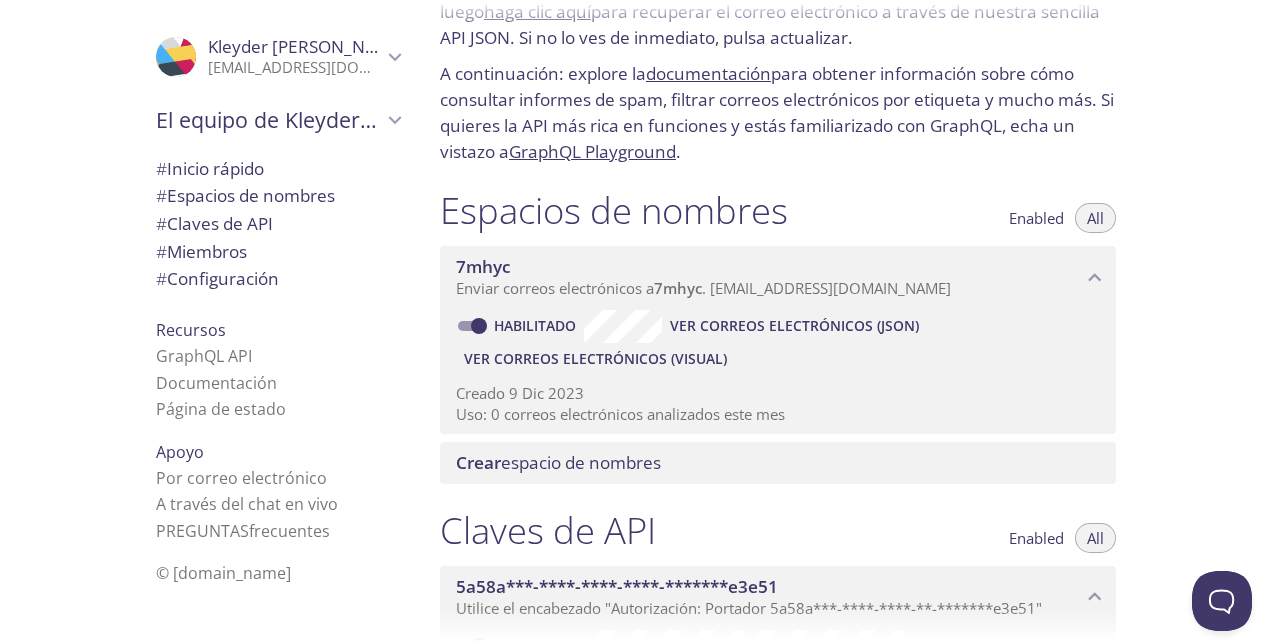 scroll, scrollTop: 0, scrollLeft: 0, axis: both 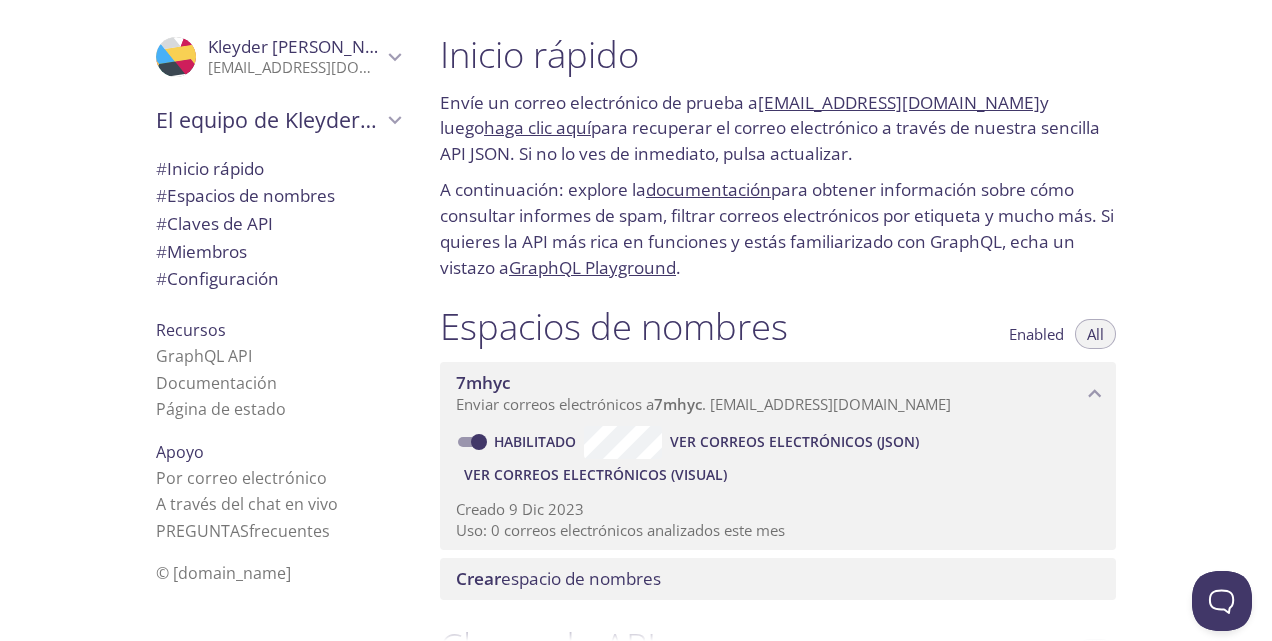 click on "haga clic aquí" at bounding box center (537, 127) 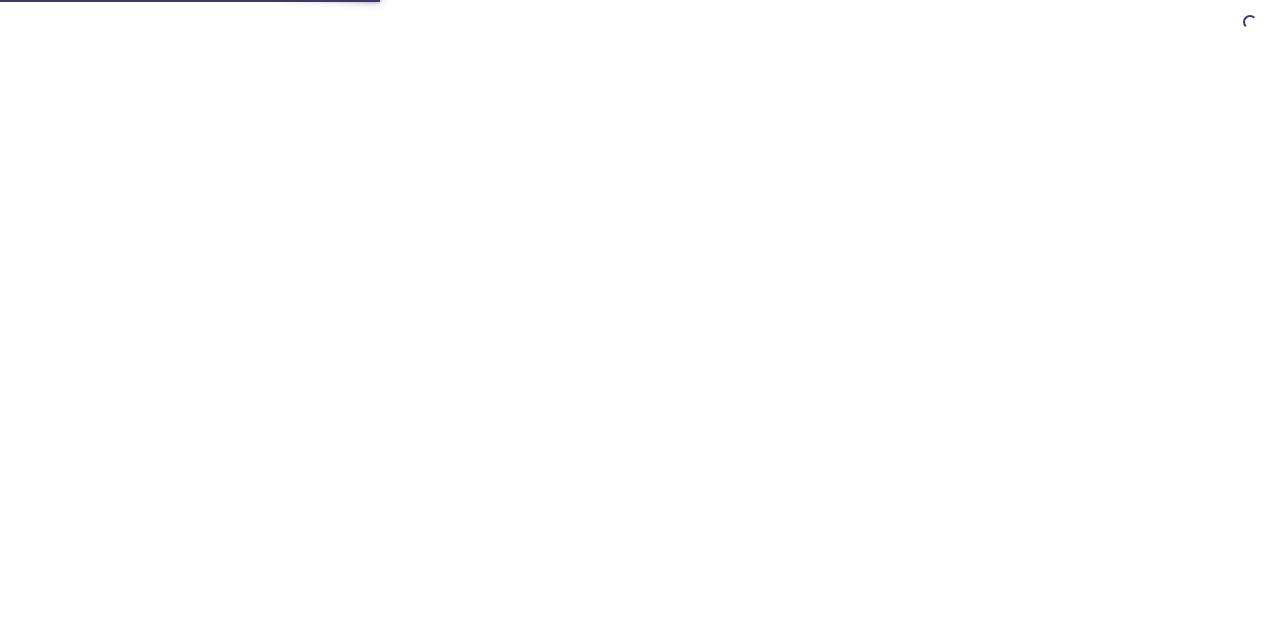 scroll, scrollTop: 0, scrollLeft: 0, axis: both 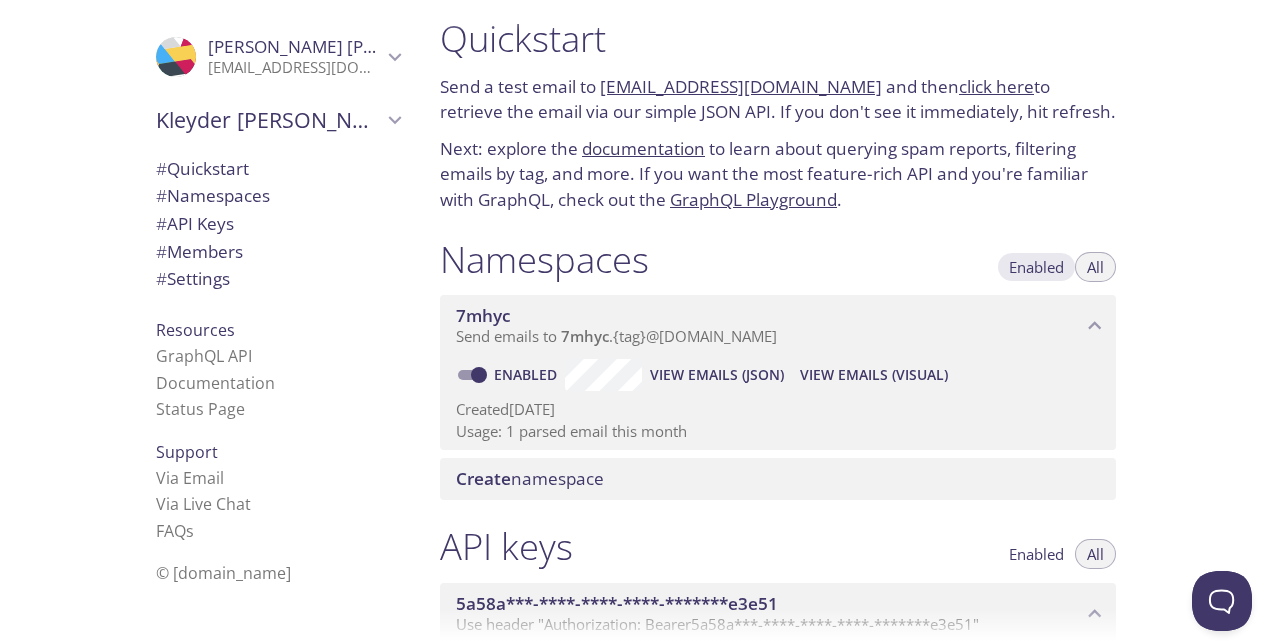 click on "Enabled" at bounding box center (1036, 267) 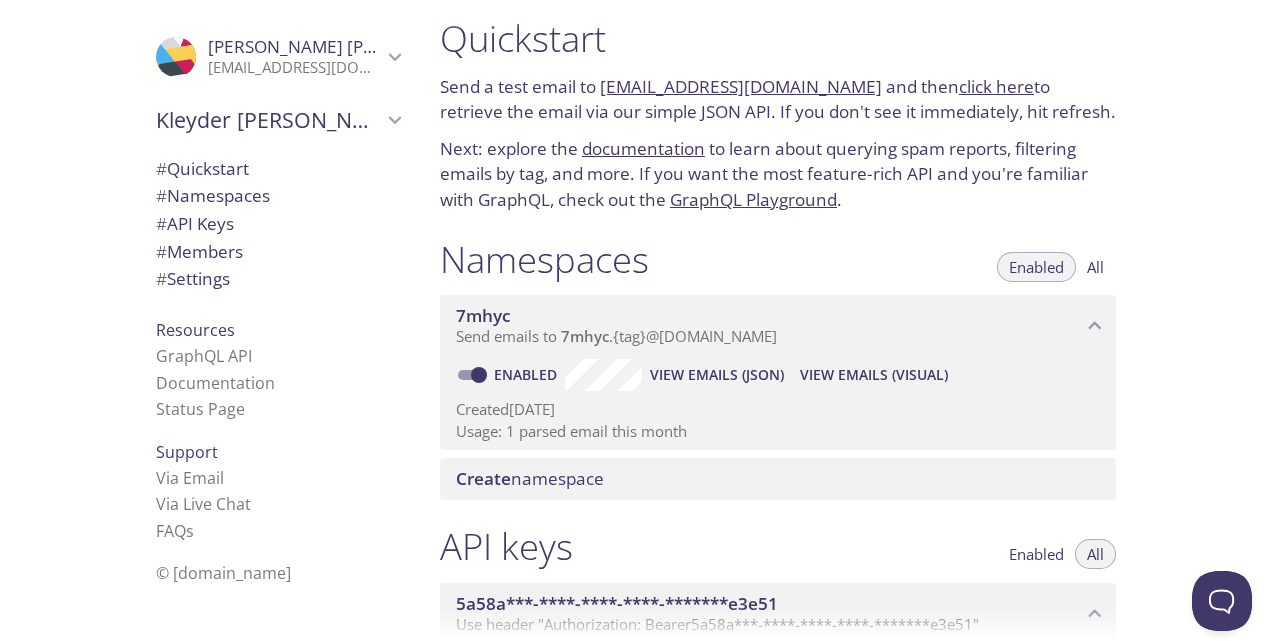 scroll, scrollTop: 0, scrollLeft: 0, axis: both 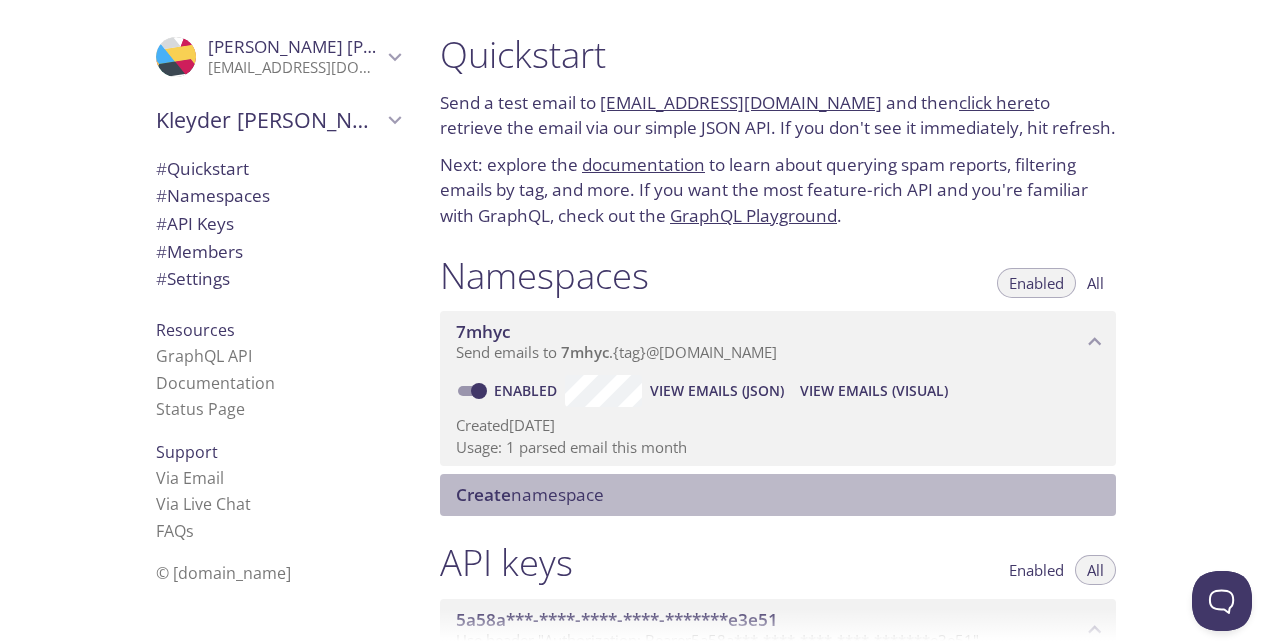 click on "Create  namespace" at bounding box center (778, 495) 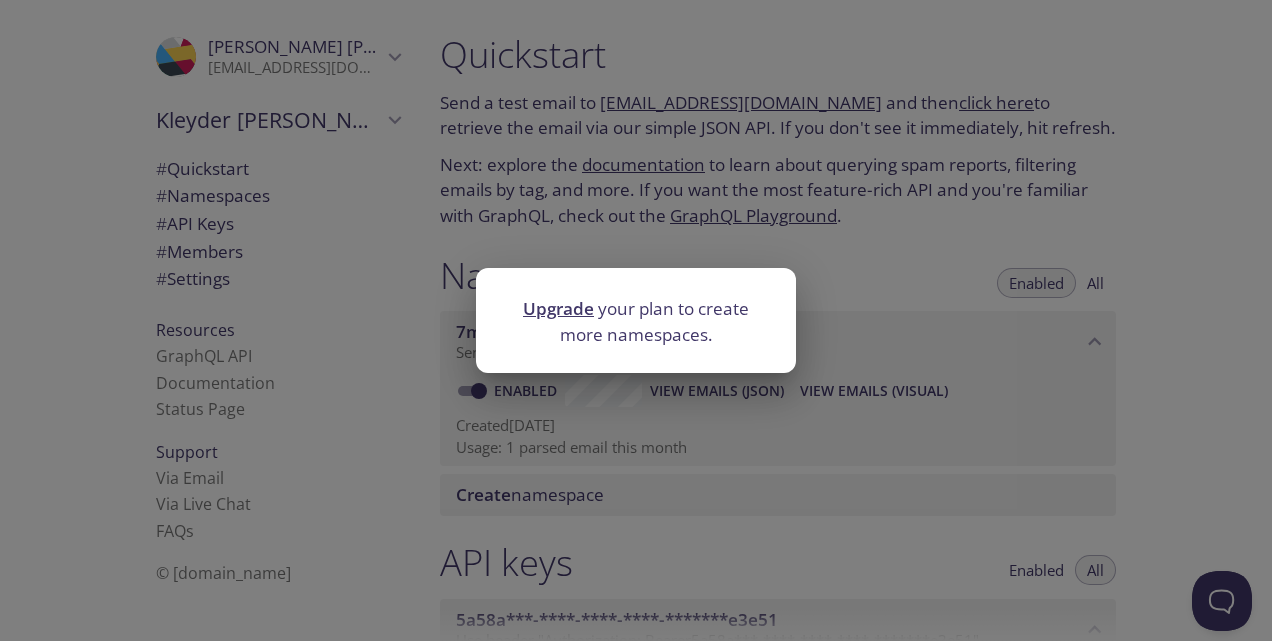 click on "Upgrade   your plan to create more namespaces." at bounding box center [636, 320] 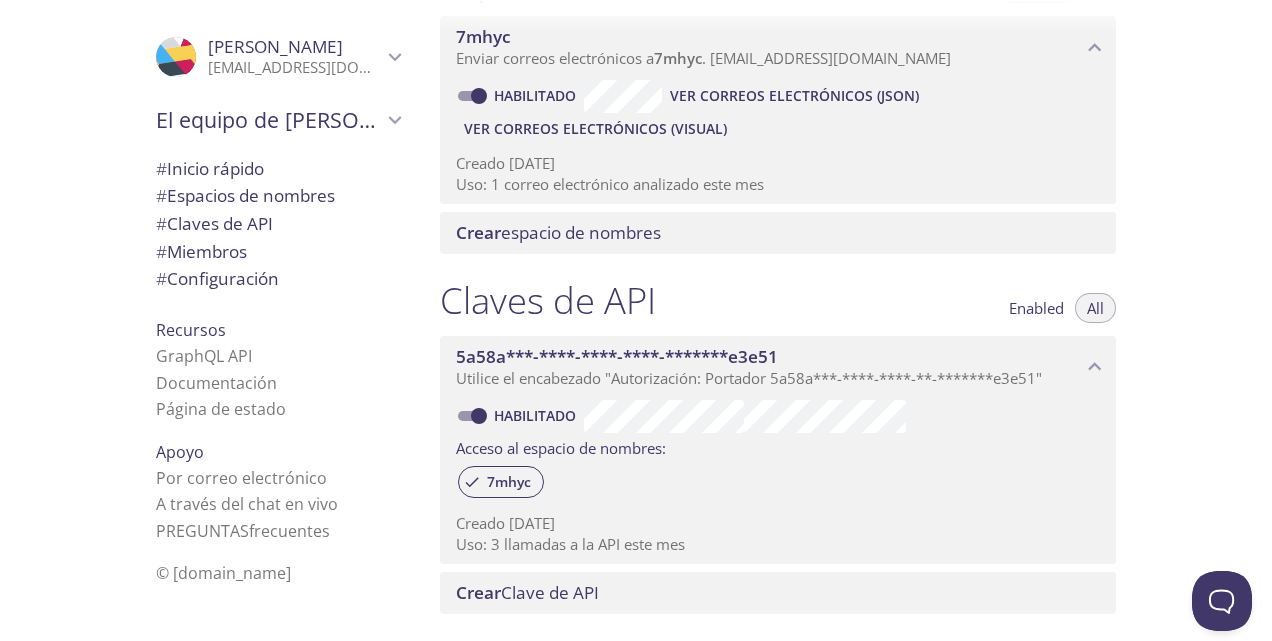 scroll, scrollTop: 352, scrollLeft: 0, axis: vertical 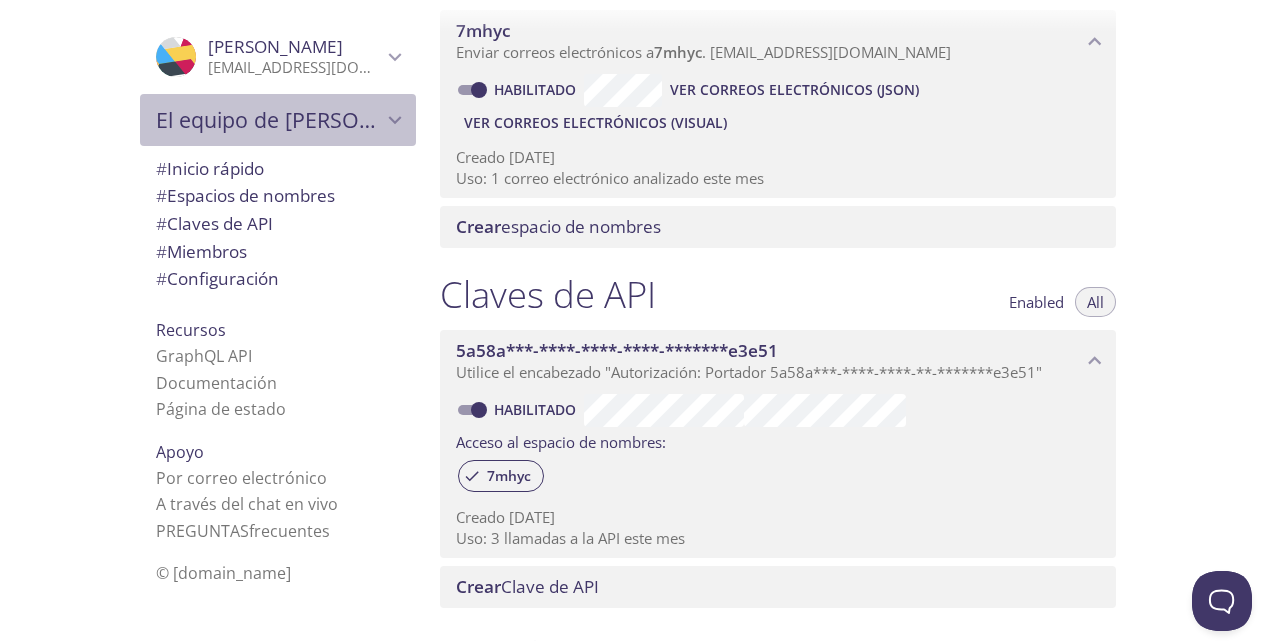 click on "El equipo de Kleyder Jared" at bounding box center (269, 120) 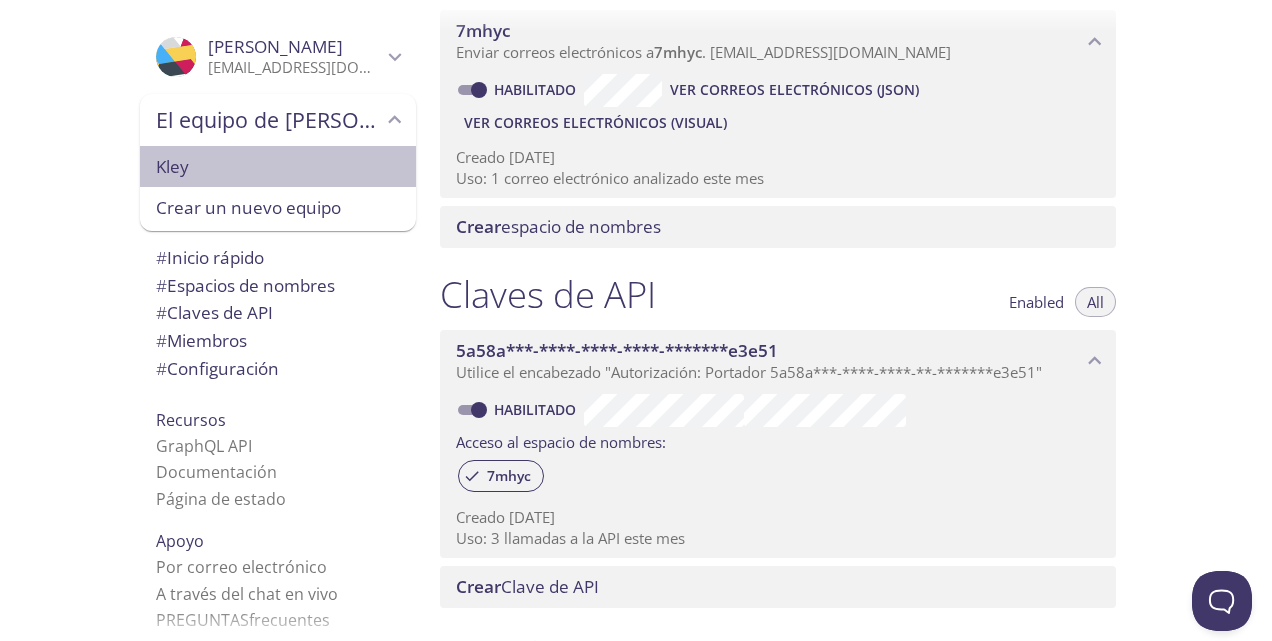 click on "Kley" at bounding box center [278, 167] 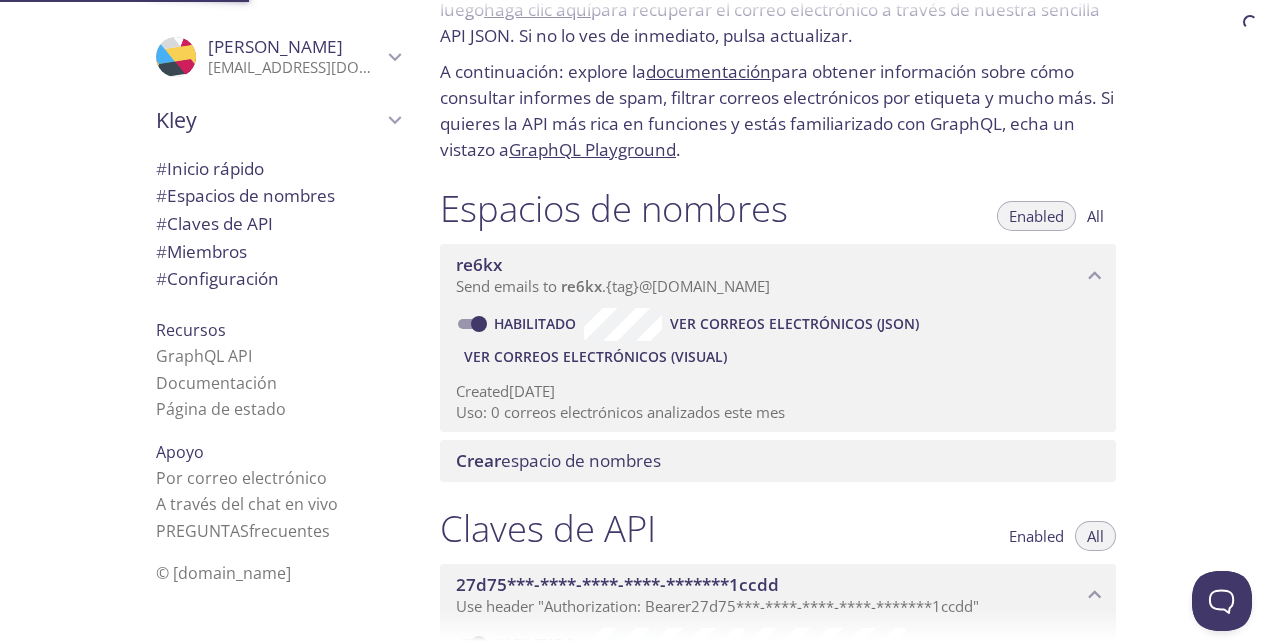 scroll, scrollTop: 32, scrollLeft: 0, axis: vertical 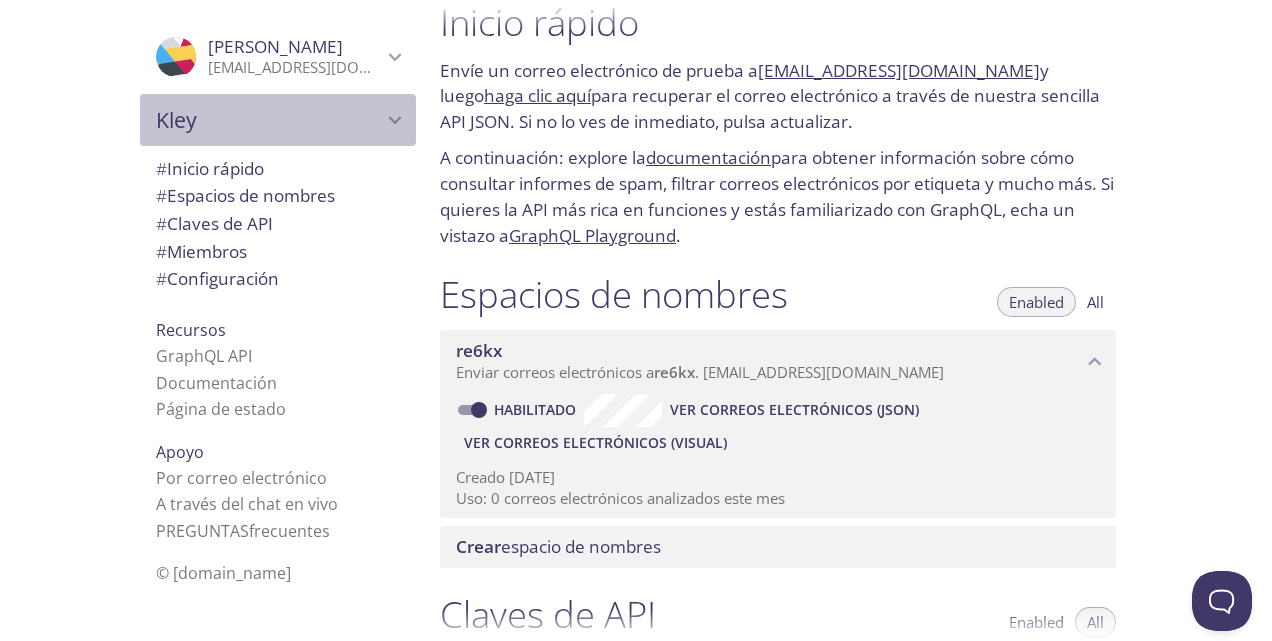 click on "Kley" at bounding box center (269, 120) 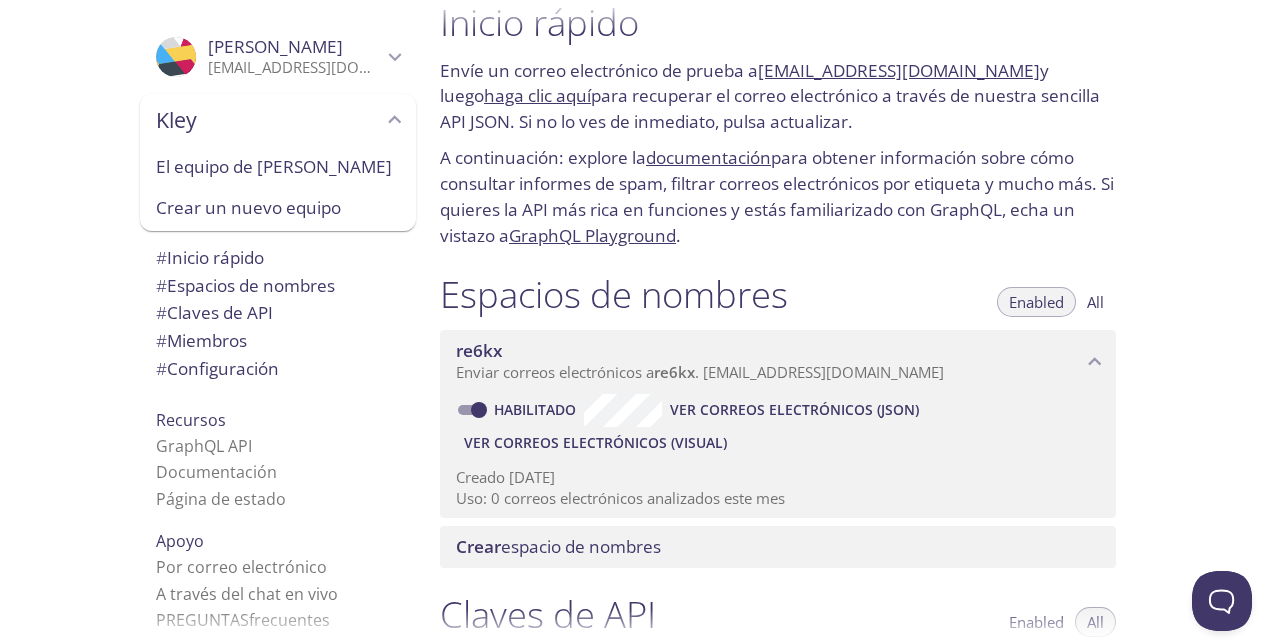 click on "Crear un nuevo equipo" at bounding box center [278, 208] 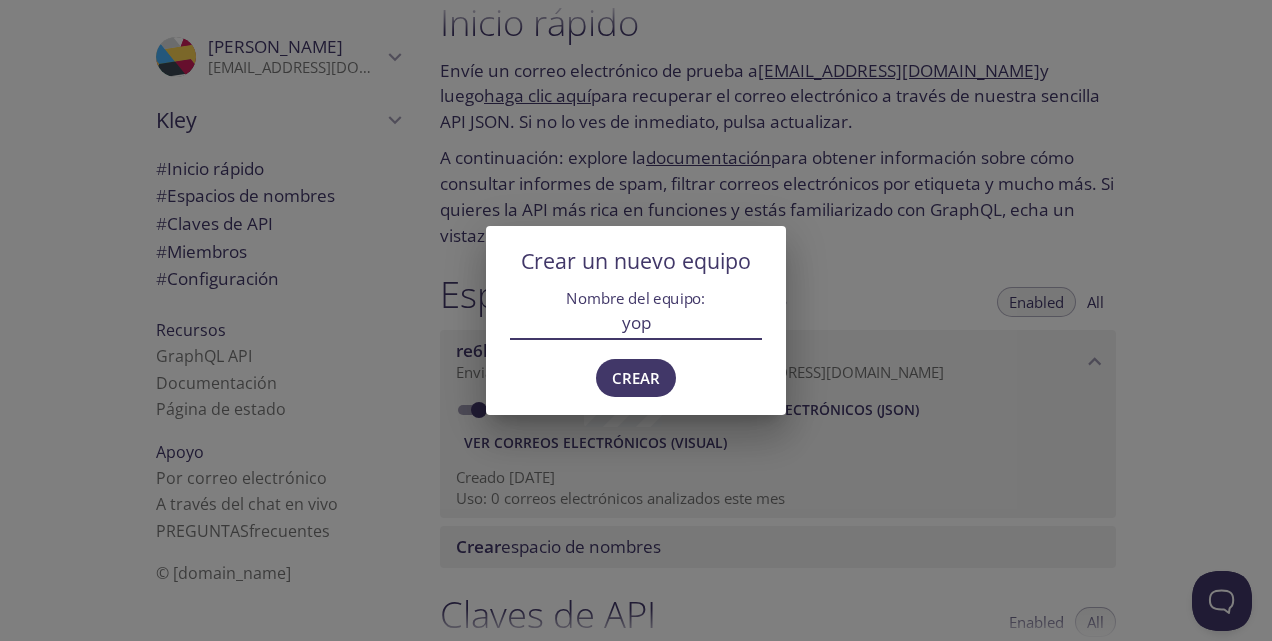 type on "yop" 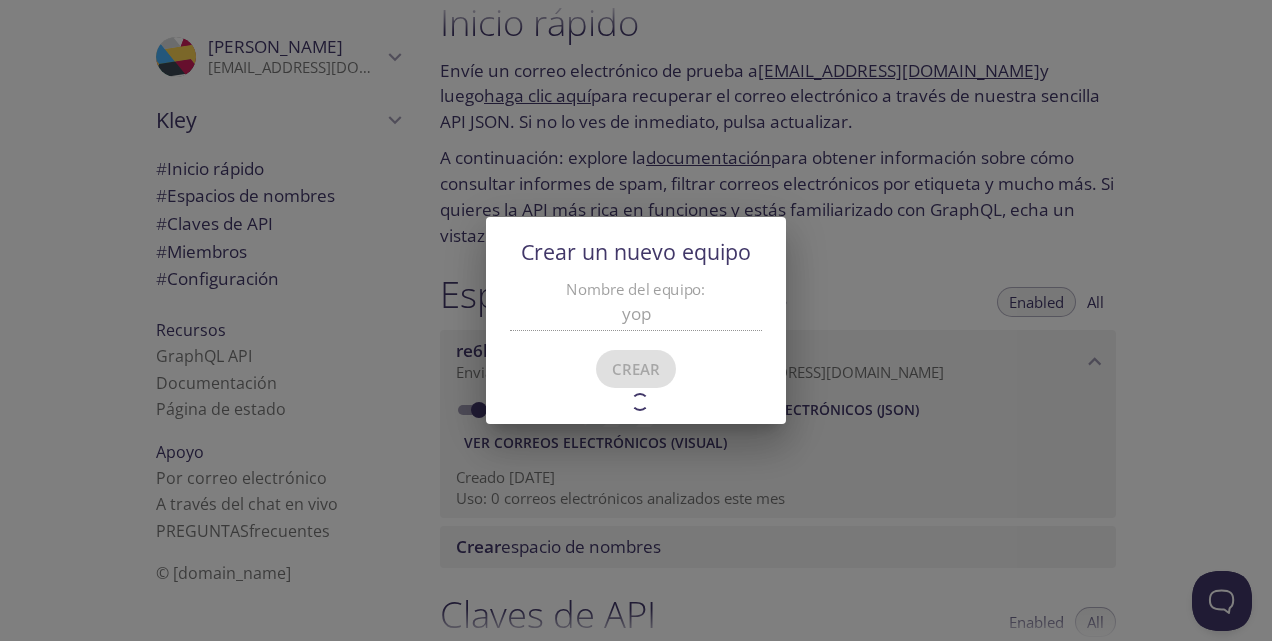 type on "yop" 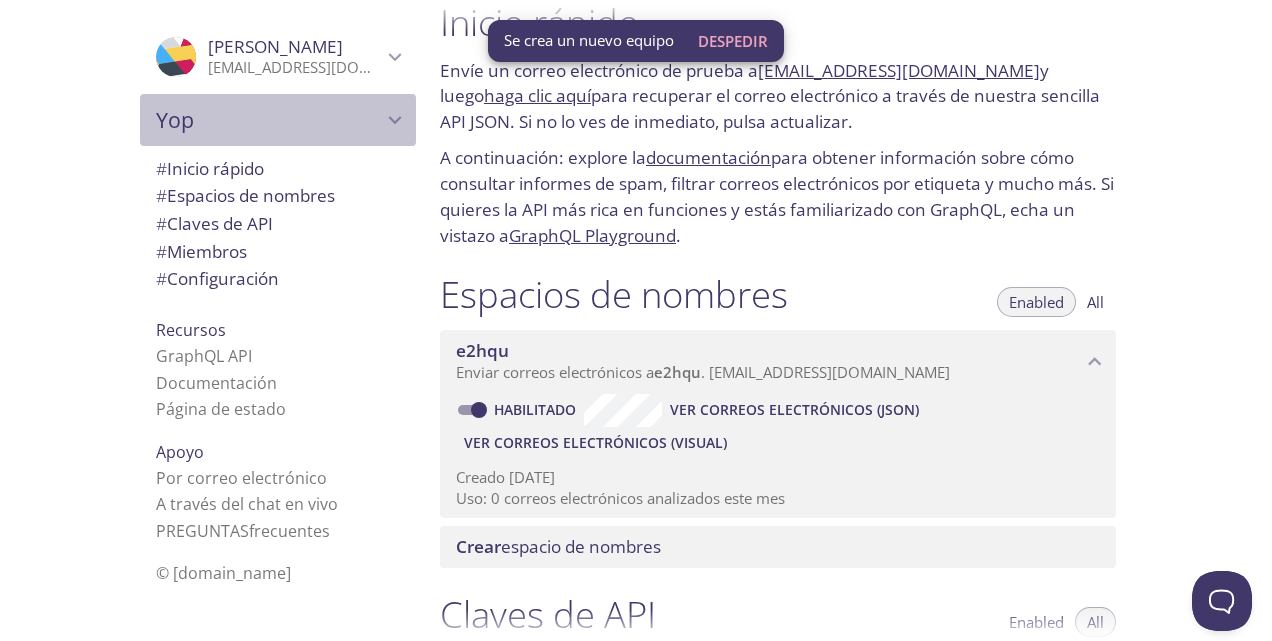 click on "Yop" at bounding box center [278, 120] 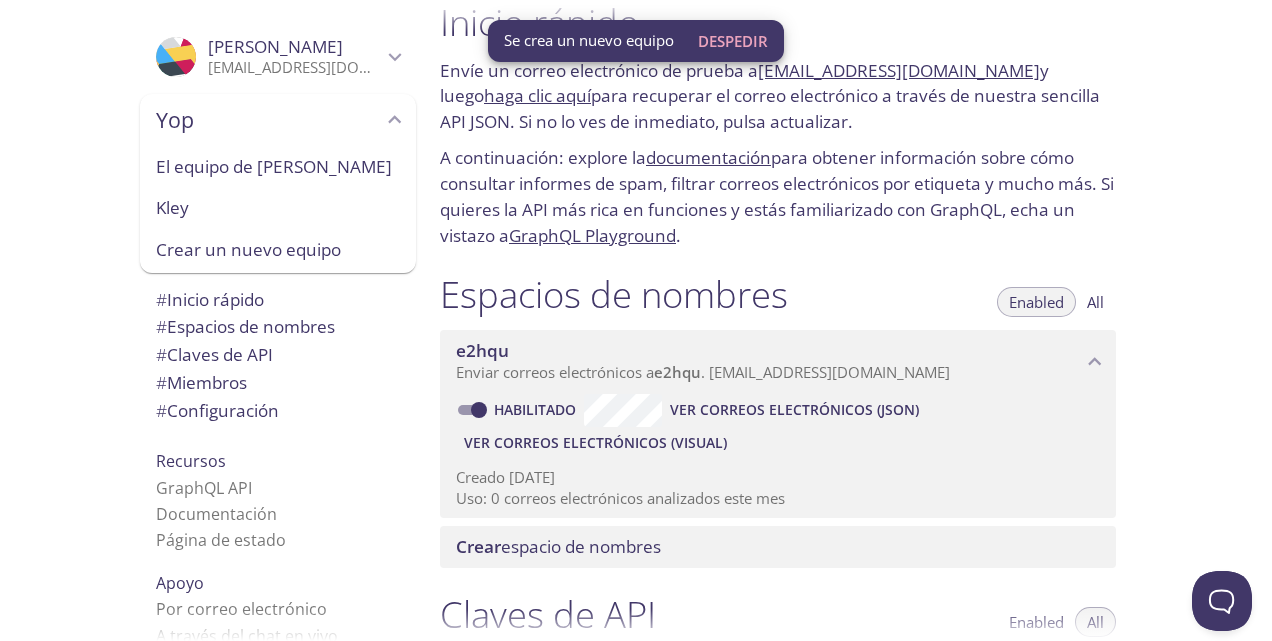 click on "e2hqu" at bounding box center (769, 351) 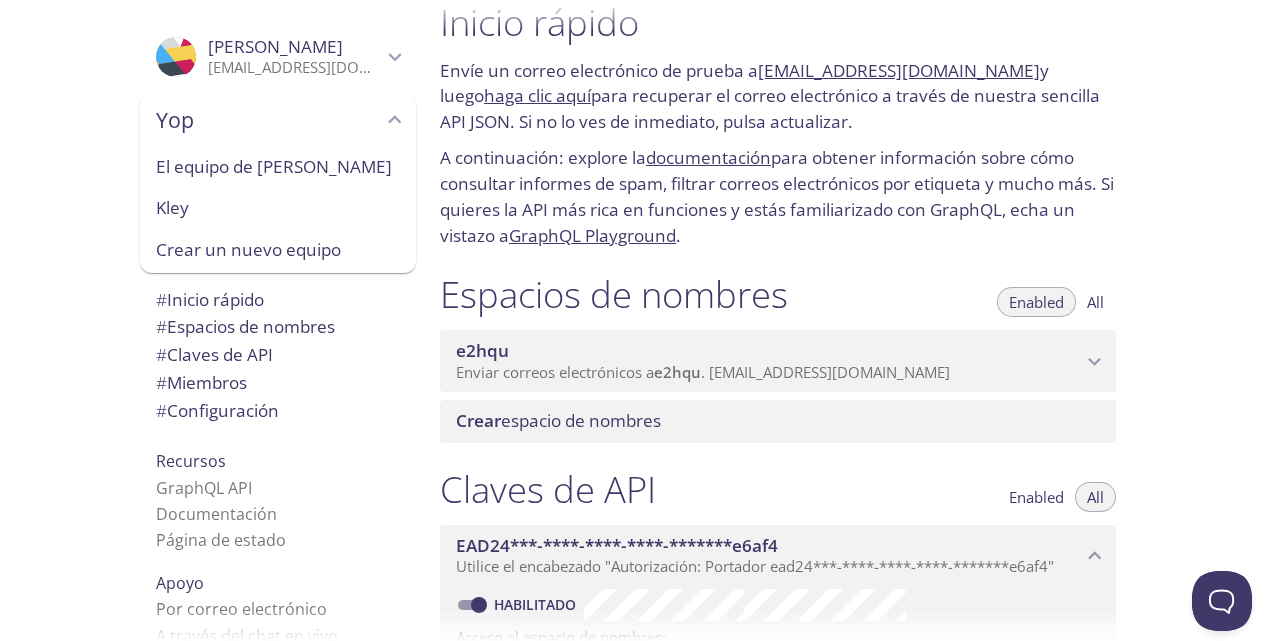 scroll, scrollTop: 57, scrollLeft: 0, axis: vertical 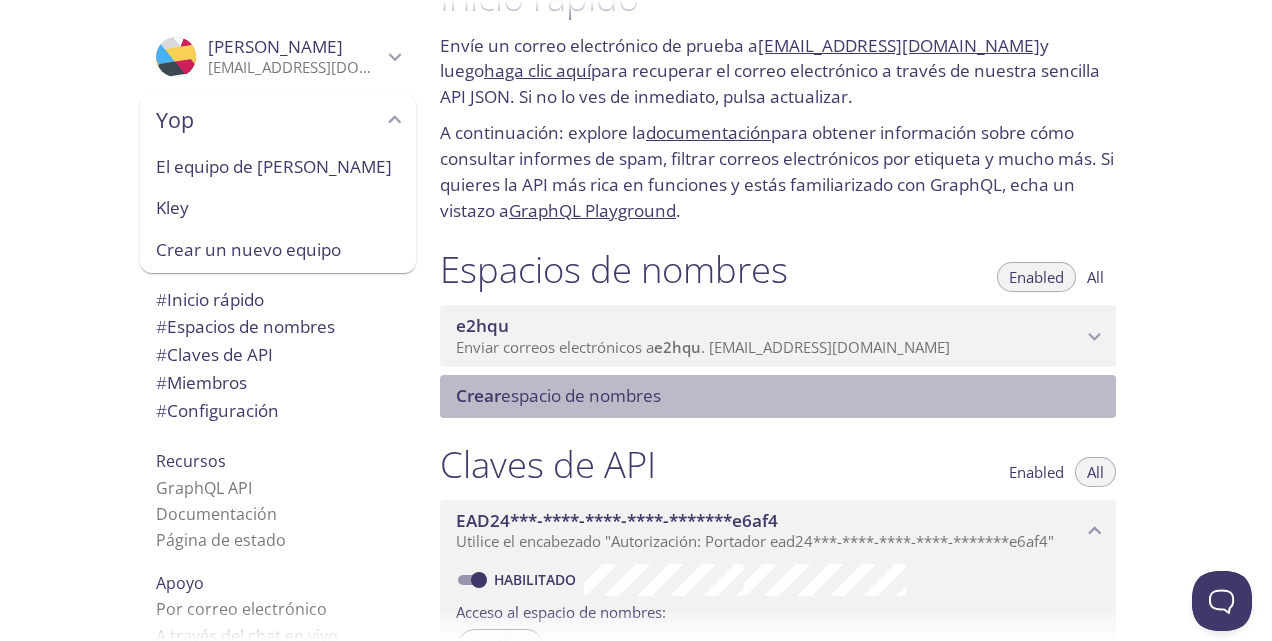 click on "Crear" at bounding box center (478, 395) 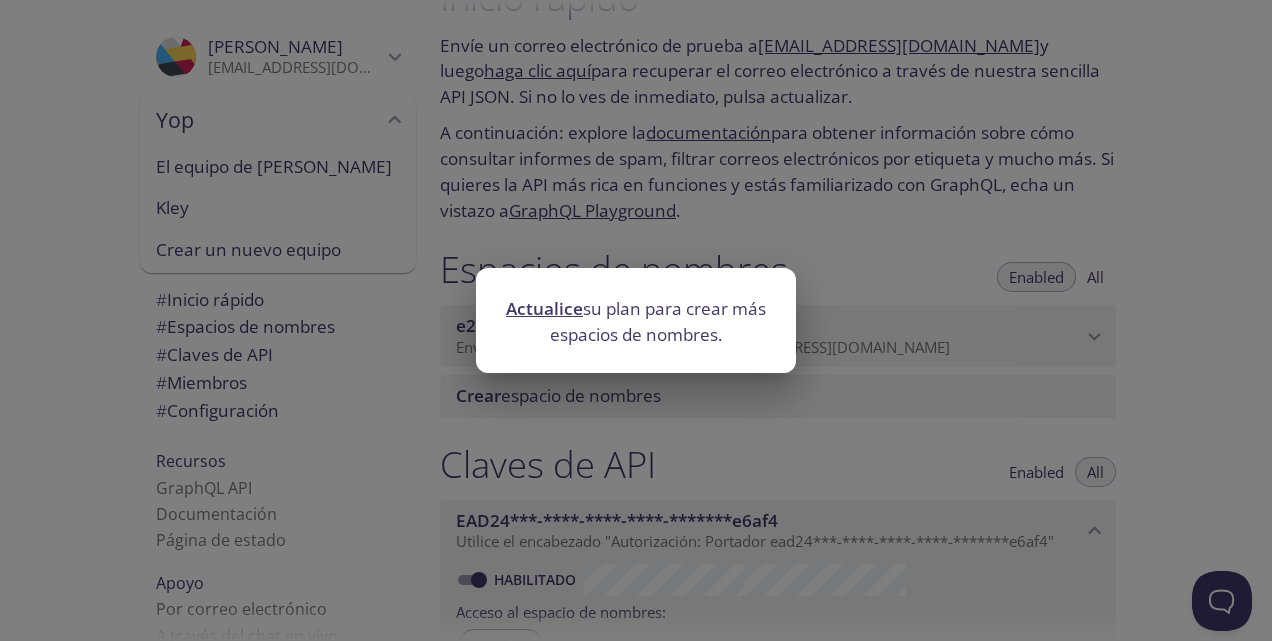 click on "Actualice  su plan para crear más espacios de nombres." at bounding box center (636, 320) 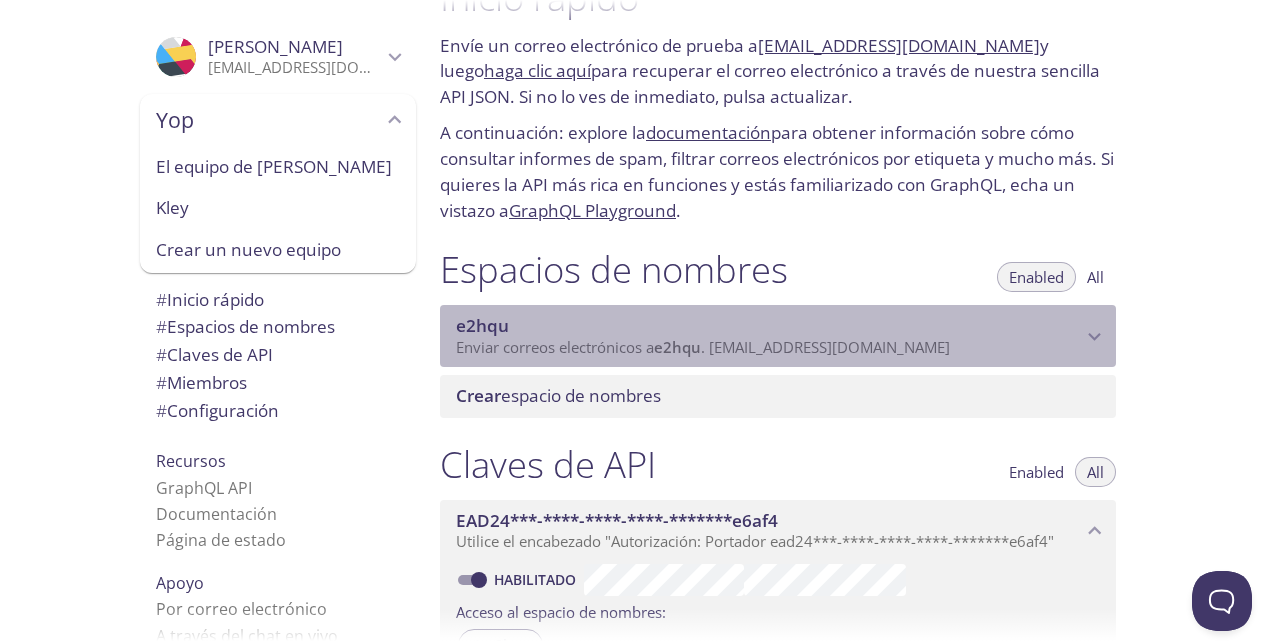 click on "Enviar correos electrónicos a  e2hqu . {etiqueta}@inbox.testmail.app" at bounding box center (703, 347) 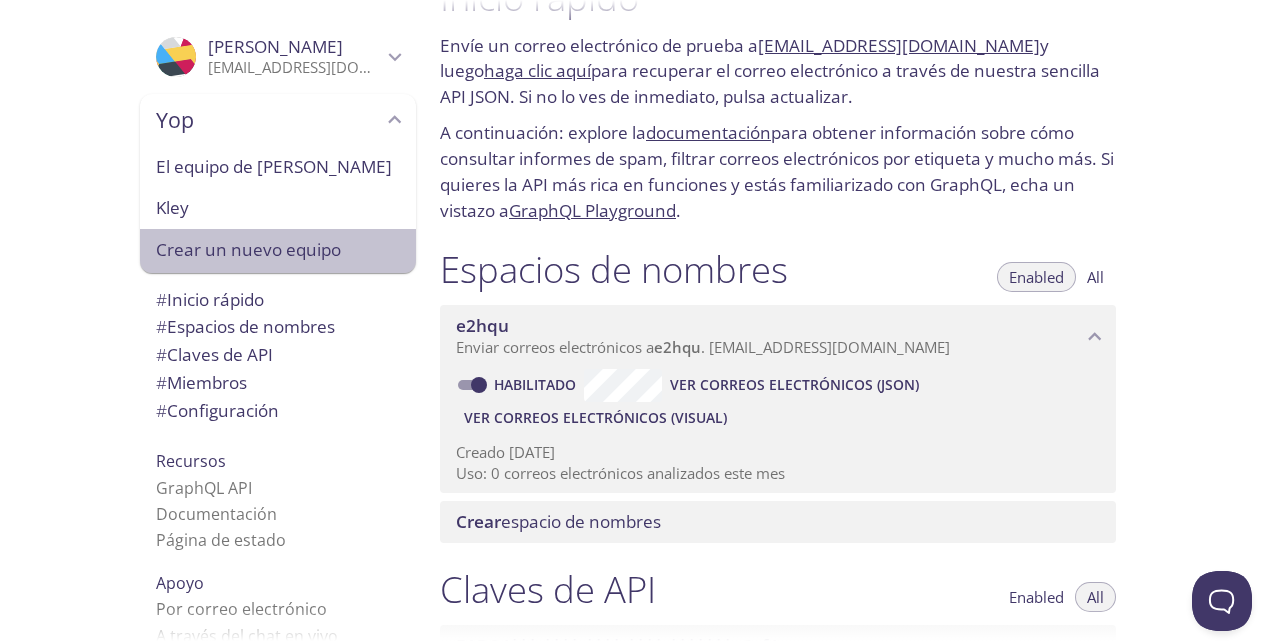 click on "Crear un nuevo equipo" at bounding box center (278, 250) 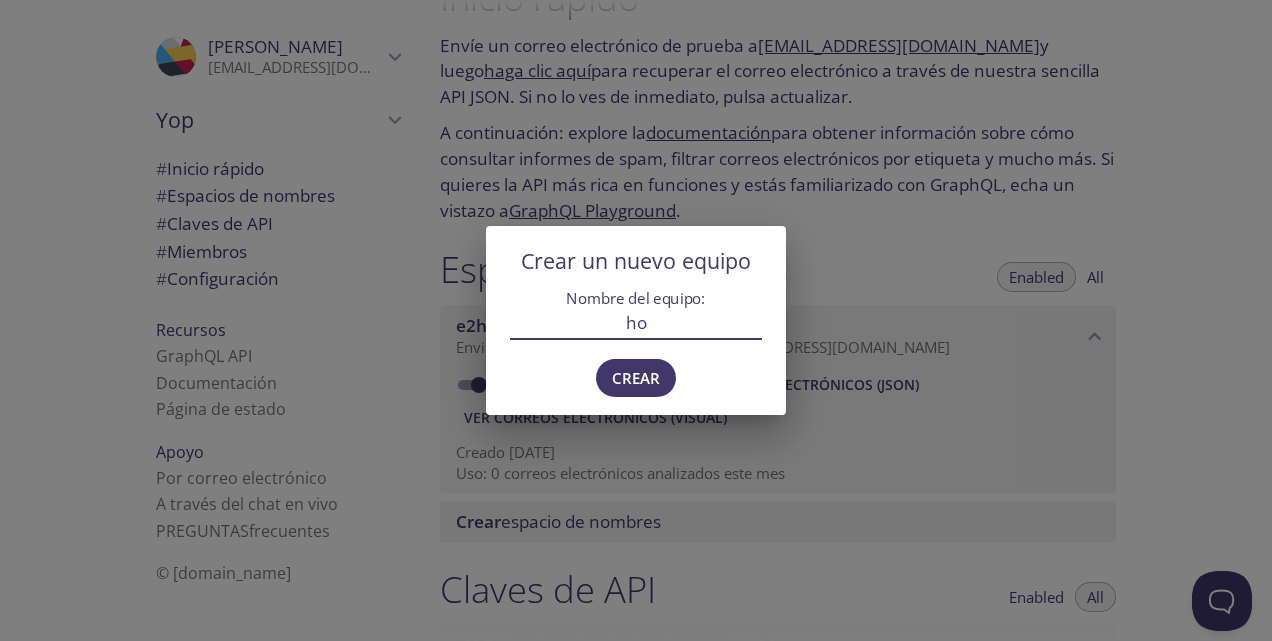 type on "h" 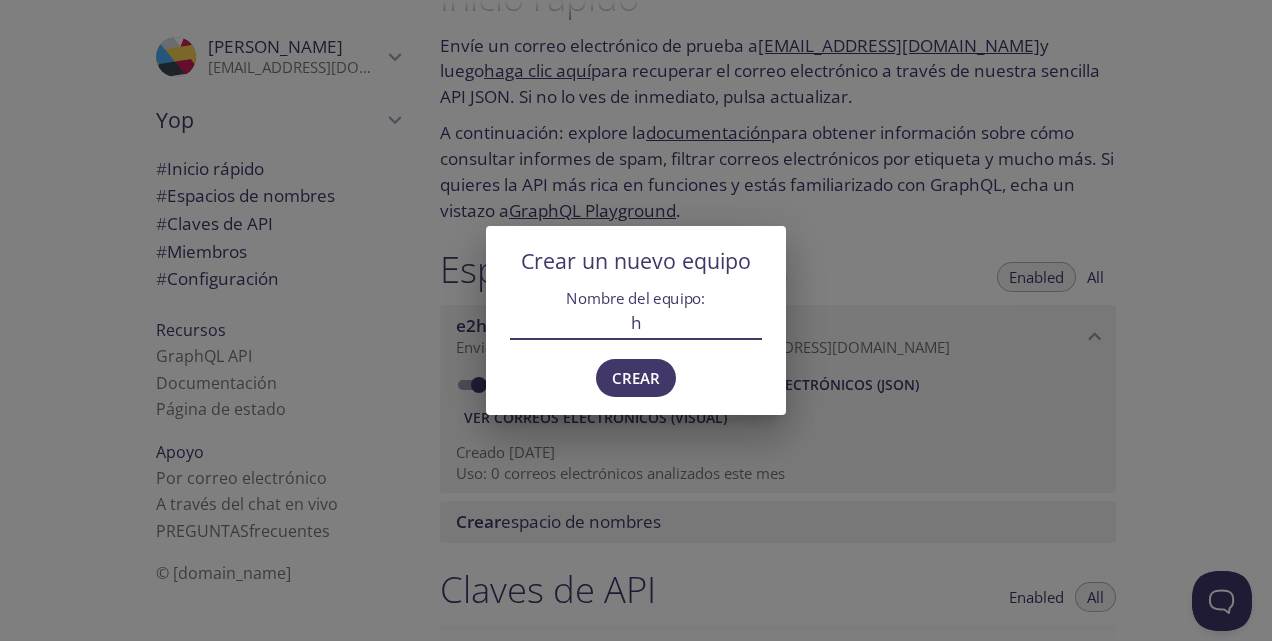 type 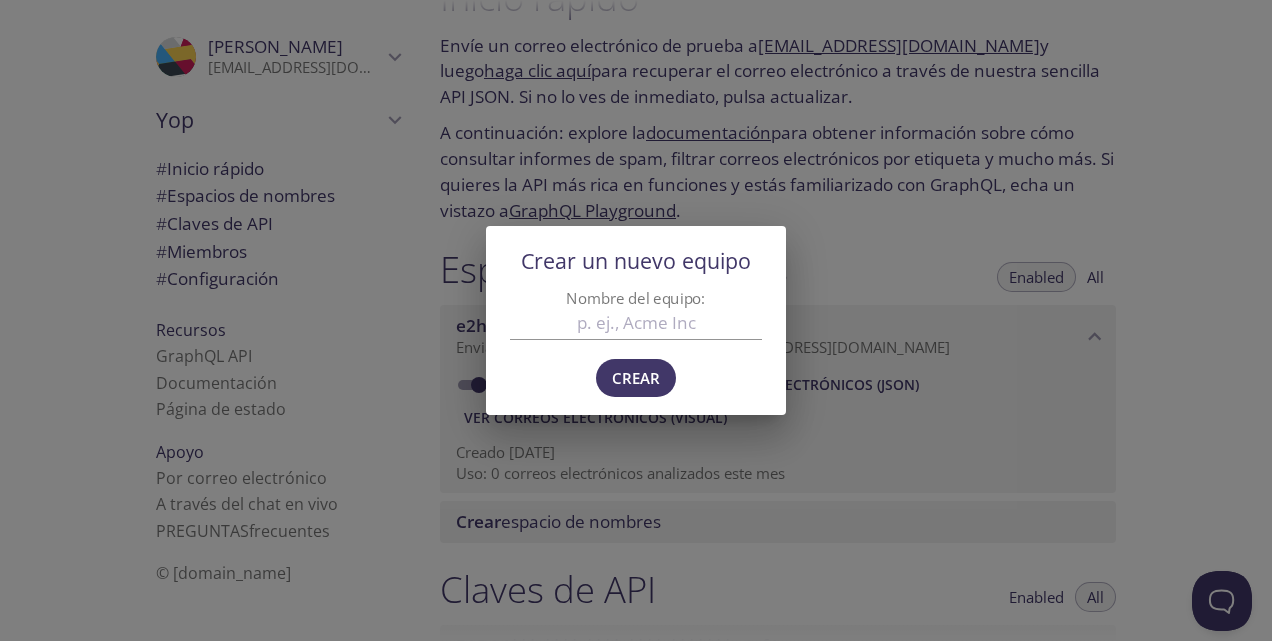click on "Crear un nuevo equipo Nombre del equipo: Crear" at bounding box center (636, 320) 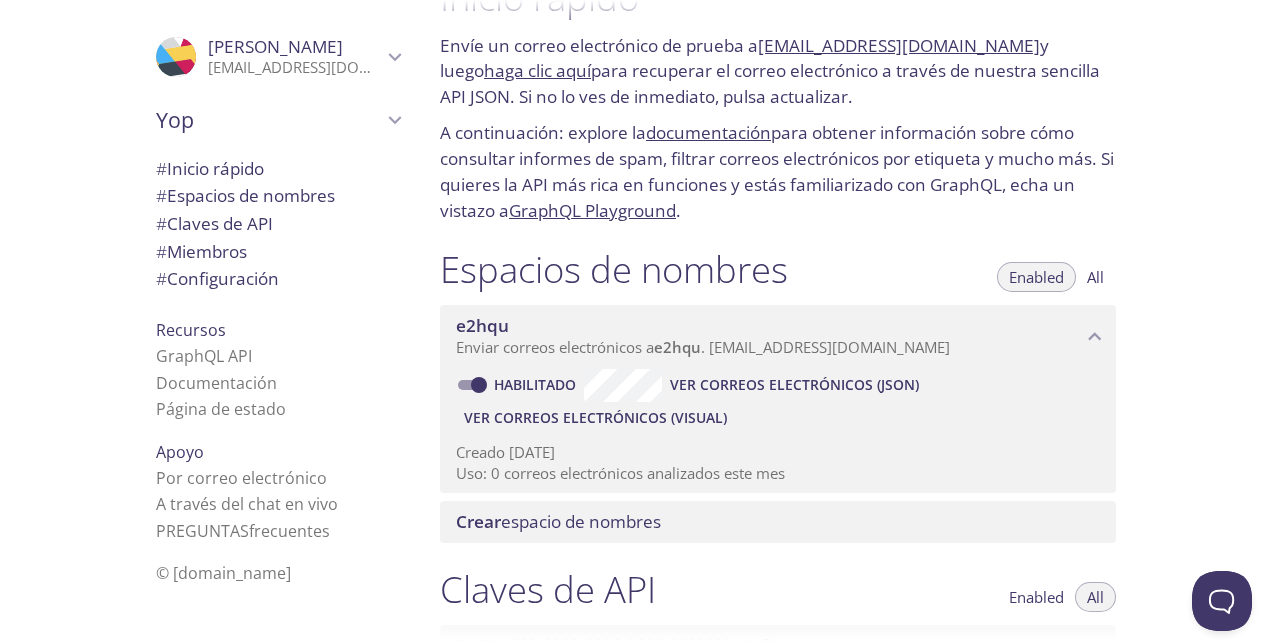 click on "Yop" at bounding box center (269, 120) 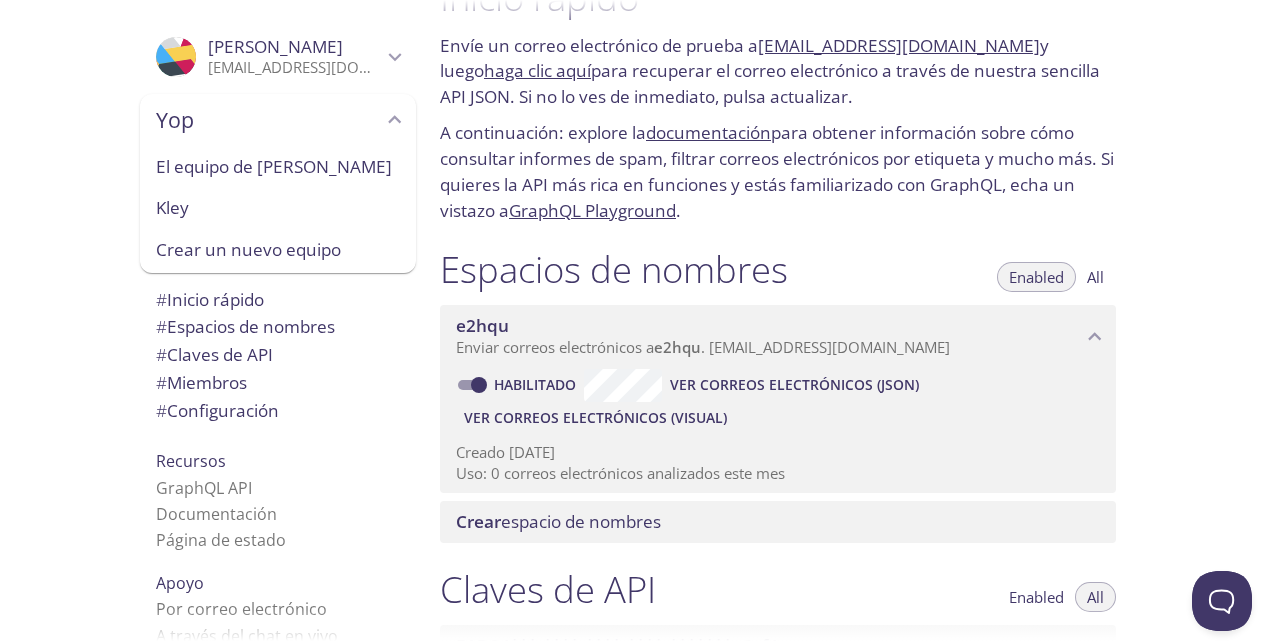 click on ".cls-1 {
fill: #6d5ca8;
}
.cls-2 {
fill: #3fc191;
}
.cls-3 {
fill: #3b4752;
}
.cls-4 {
fill: #ce1e5b;
}
.cls-5 {
fill: #f8d053;
}
.cls-6 {
fill: #48b0f7;
}
.cls-7 {
fill: #d7d9db;
}
ProfilePic Kleyder Jared Zárate Zárate utme232032@utvco.edu.mx Configuración de usuario Cierre de sesión Yop El equipo de Kleyder Jared Kley Crear un nuevo equipo #  Inicio rápido #  Espacios de nombres #  Claves de API #  Miembros #  Configuración Recursos GraphQL API Documentación Página de estado Apoyo Por correo electrónico A través del chat en vivo PREGUNTAS FRECUENTES © testmail.app" at bounding box center [212, 320] 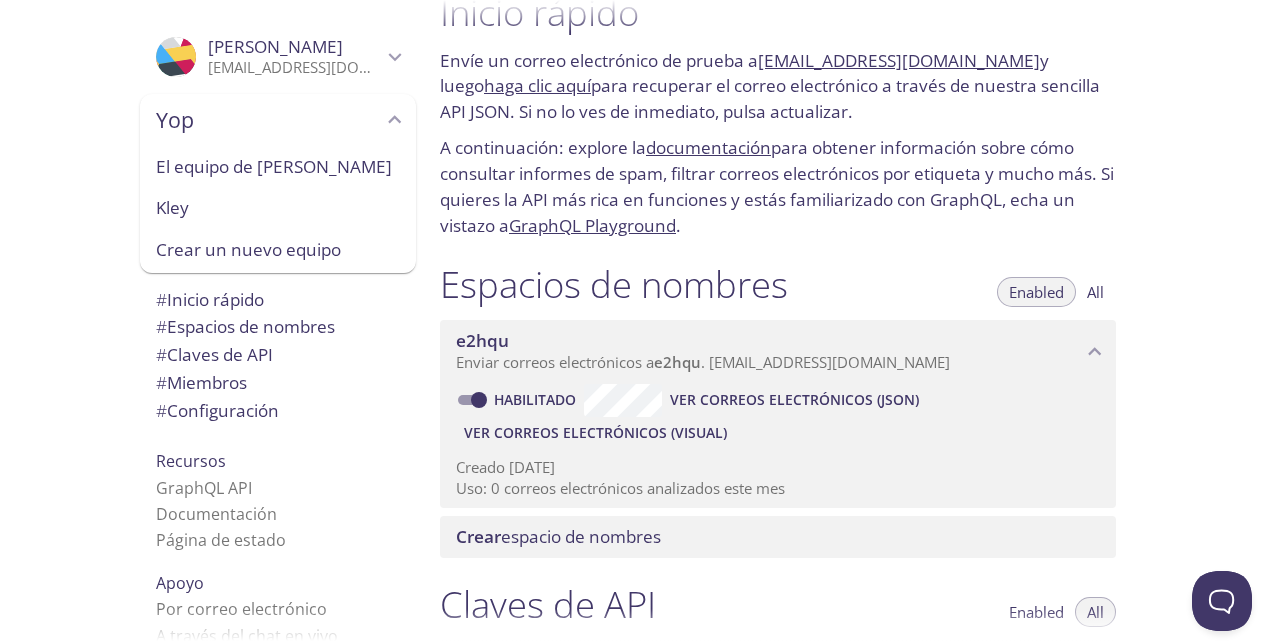 scroll, scrollTop: 44, scrollLeft: 0, axis: vertical 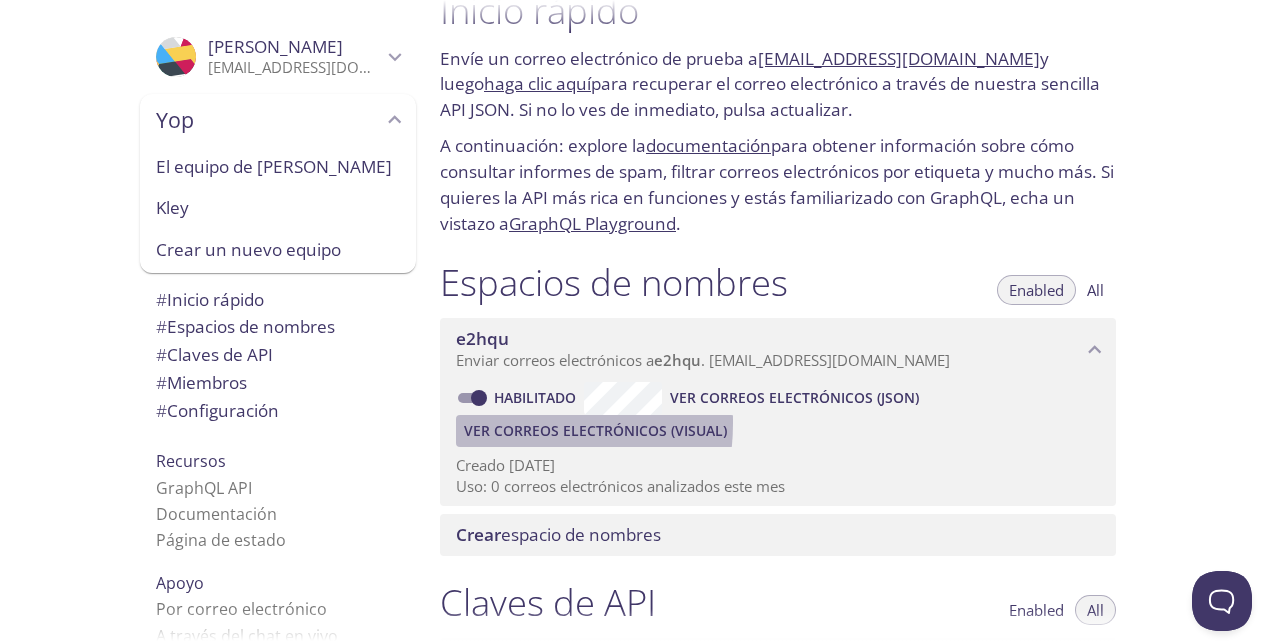 click on "Ver correos electrónicos (visual)" at bounding box center [595, 431] 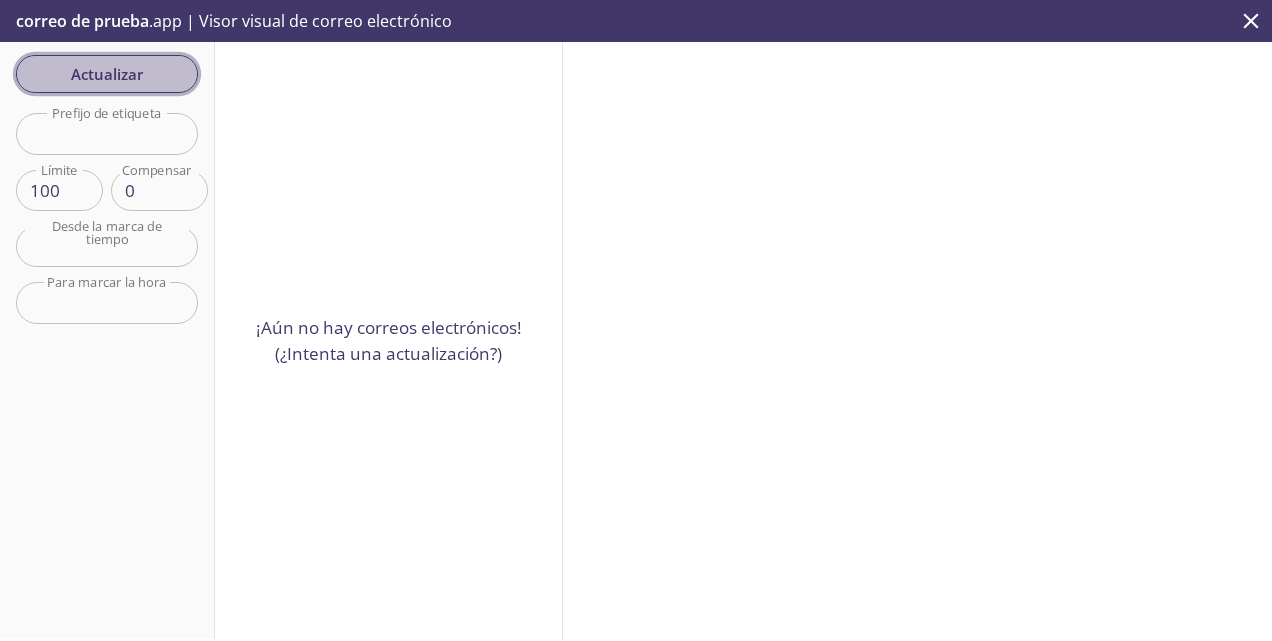 click on "Actualizar" at bounding box center (107, 74) 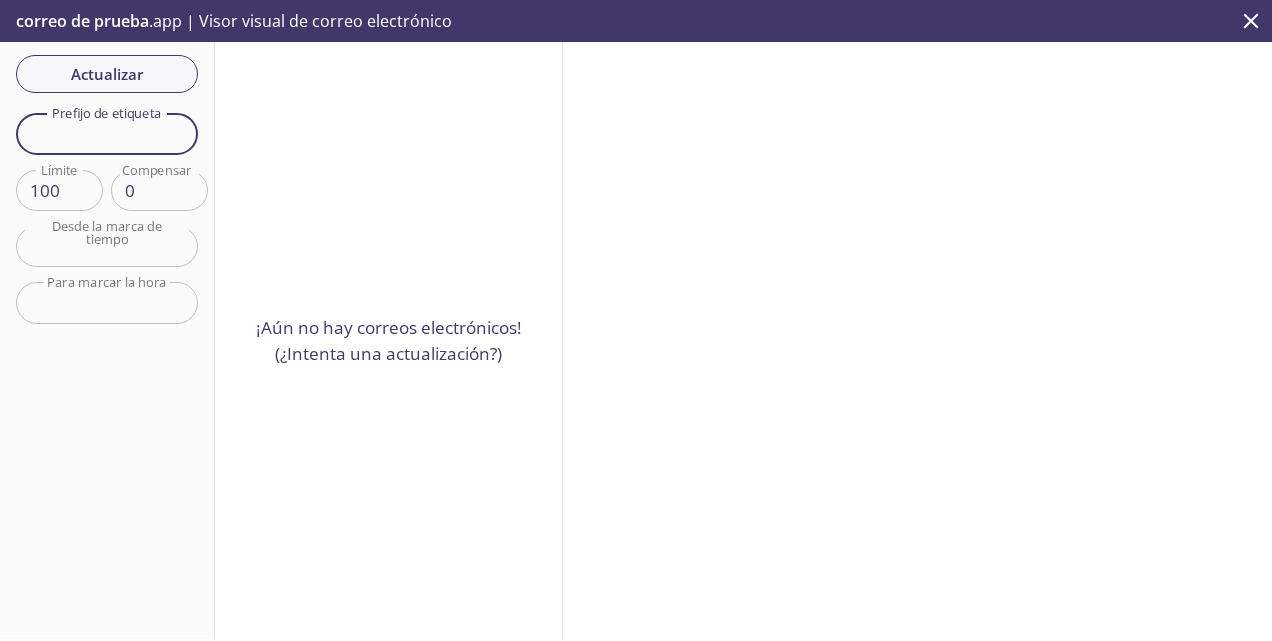 click at bounding box center (107, 133) 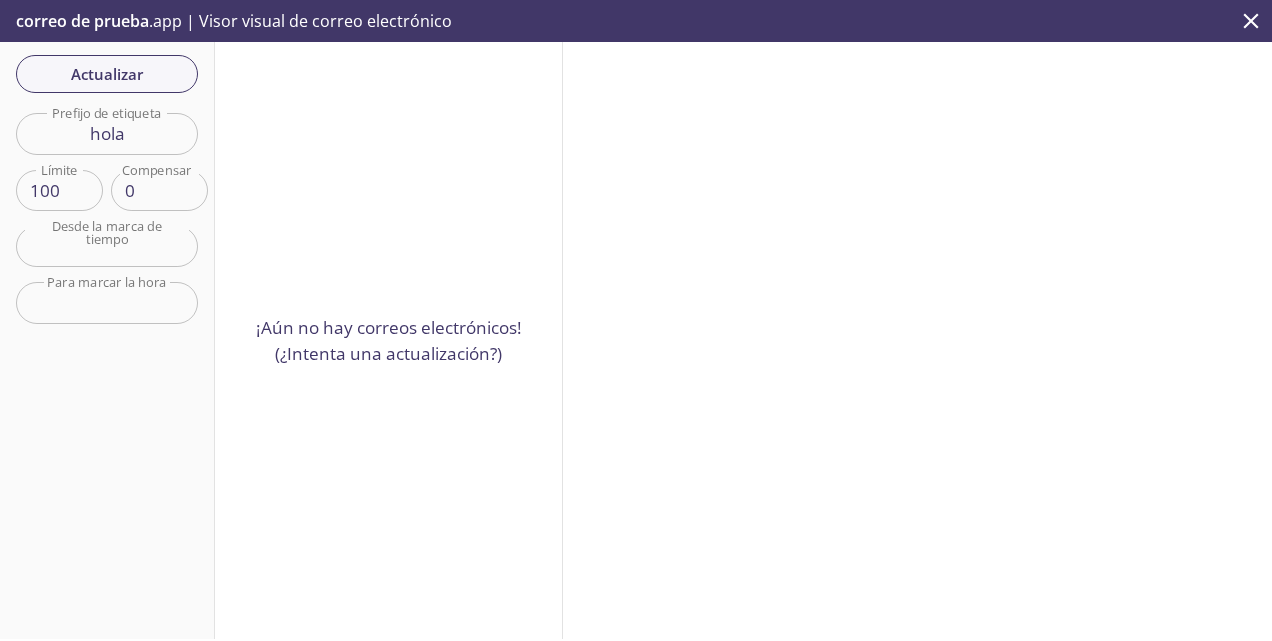 click on "¡Aún no hay correos electrónicos!  (¿Intenta una actualización?)" at bounding box center (389, 340) 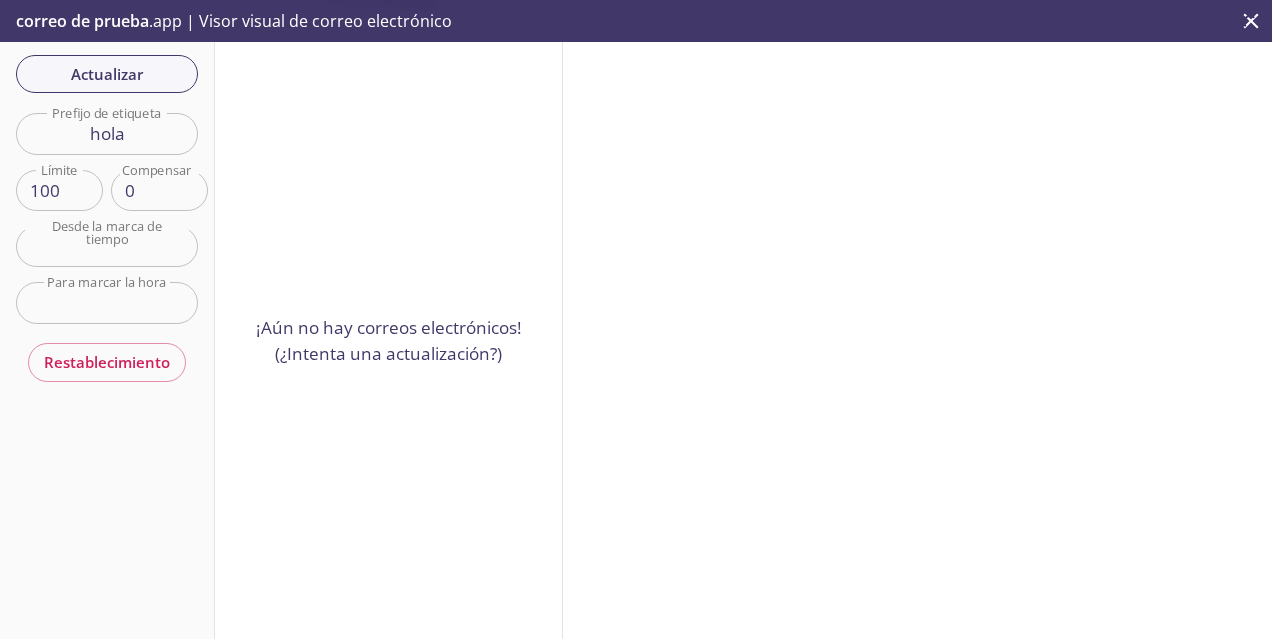 click on "hola" at bounding box center [107, 133] 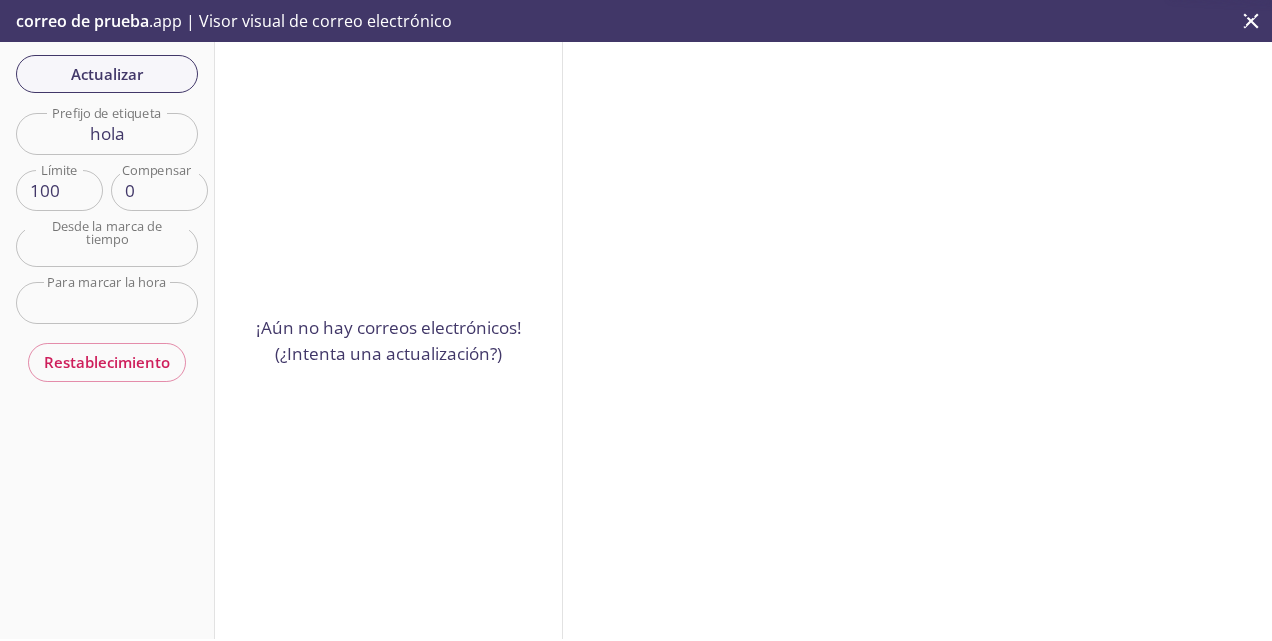 click on "hola" at bounding box center [107, 133] 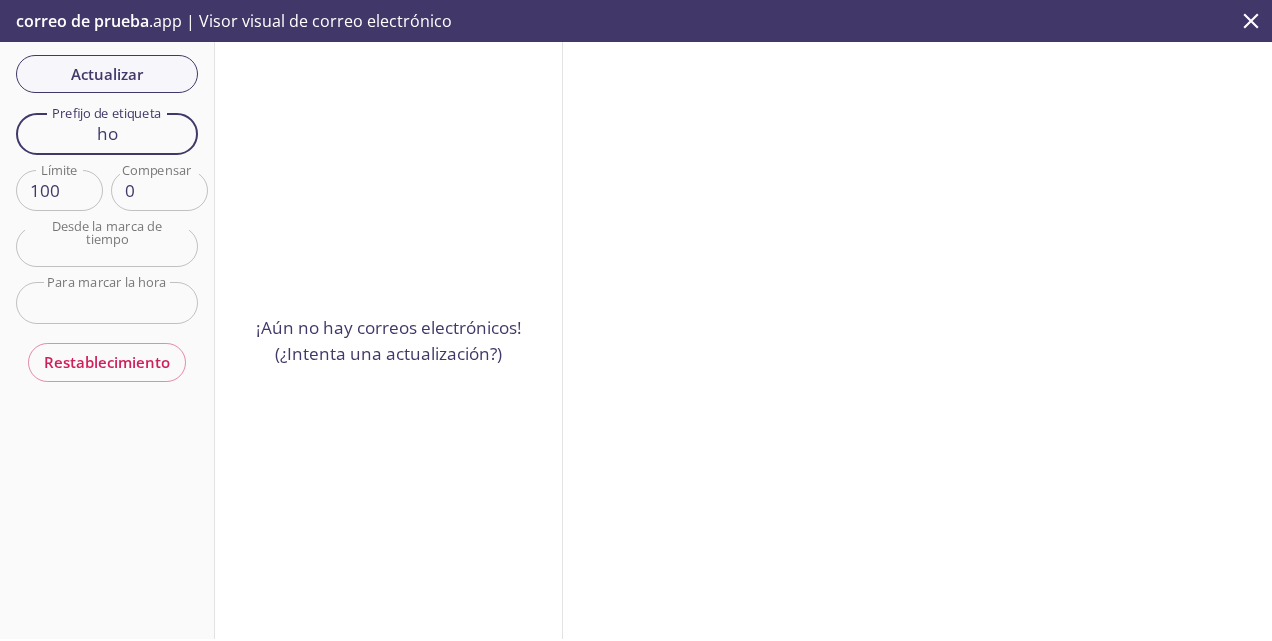 type on "h" 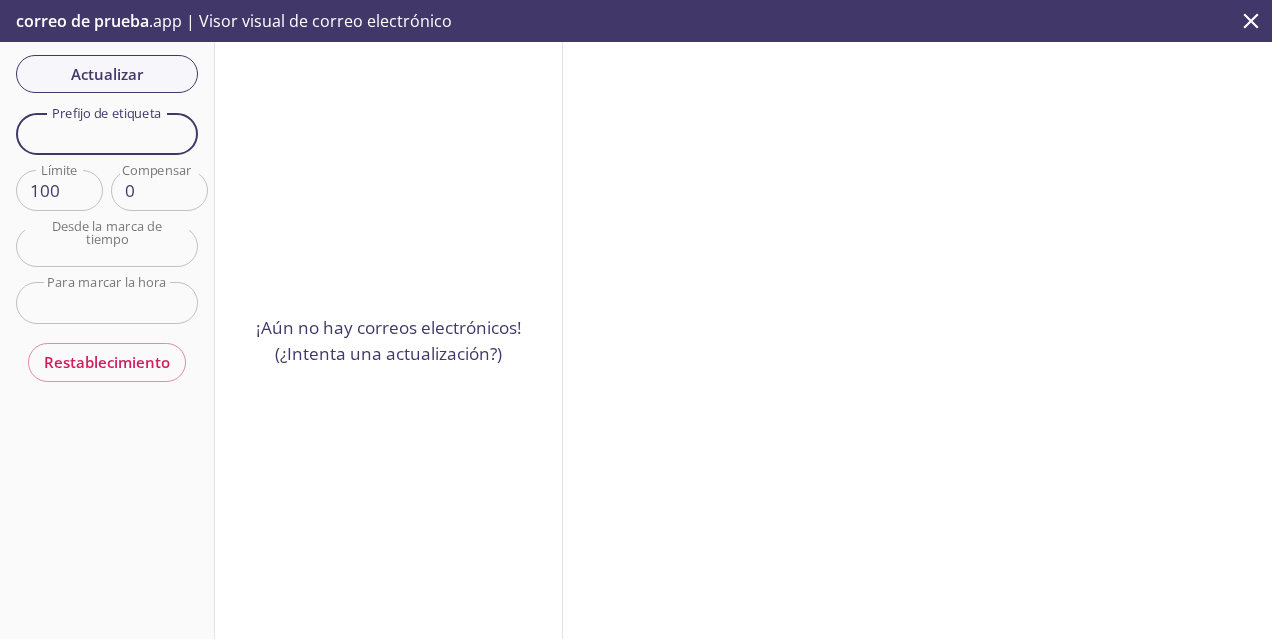 type 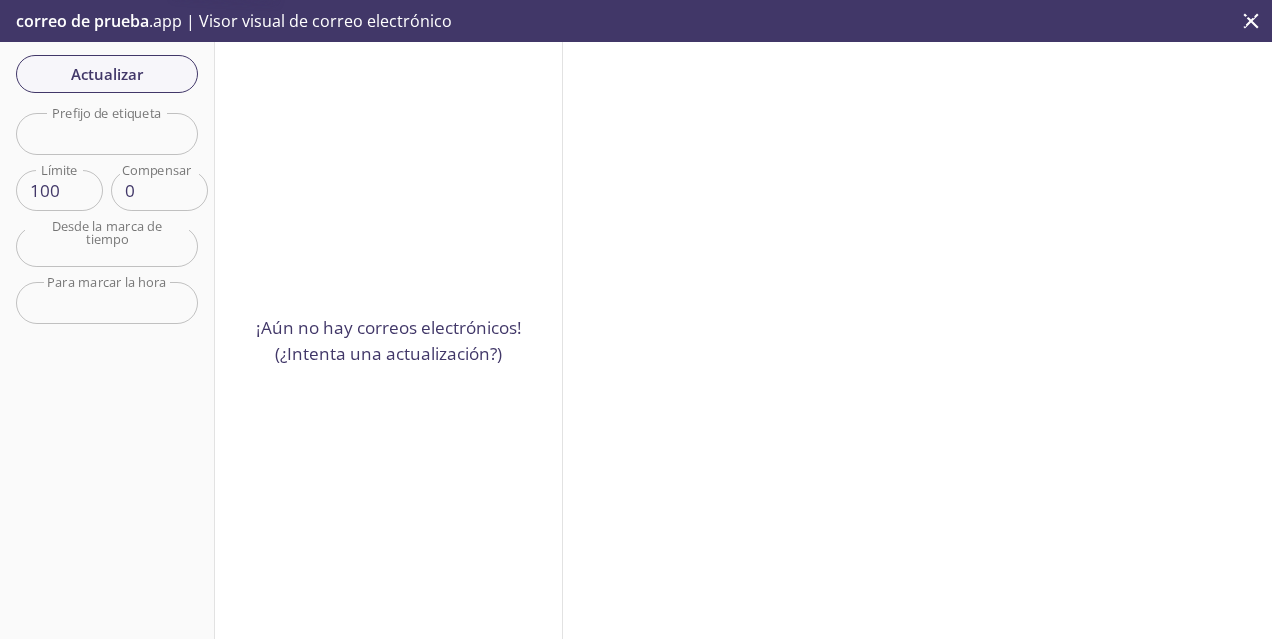 click on "Actualizar Filters Prefijo de etiqueta Prefijo de etiqueta Límite 100 Límite Compensar 0 Compensar Desde la marca de tiempo Desde la marca de tiempo Para marcar la hora Para marcar la hora Restablecimiento" at bounding box center [107, 340] 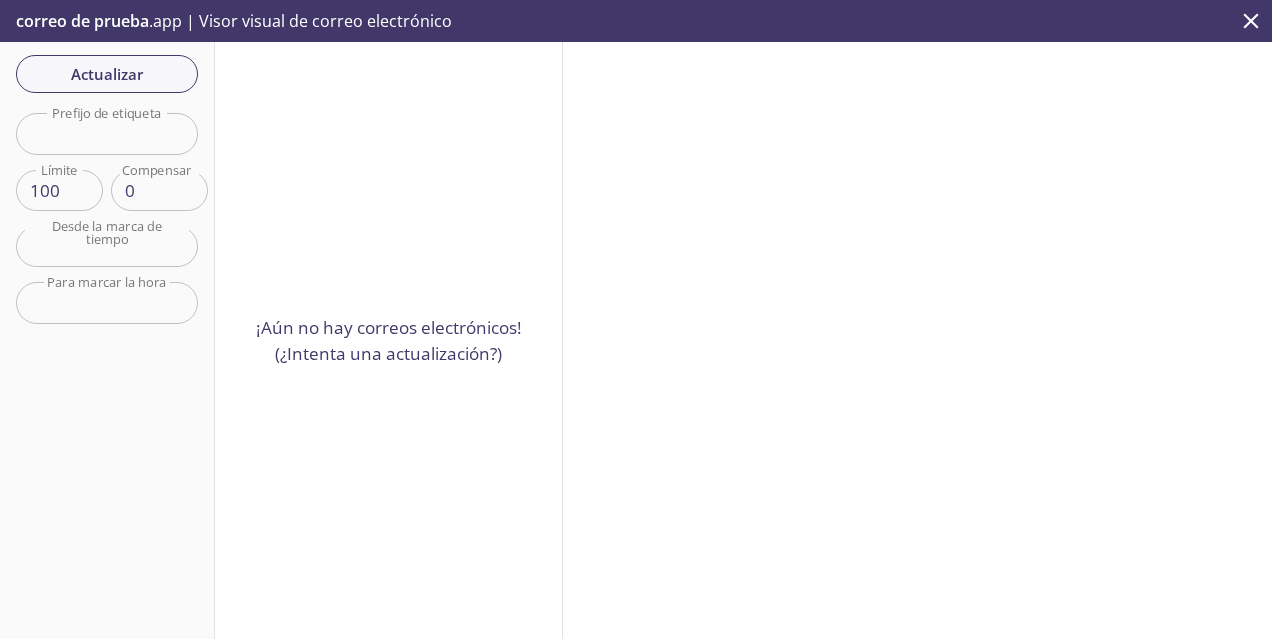 click on "correo de prueba .app | Visor visual de correo electrónico" at bounding box center (232, 21) 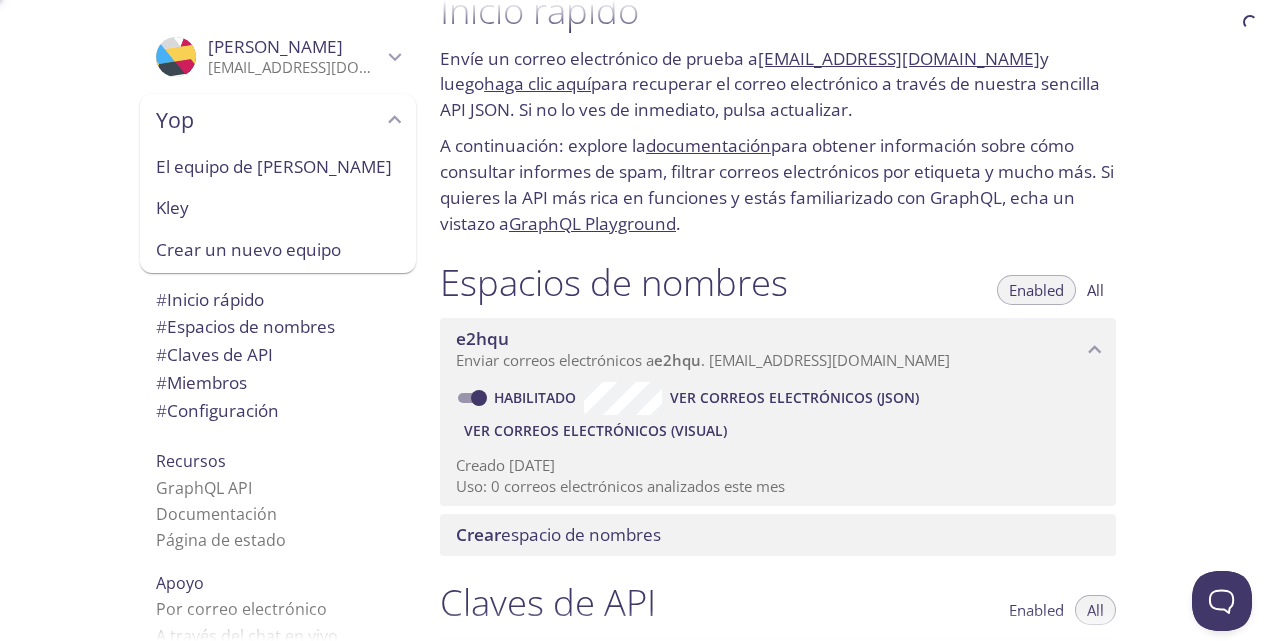scroll, scrollTop: 32, scrollLeft: 0, axis: vertical 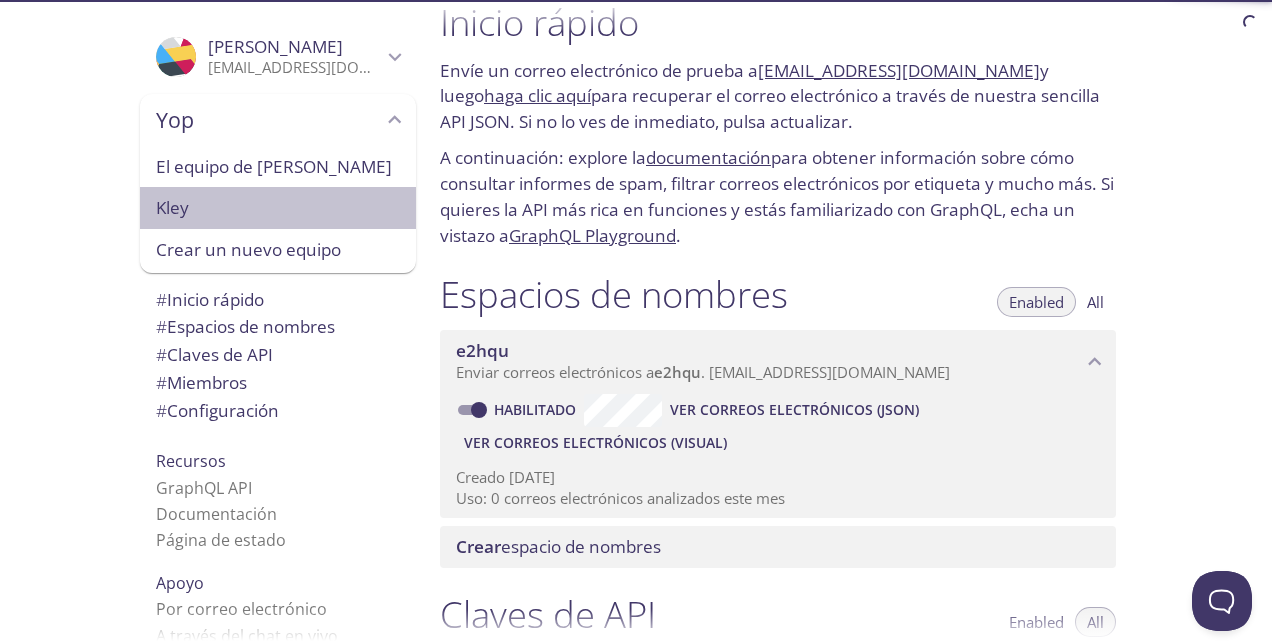 click on "Kley" at bounding box center [278, 208] 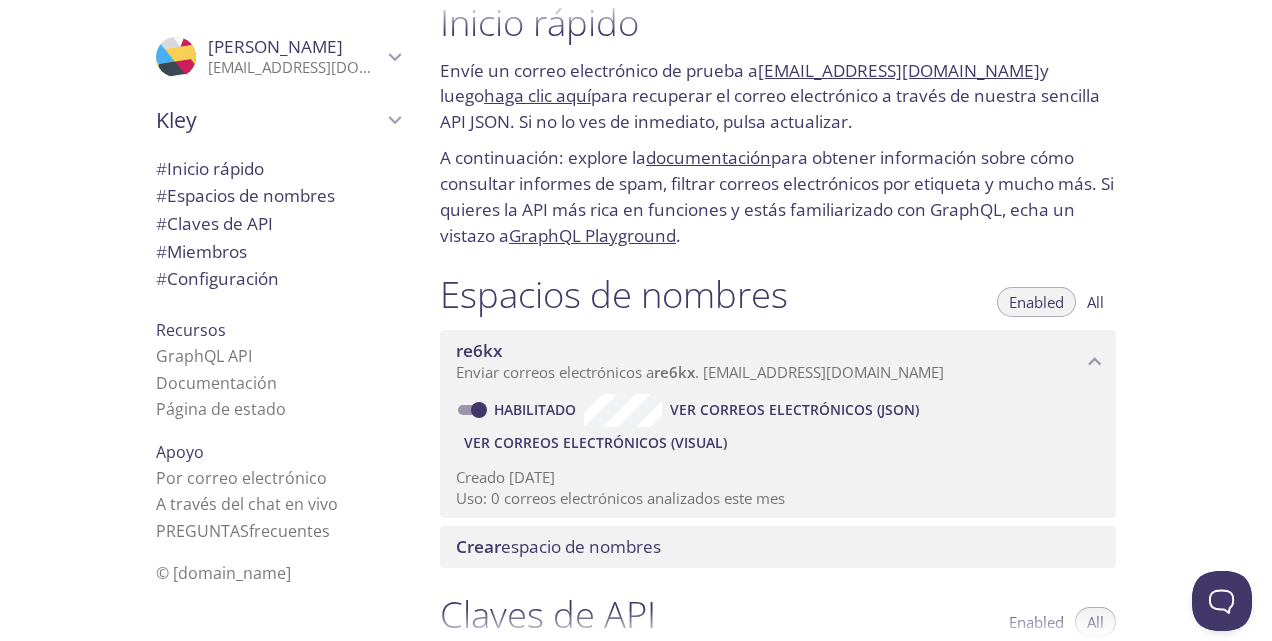 scroll, scrollTop: 65, scrollLeft: 0, axis: vertical 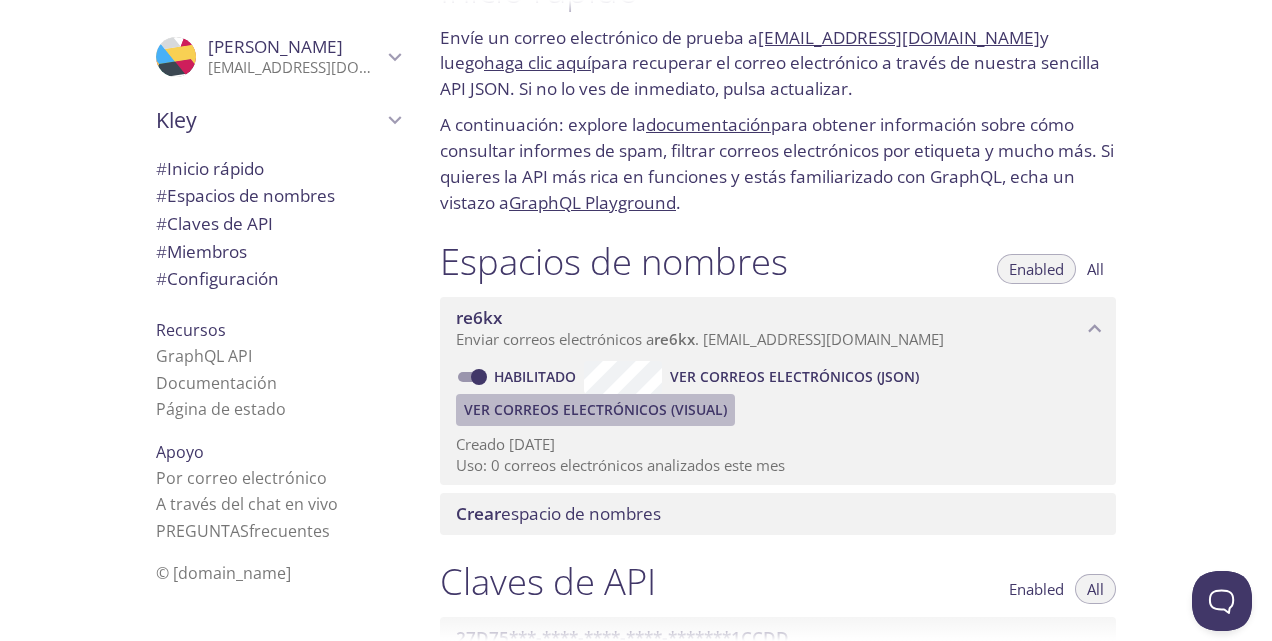 click on "Ver correos electrónicos (visual)" at bounding box center (595, 410) 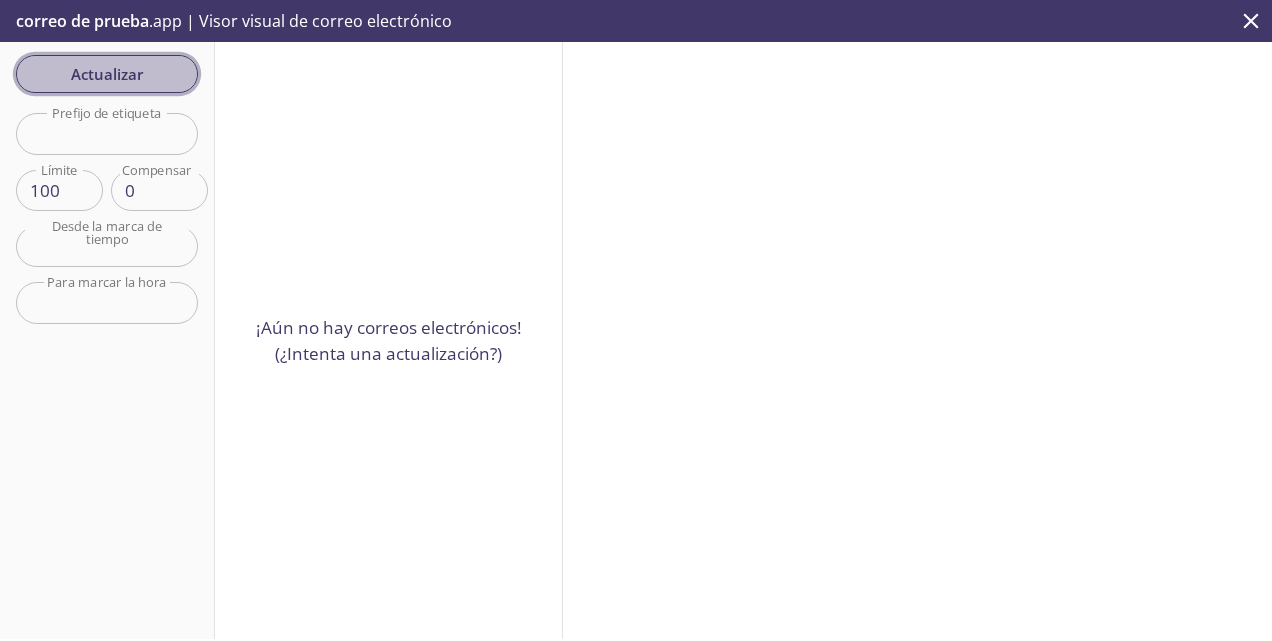 click on "Actualizar" at bounding box center [107, 74] 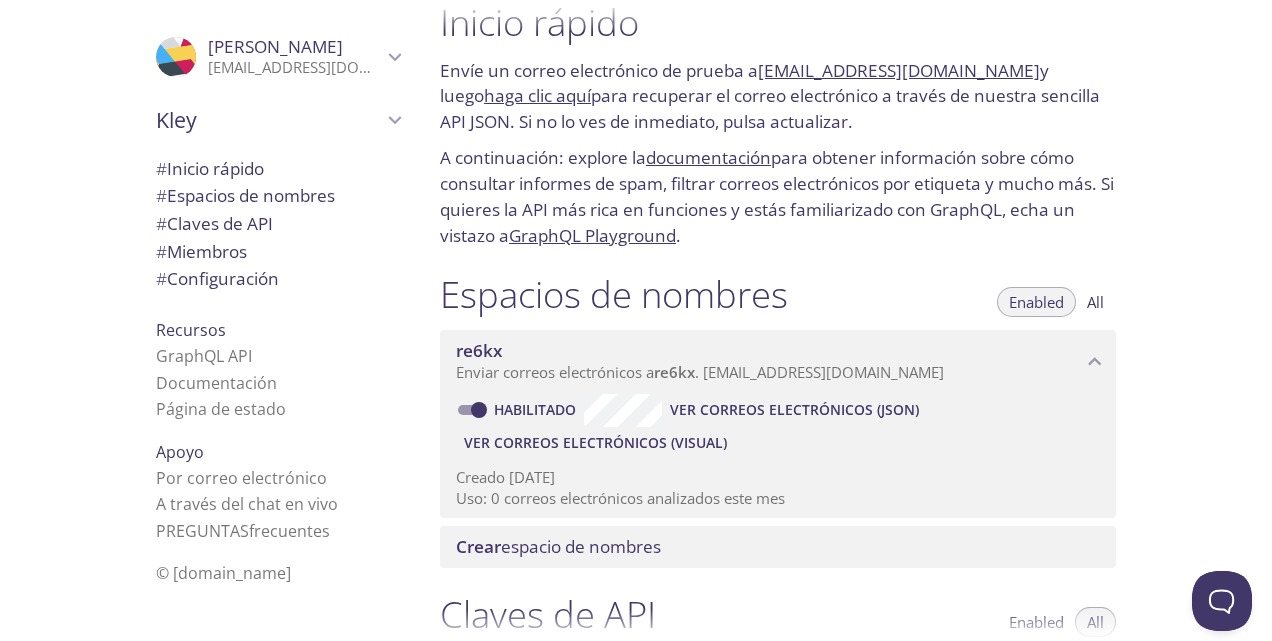scroll, scrollTop: 0, scrollLeft: 0, axis: both 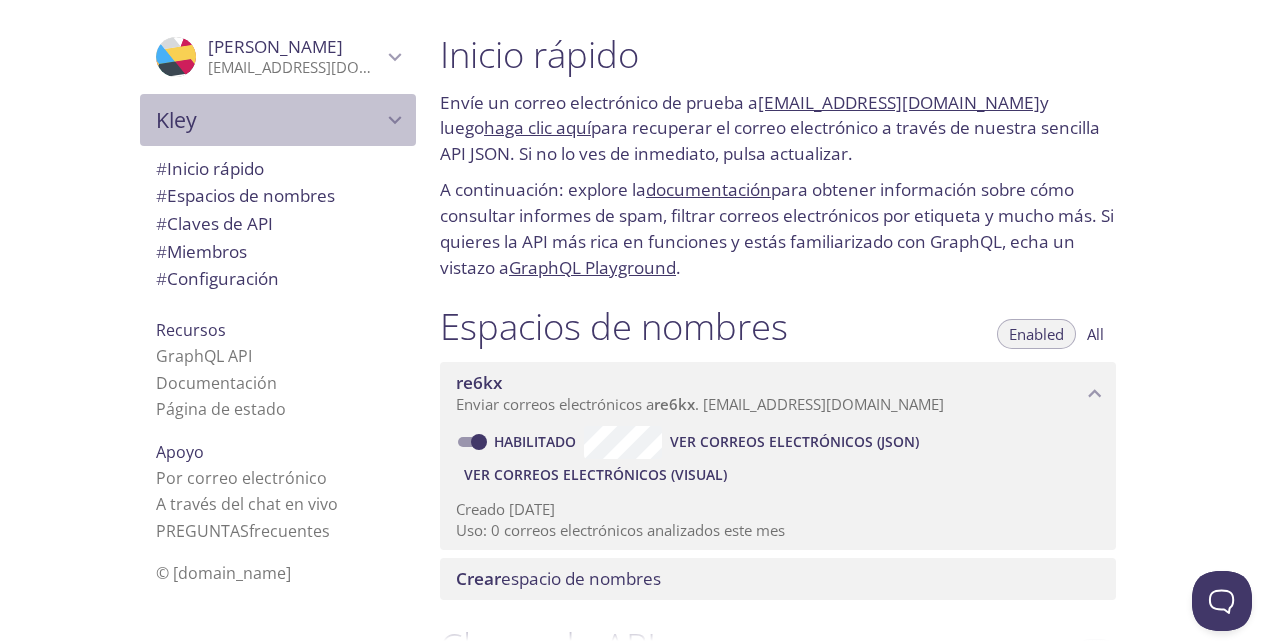 click on "Kley" at bounding box center [278, 120] 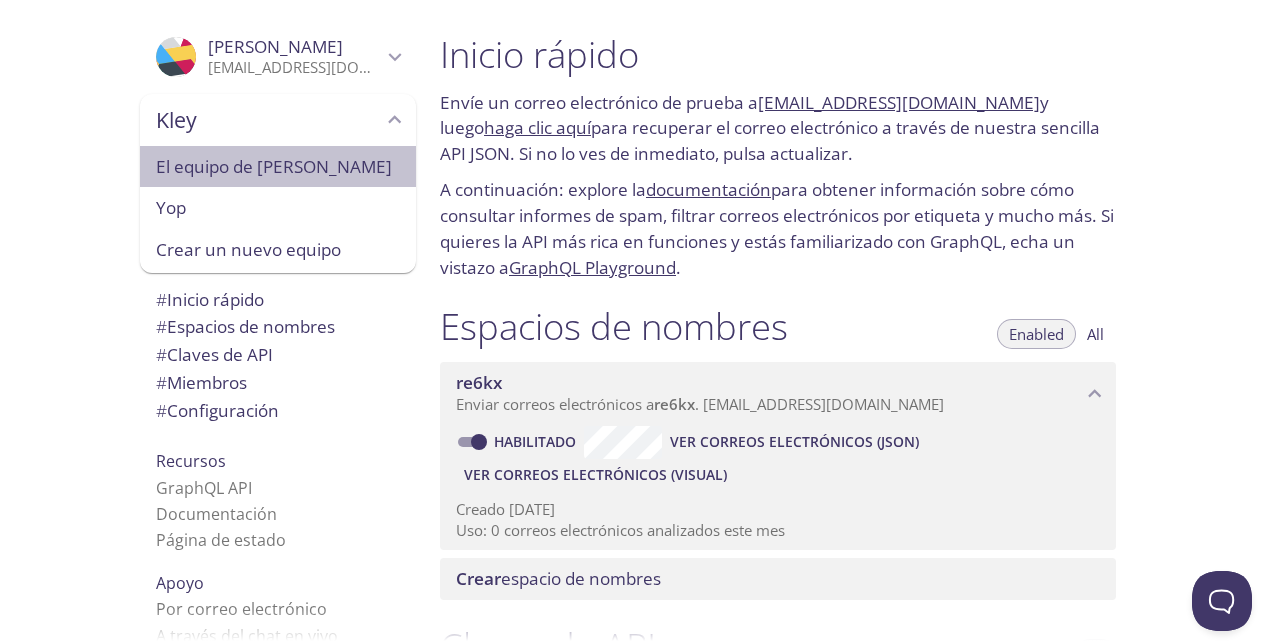 click on "El equipo de Kleyder Jared" at bounding box center (278, 167) 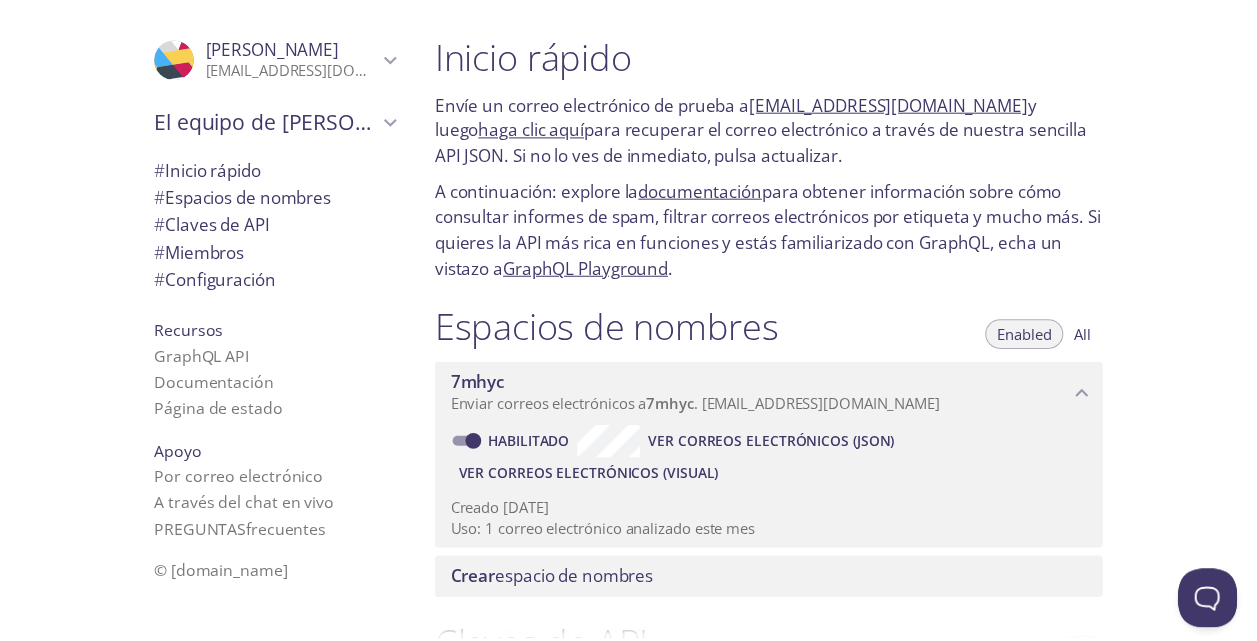 scroll, scrollTop: 32, scrollLeft: 0, axis: vertical 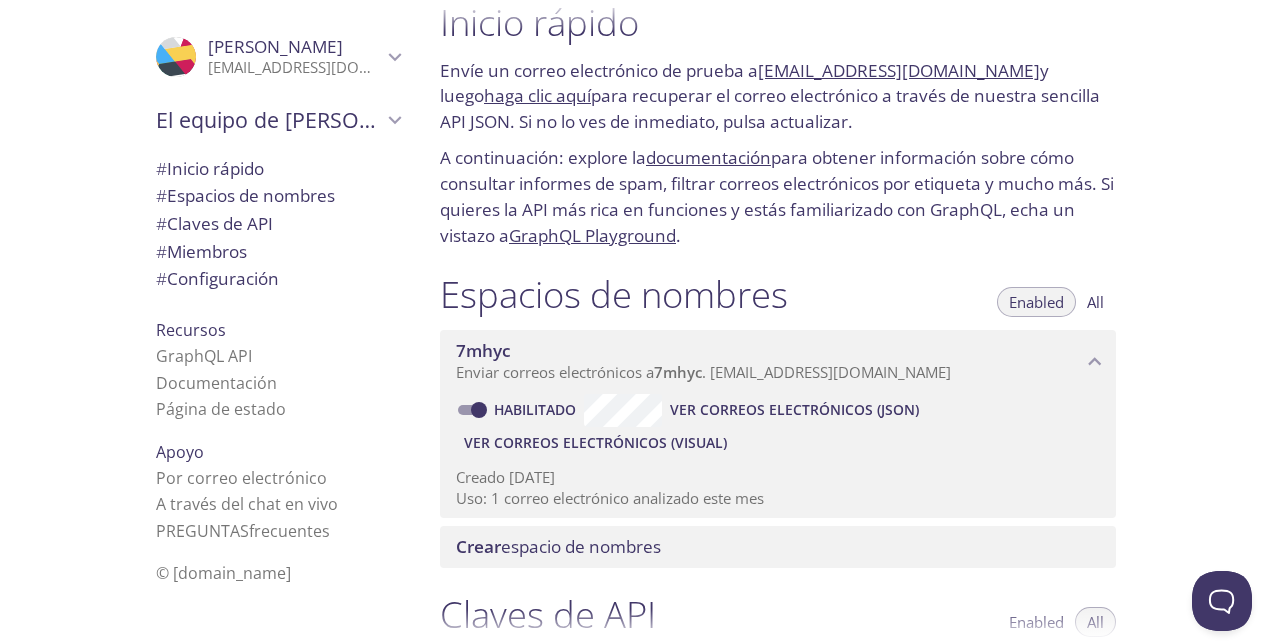 click on "Ver correos electrónicos (visual)" at bounding box center [595, 443] 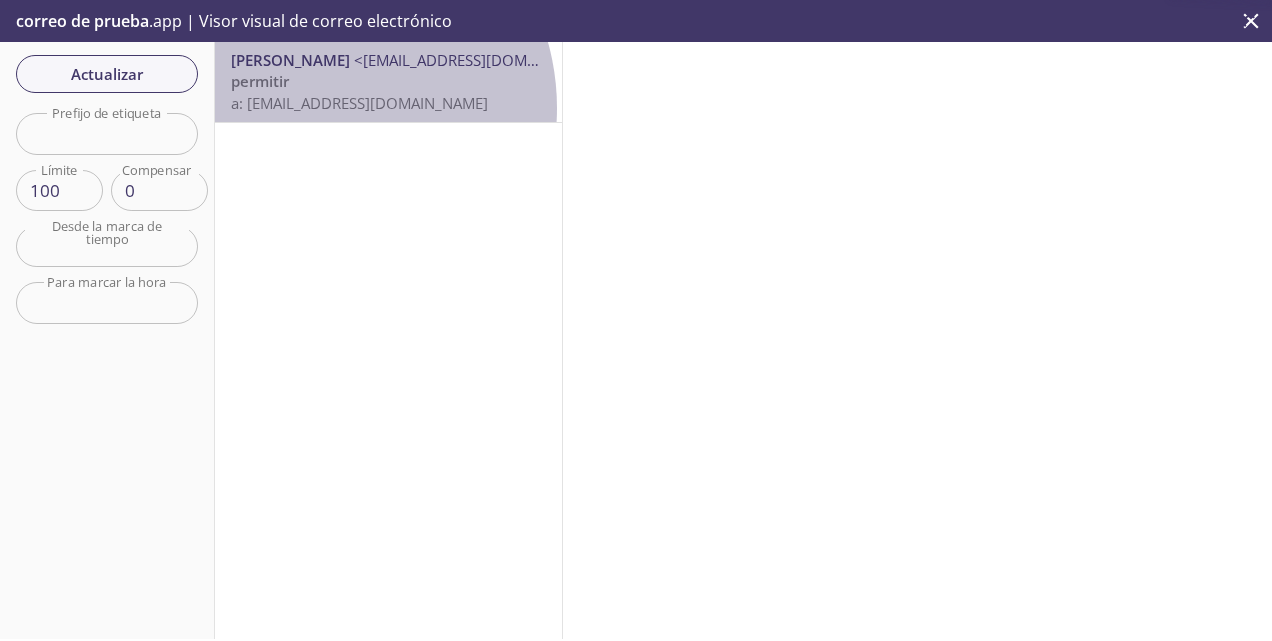 click on "a: 7mhyc.test@inbox.testmail.app" at bounding box center [359, 103] 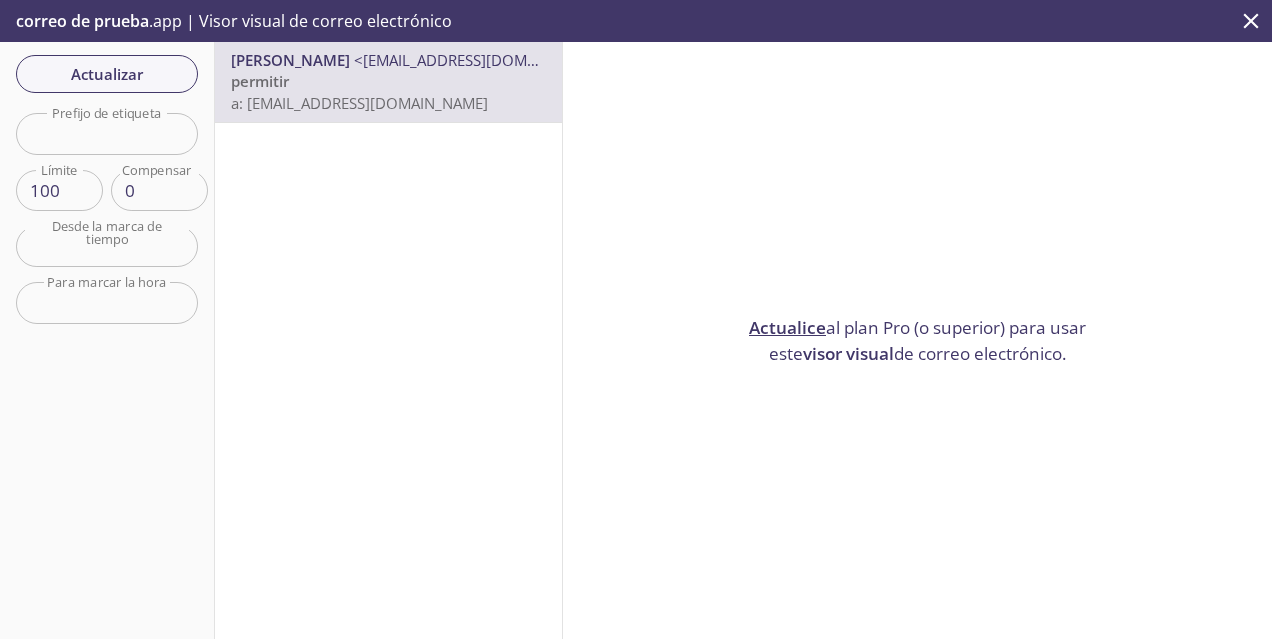 click on "Actualice" at bounding box center [787, 327] 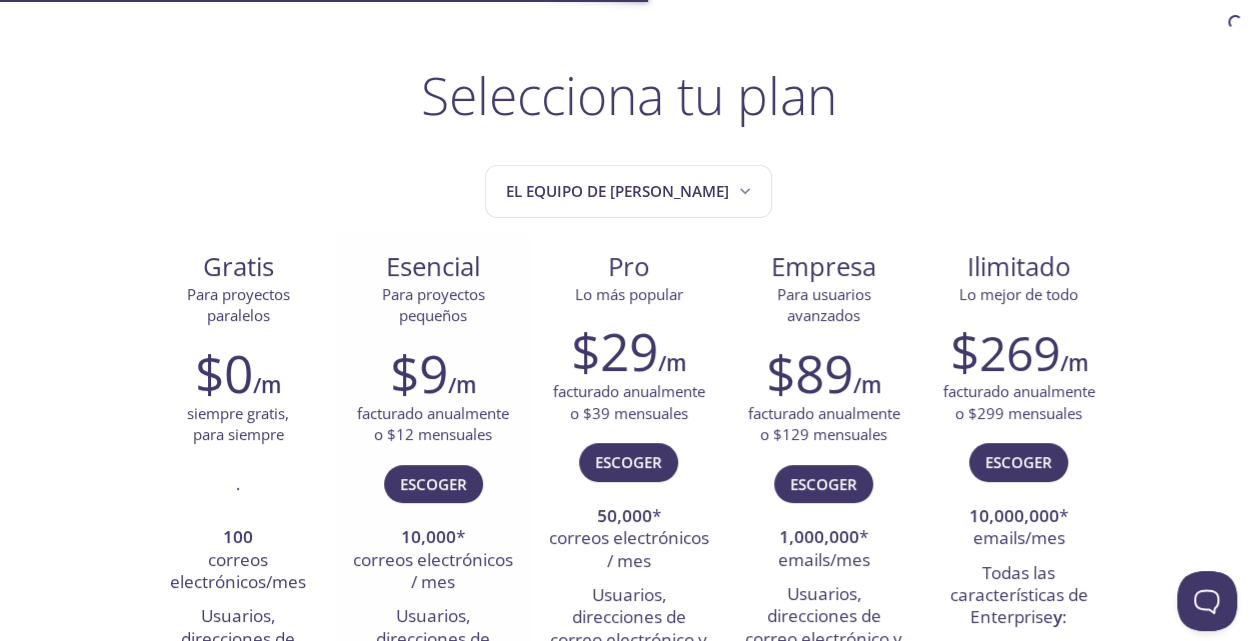 scroll, scrollTop: 91, scrollLeft: 0, axis: vertical 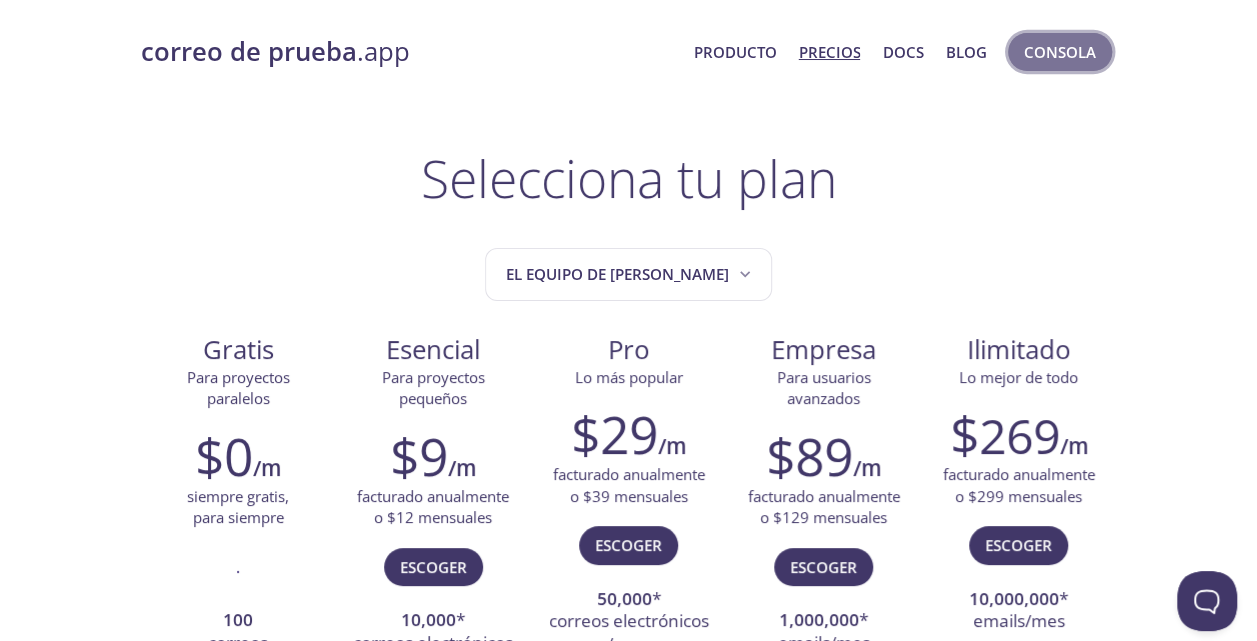 click on "Consola" at bounding box center [1060, 52] 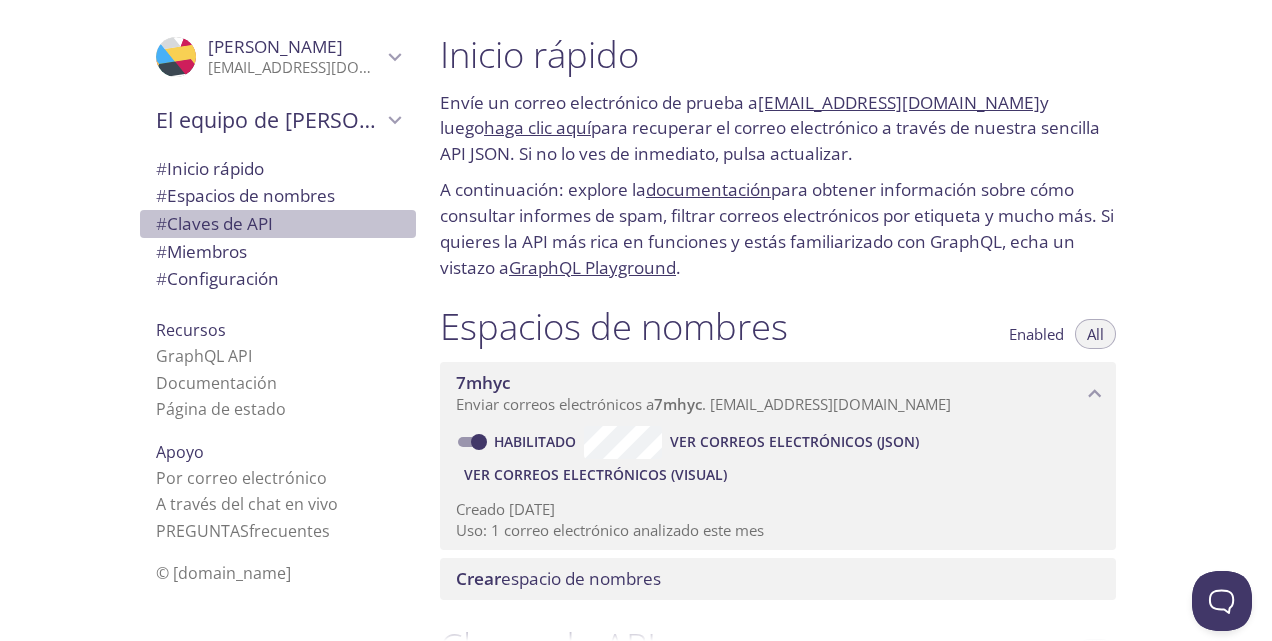 click on "#  Claves de API" at bounding box center [214, 223] 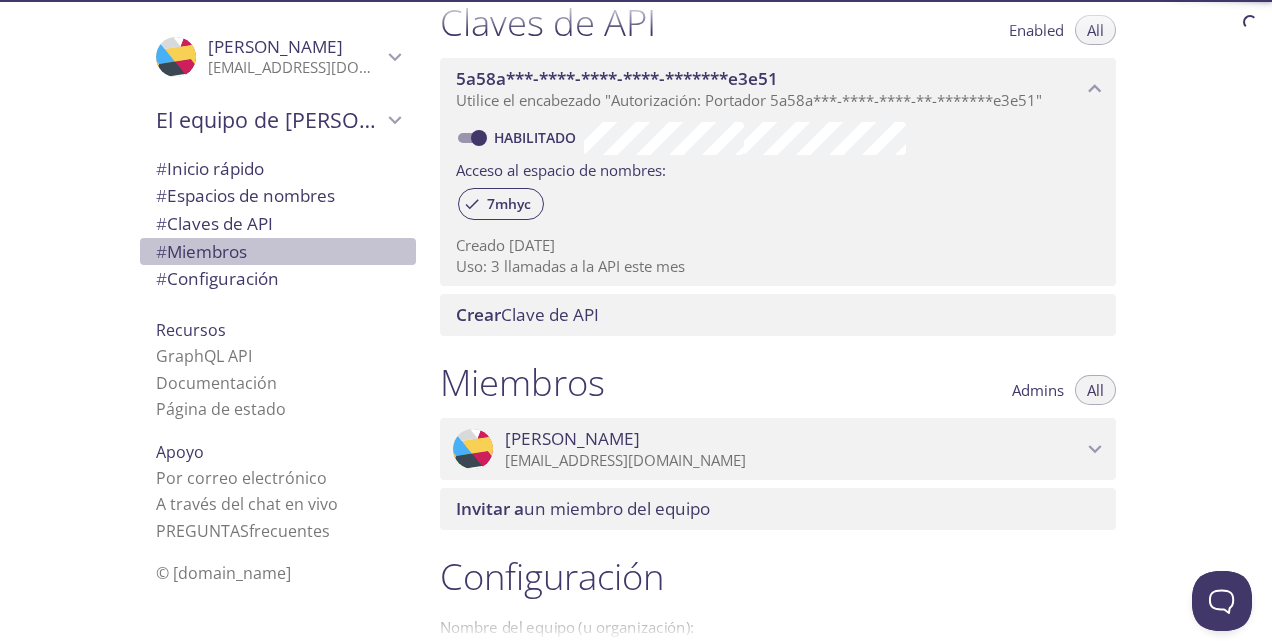 click on "#  Miembros" at bounding box center [201, 251] 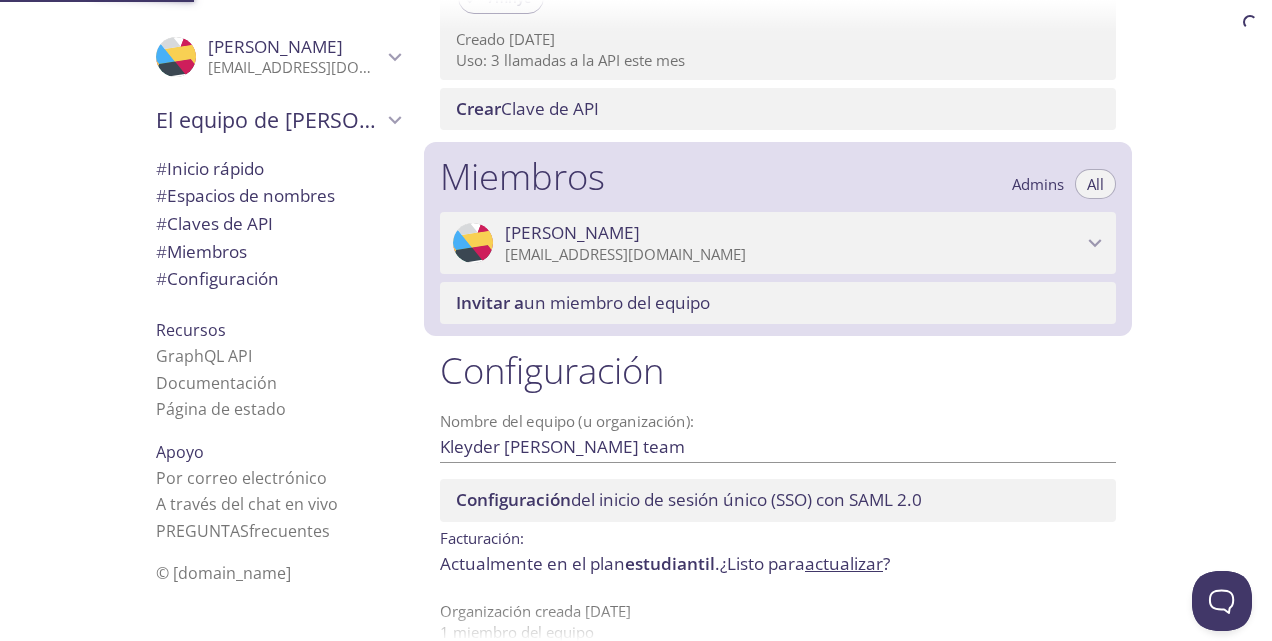 scroll, scrollTop: 864, scrollLeft: 0, axis: vertical 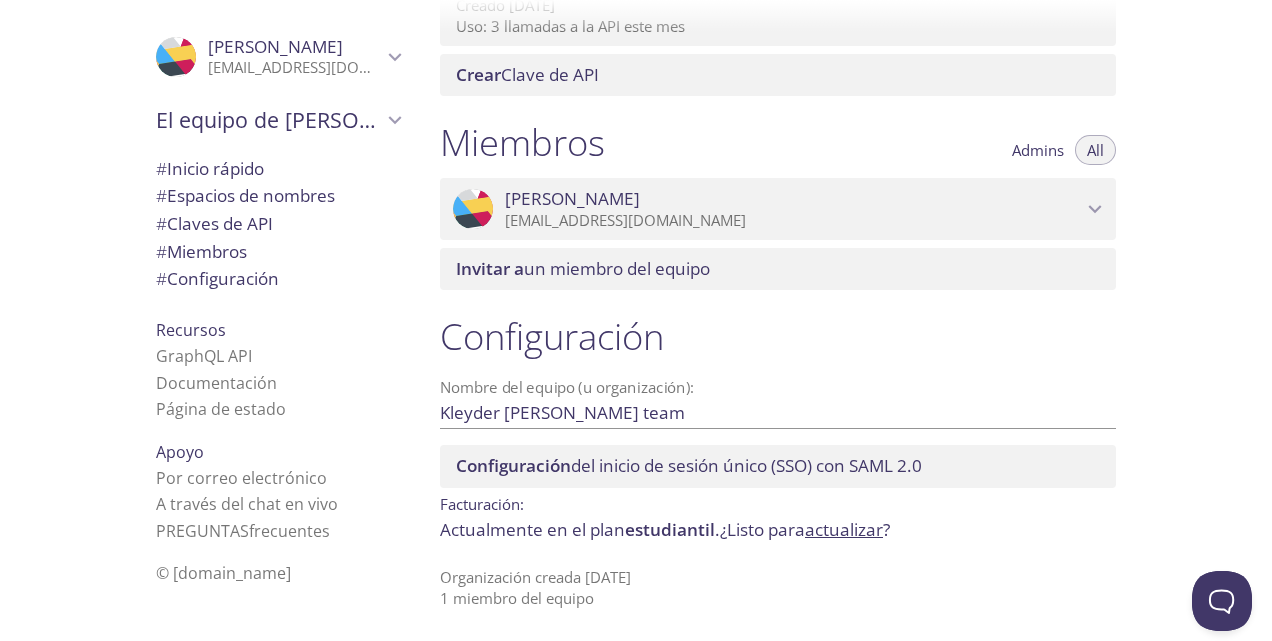 click on "El equipo de Kleyder Jared" at bounding box center [269, 120] 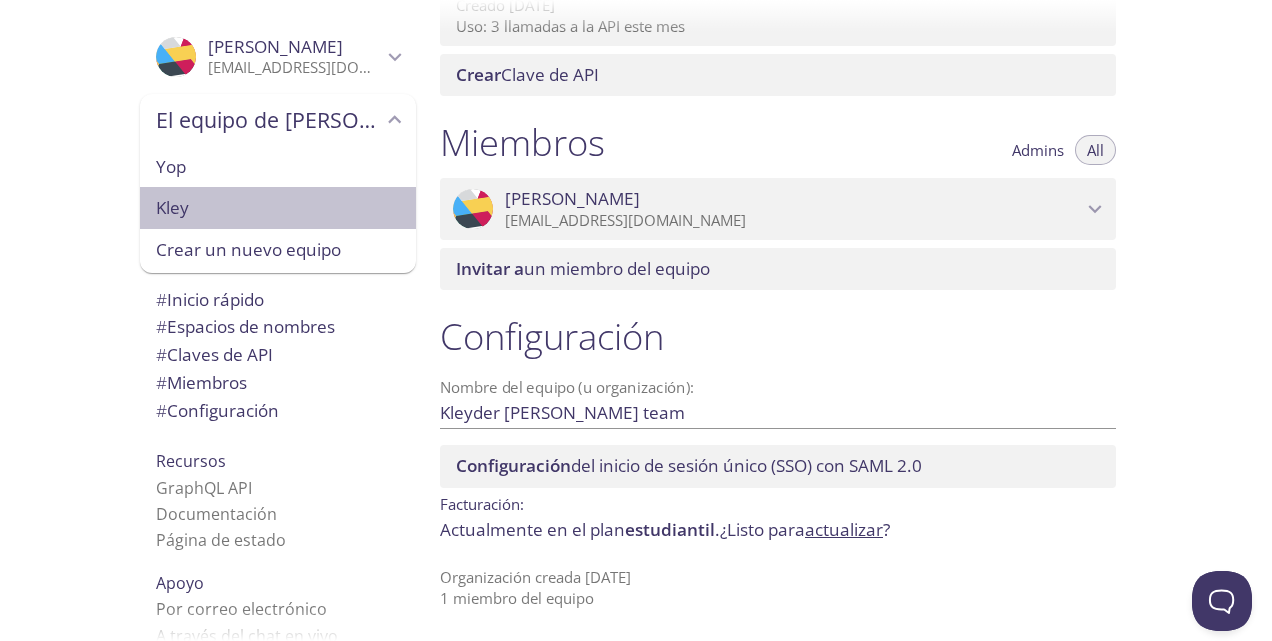 click on "Kley" at bounding box center [278, 208] 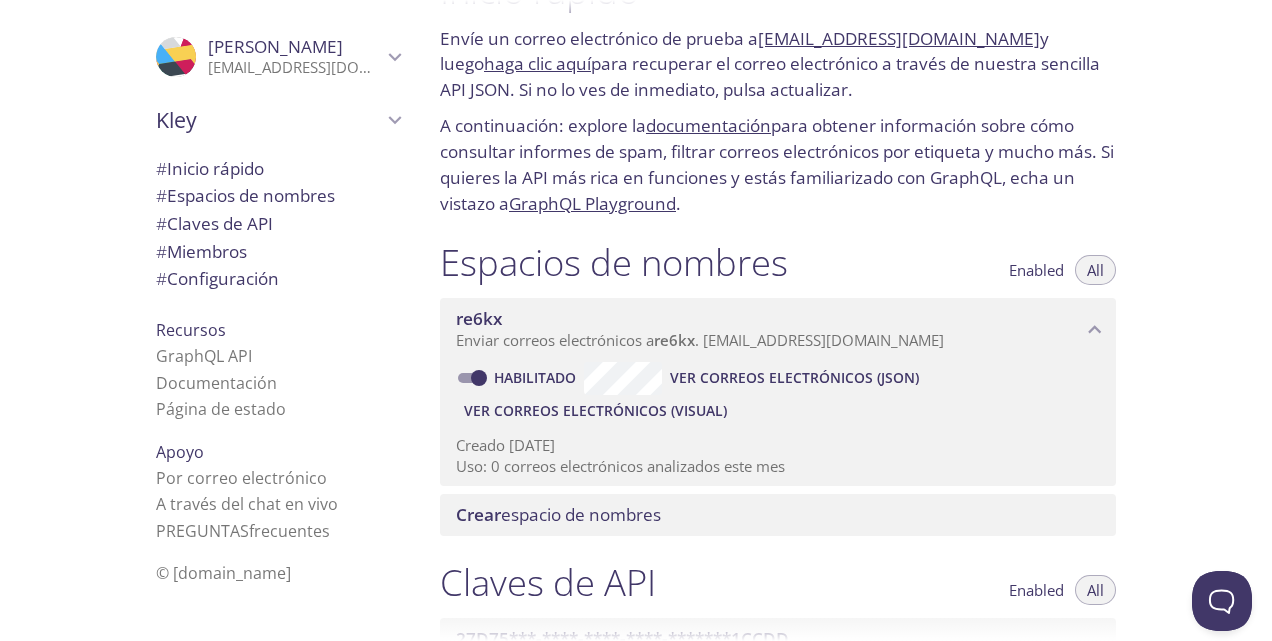 scroll, scrollTop: 65, scrollLeft: 0, axis: vertical 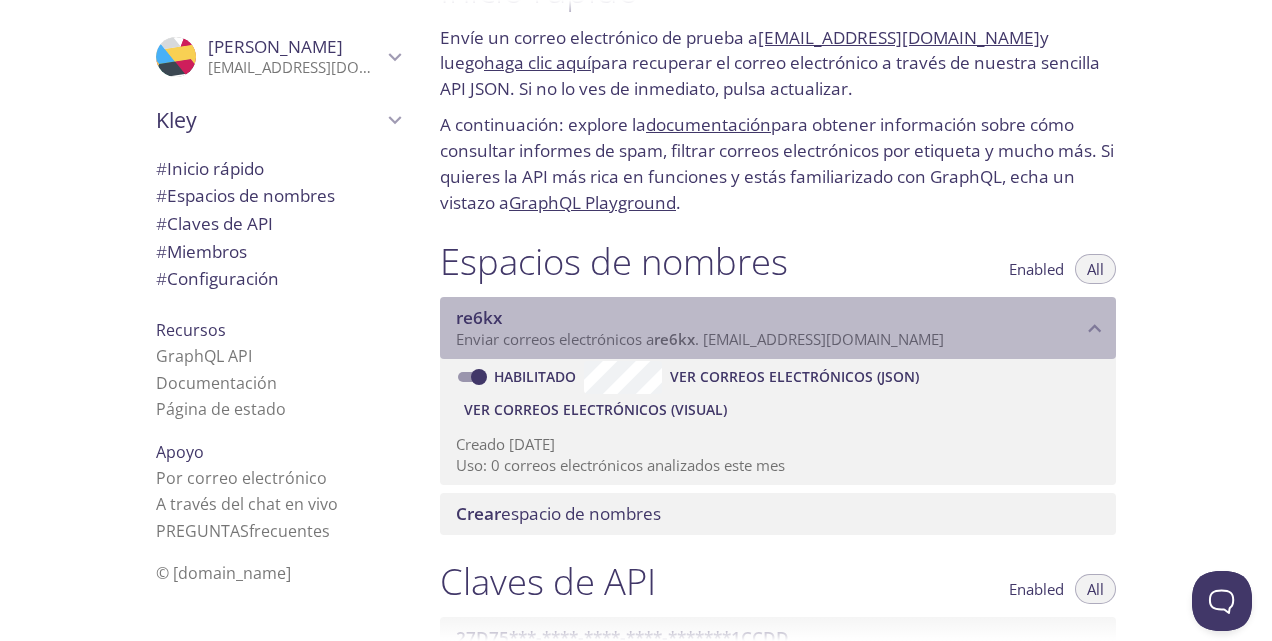 click on "re6kx" at bounding box center [769, 318] 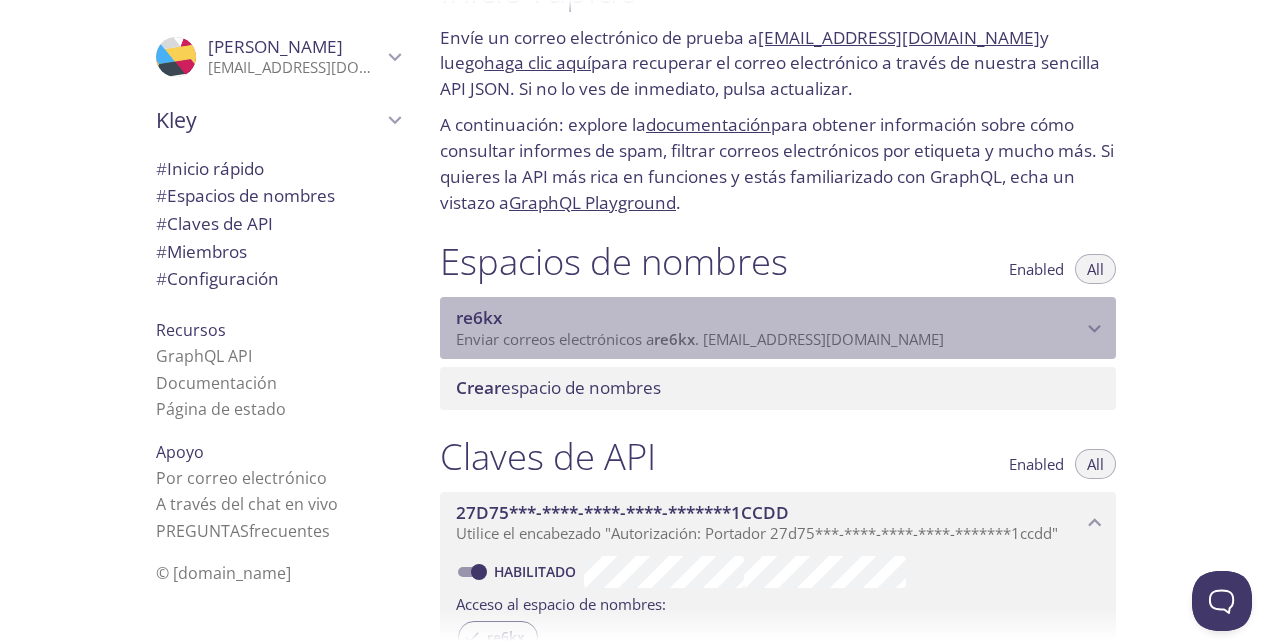 click on "re6kx" at bounding box center [769, 318] 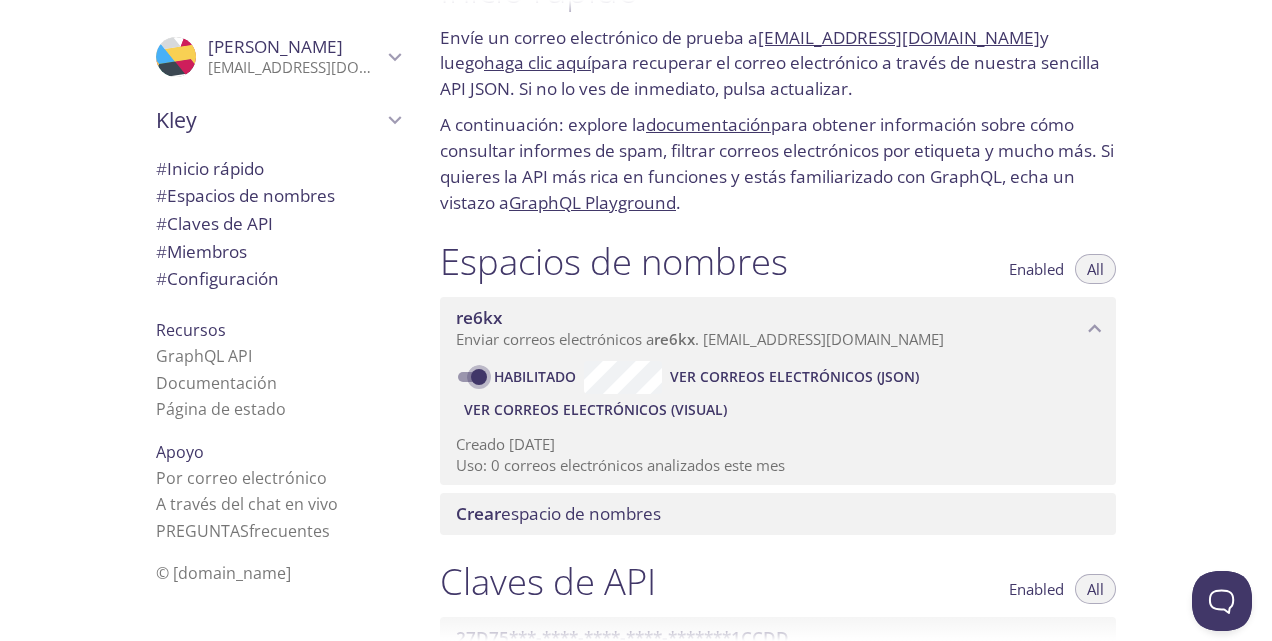 click on "Habilitado" at bounding box center (479, 377) 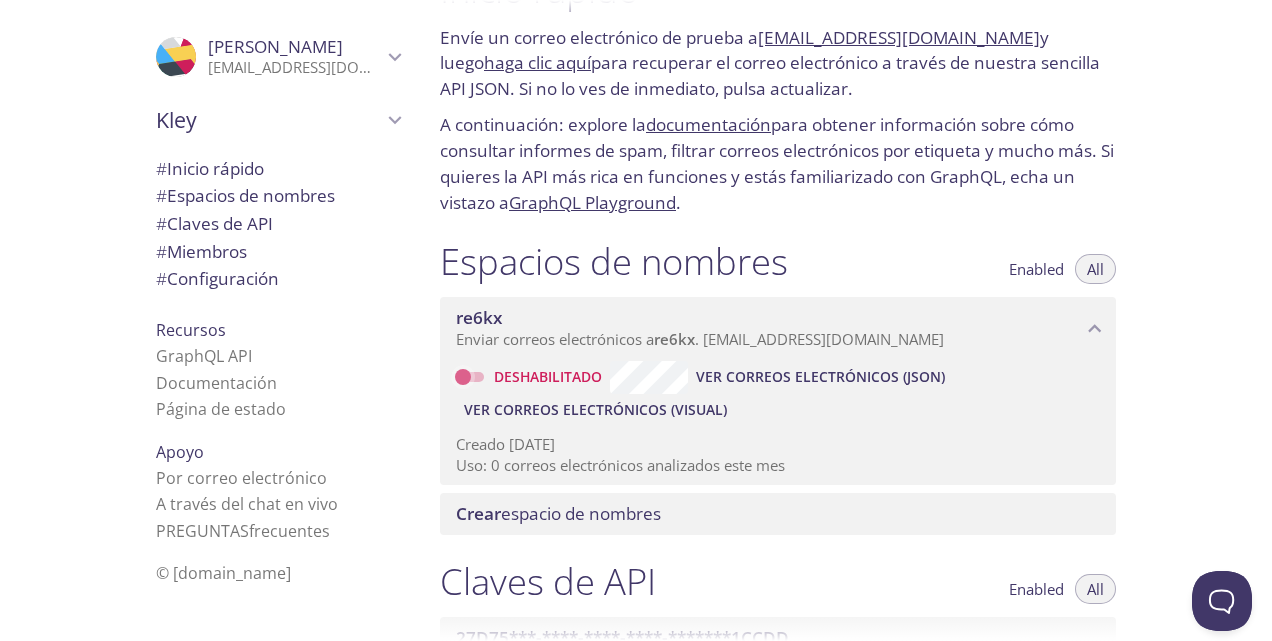 click on "Deshabilitado" at bounding box center [463, 377] 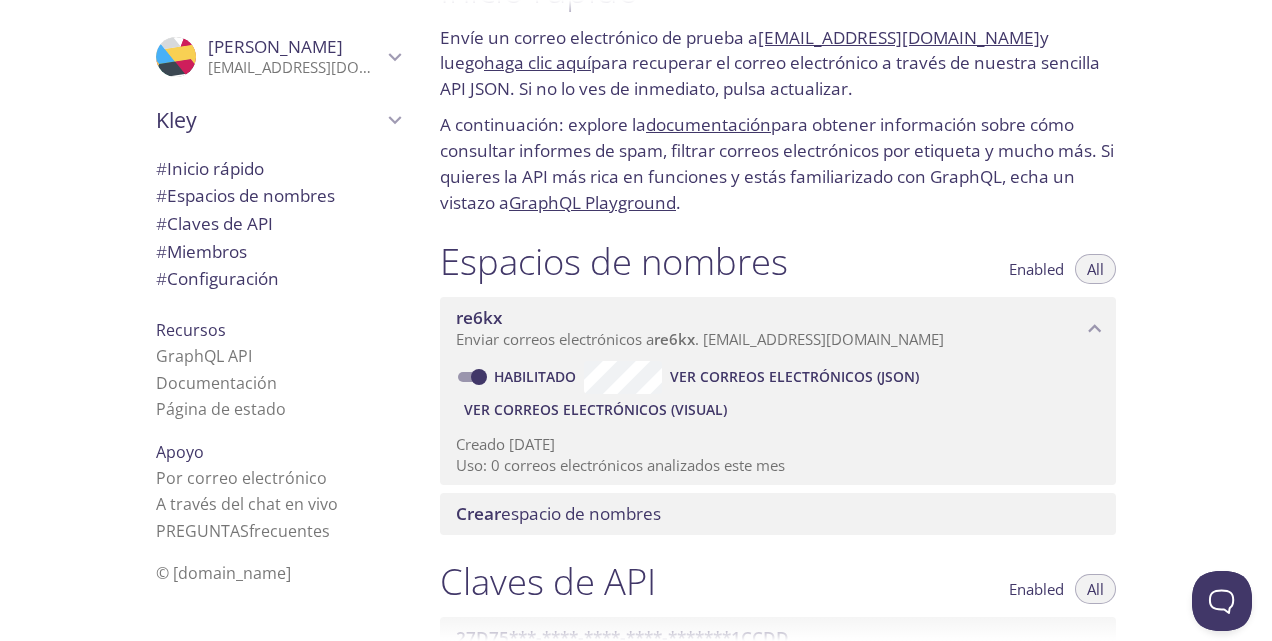 scroll, scrollTop: 53, scrollLeft: 0, axis: vertical 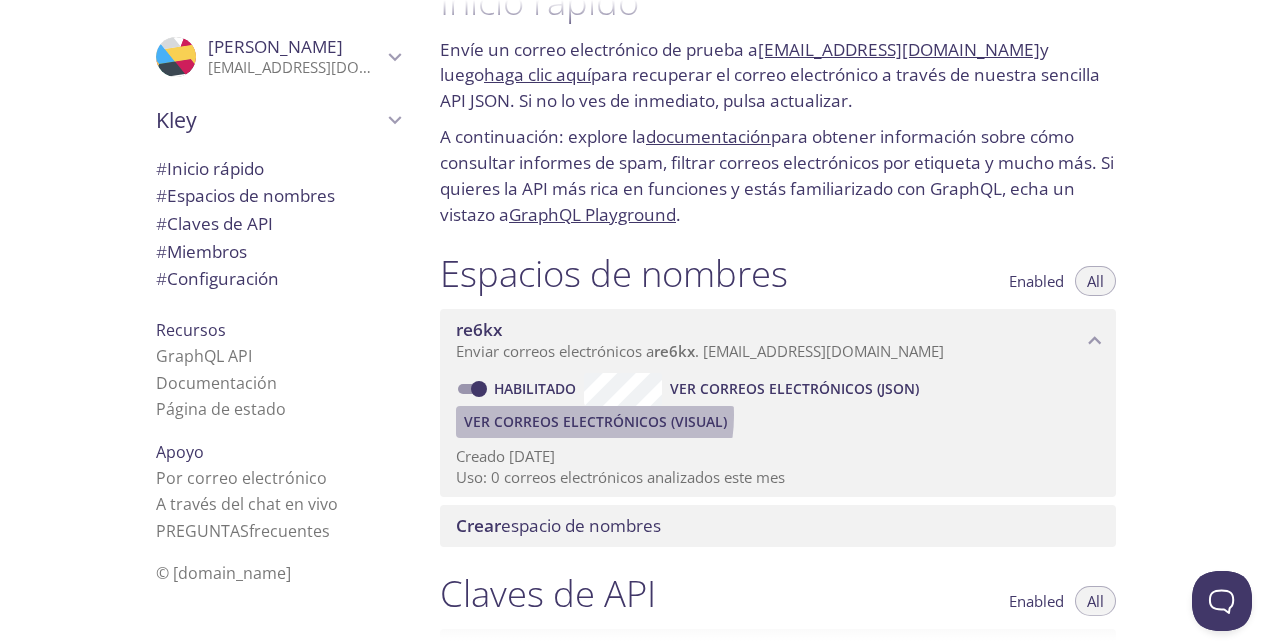 click on "Ver correos electrónicos (visual)" at bounding box center [595, 422] 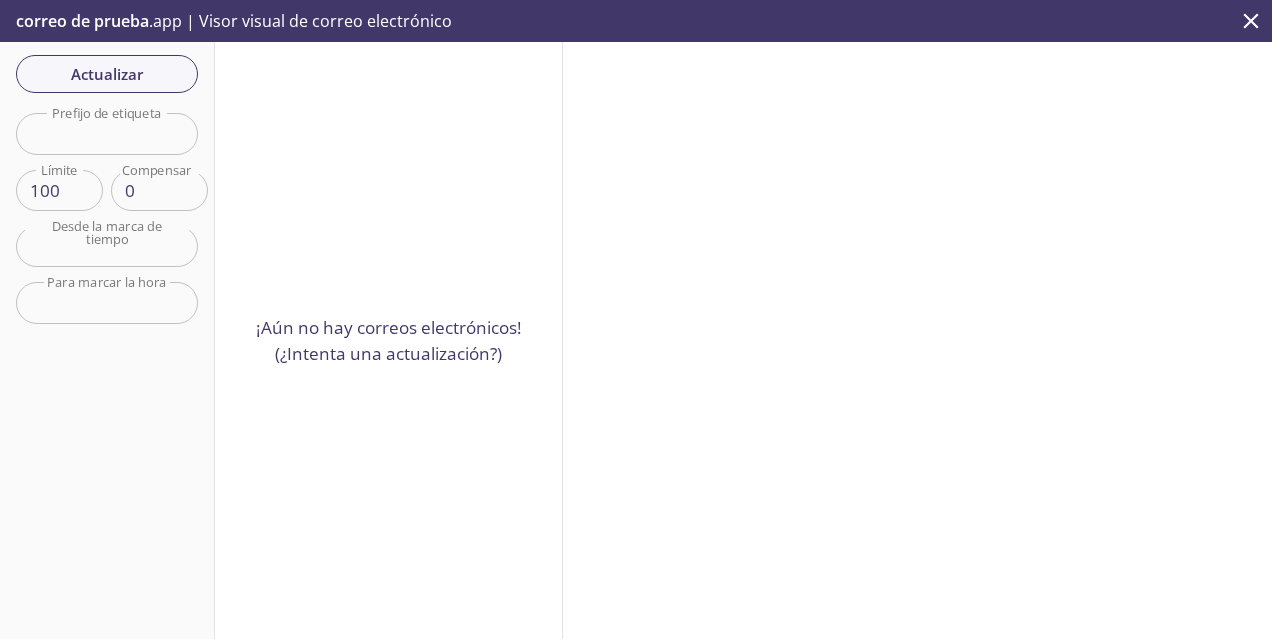 click on "100" at bounding box center (59, 190) 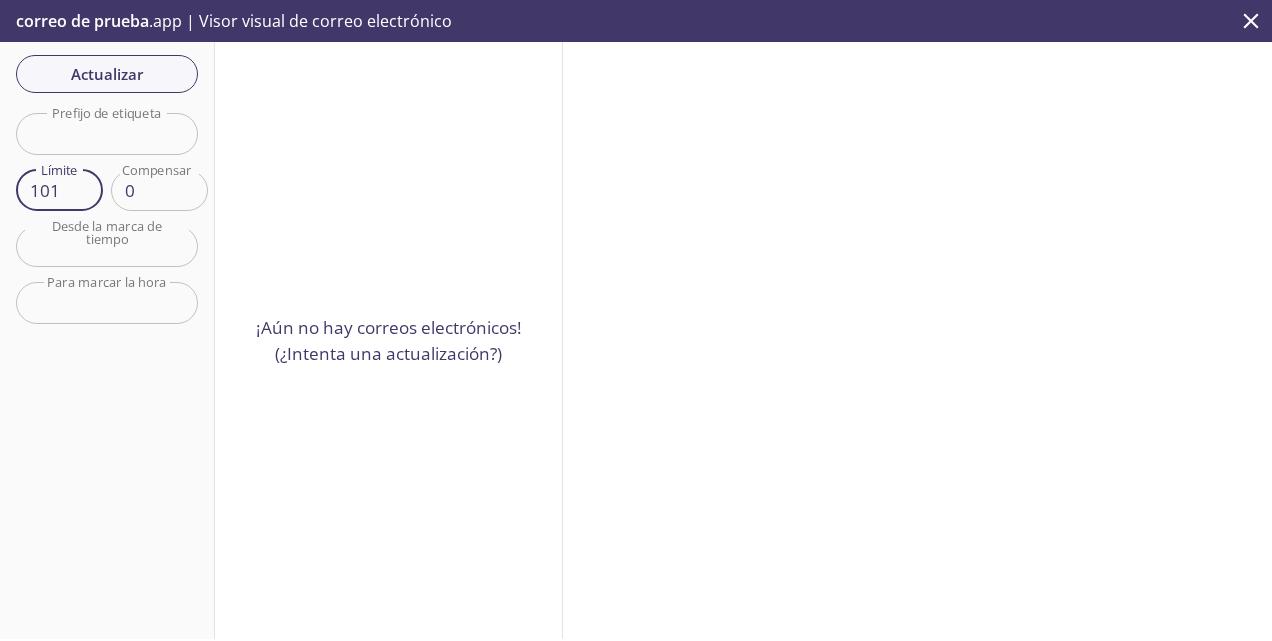 click on "101" at bounding box center (59, 190) 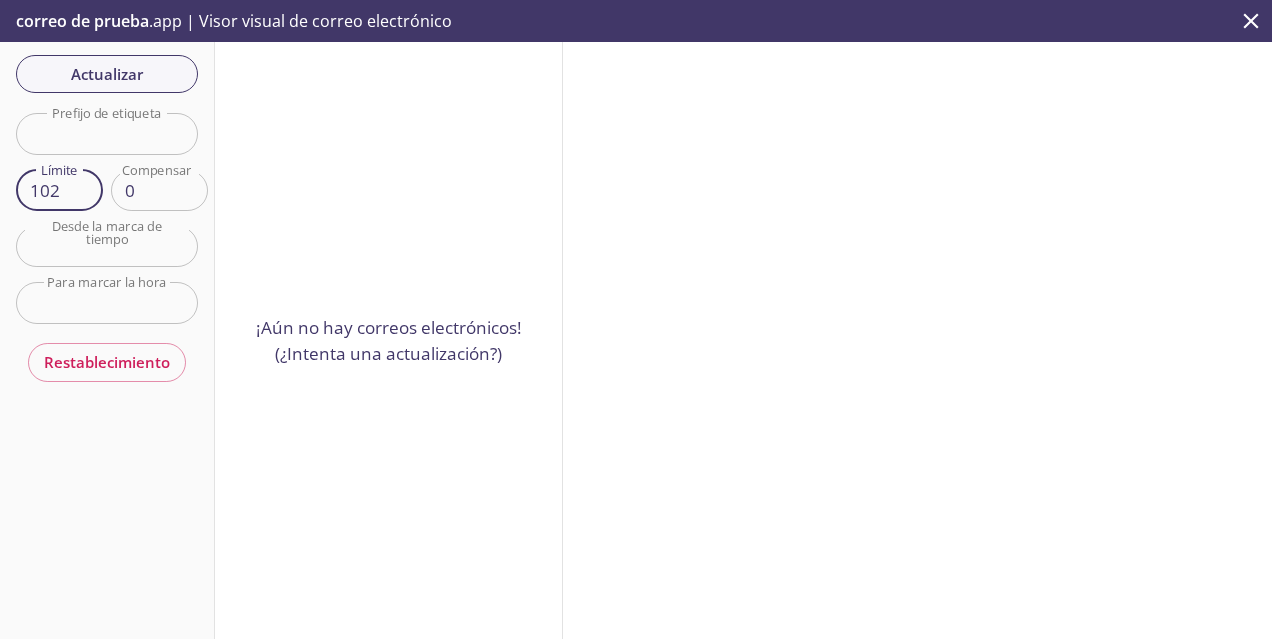 click on "102" at bounding box center [59, 190] 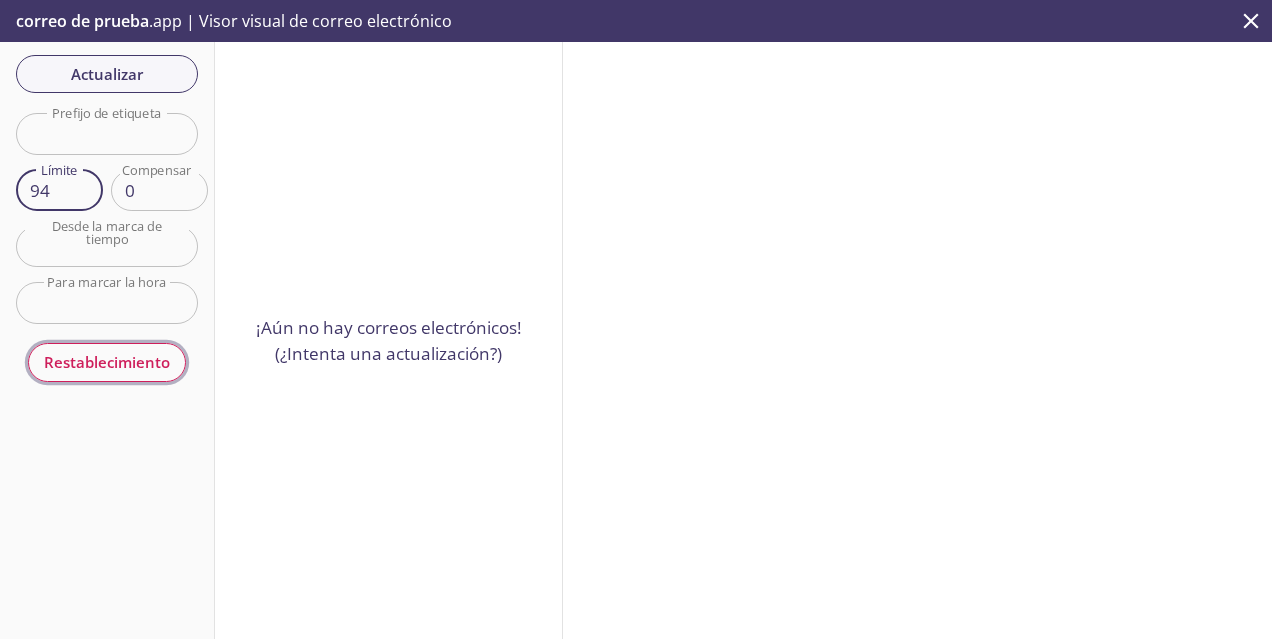 drag, startPoint x: 82, startPoint y: 188, endPoint x: 49, endPoint y: 359, distance: 174.1551 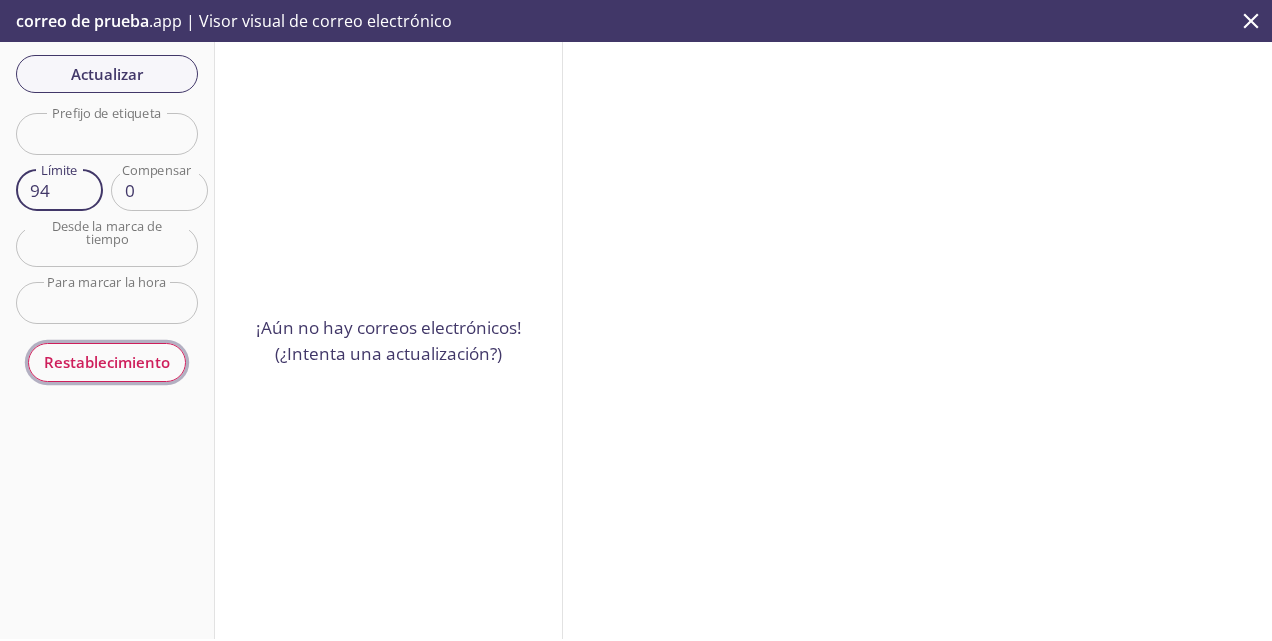 click on "94" at bounding box center [59, 190] 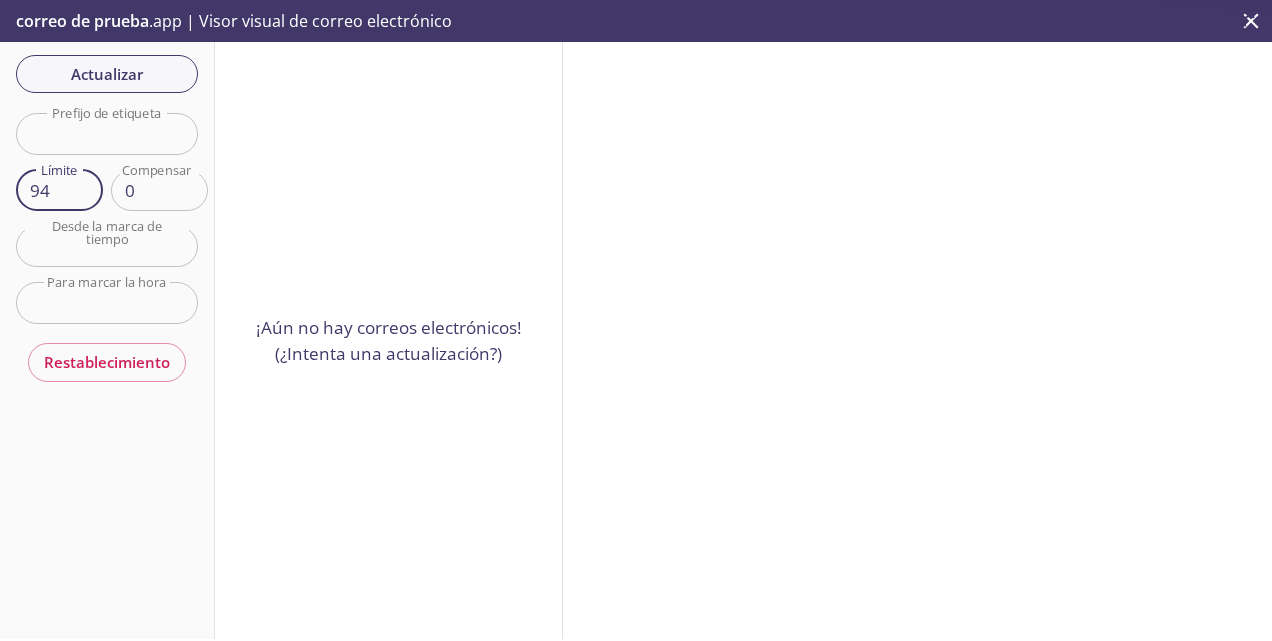 click on "94" at bounding box center [59, 190] 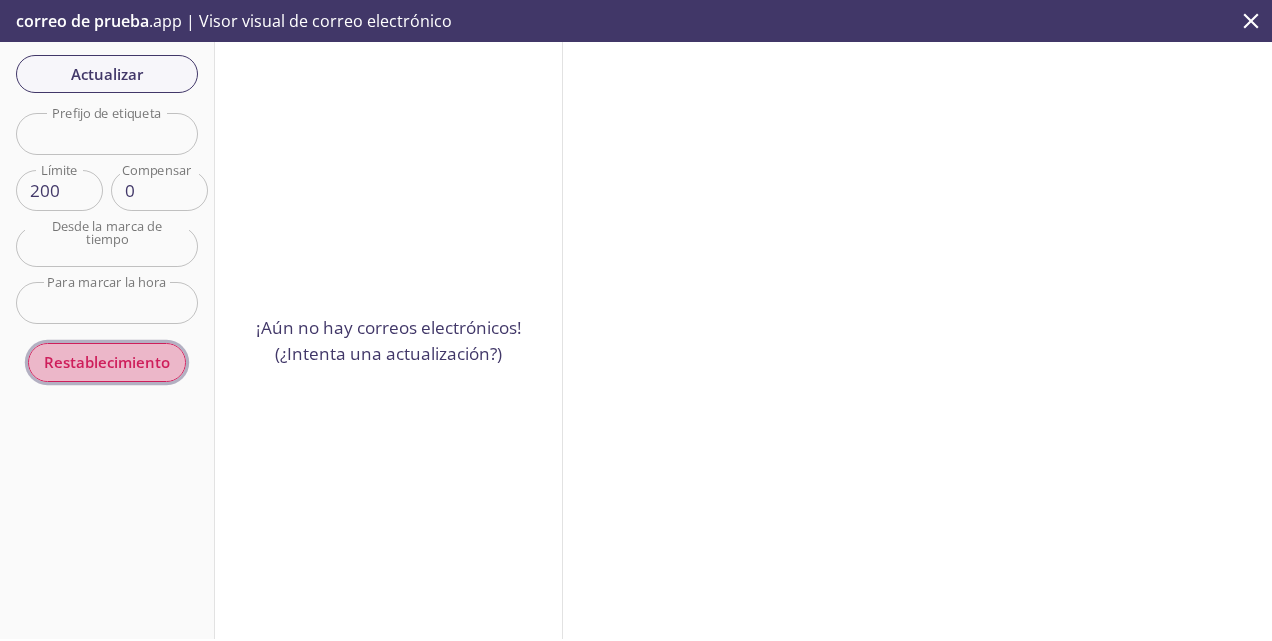 click on "Actualizar Filters Prefijo de etiqueta Prefijo de etiqueta Límite 200 Límite Compensar 0 Compensar Desde la marca de tiempo Desde la marca de tiempo Para marcar la hora Para marcar la hora Restablecimiento" at bounding box center (107, 340) 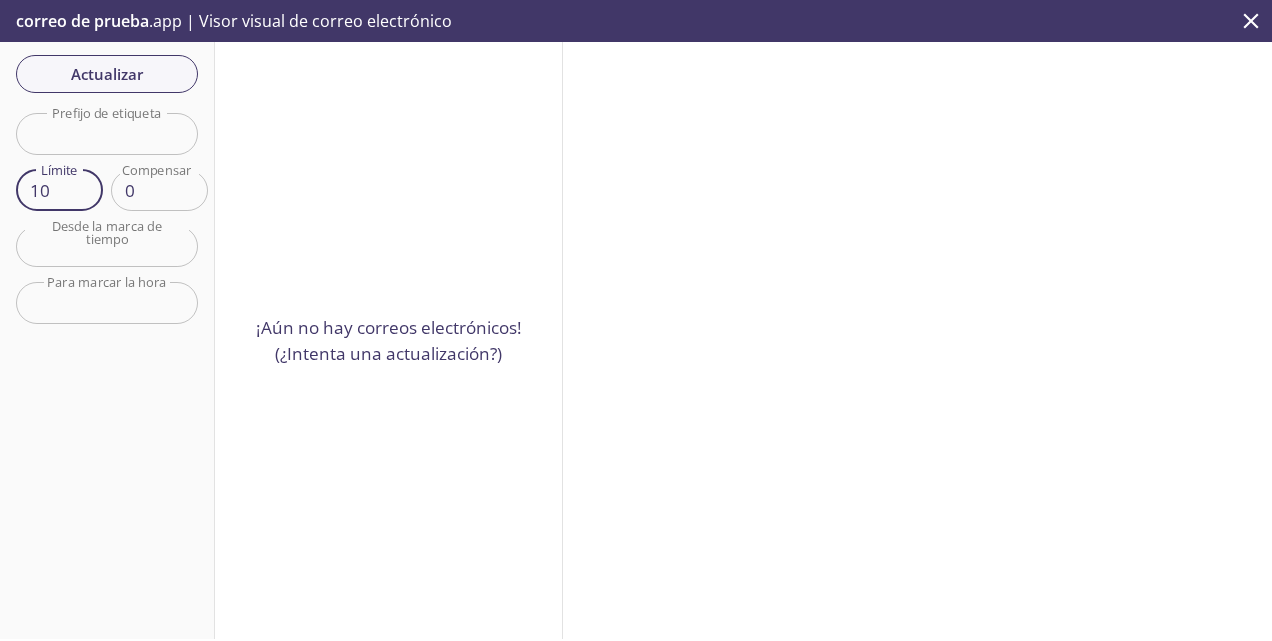 click on "10" at bounding box center [59, 190] 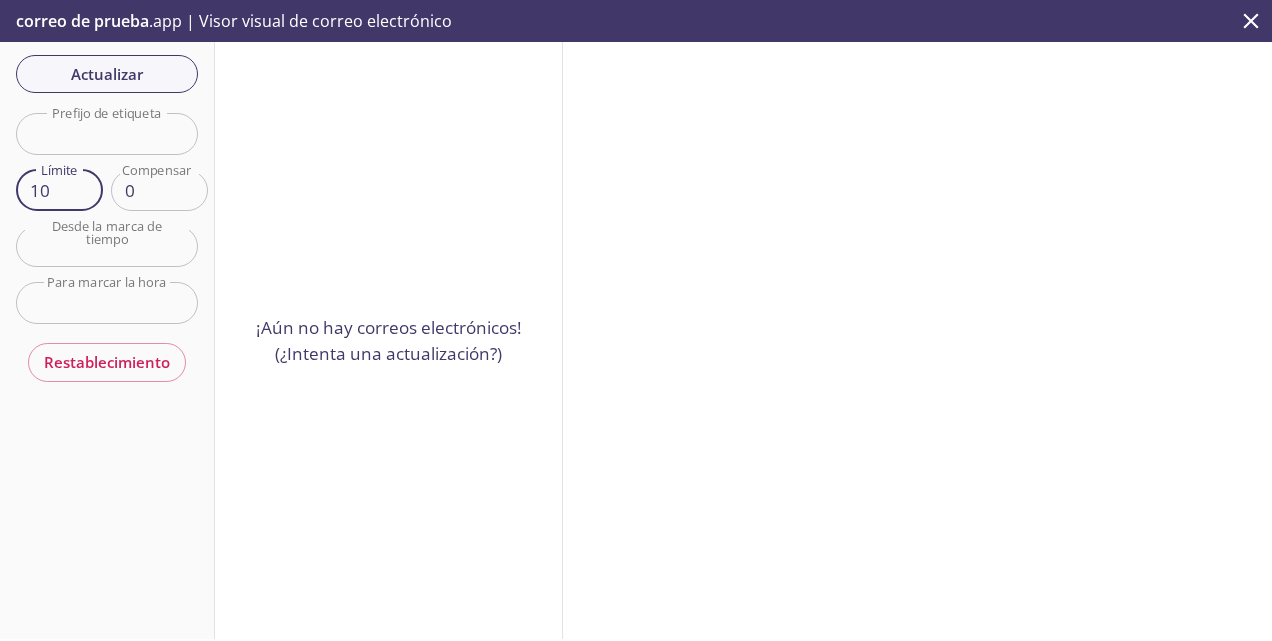 type on "1" 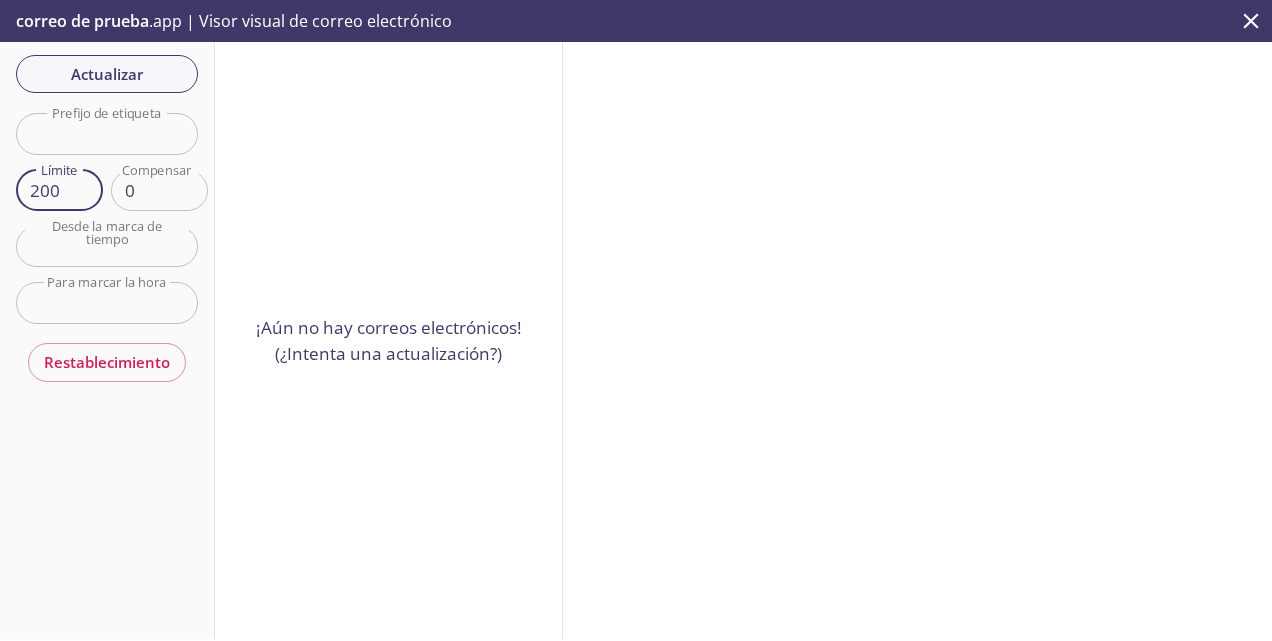 type on "100" 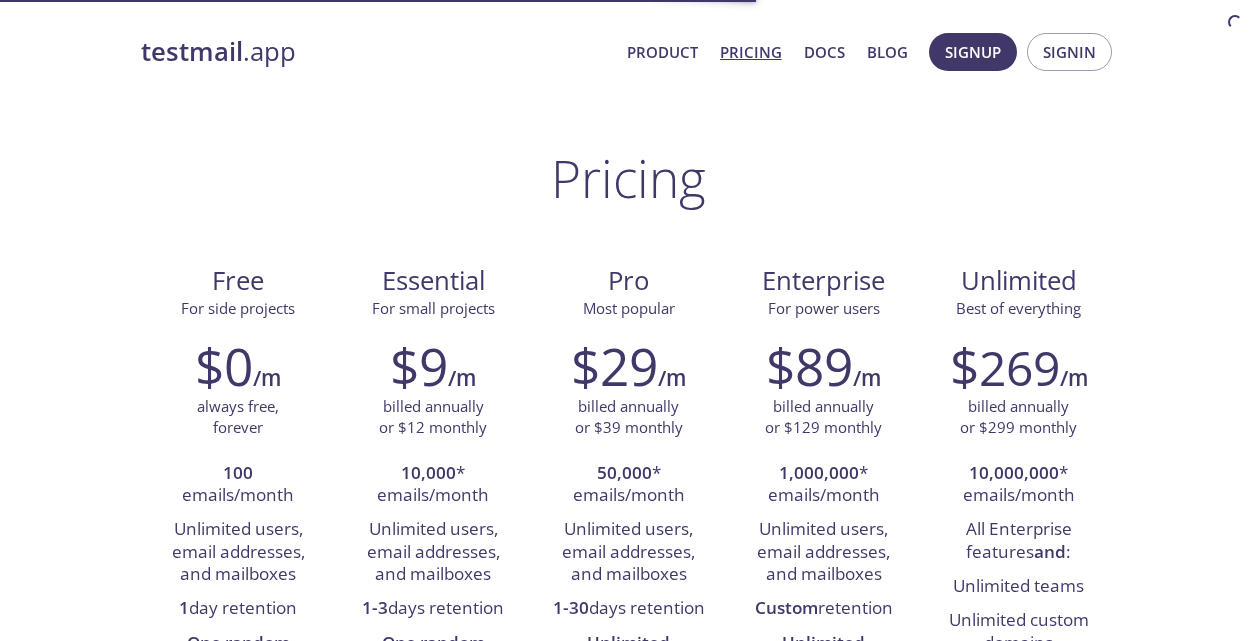 scroll, scrollTop: 0, scrollLeft: 0, axis: both 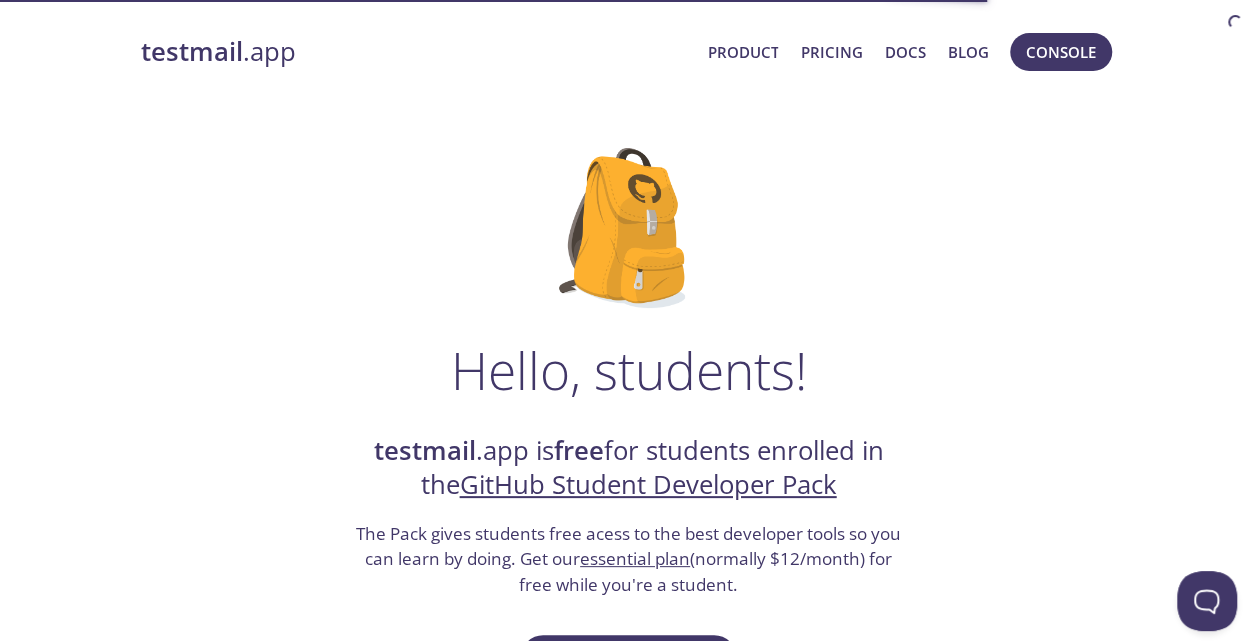 click on "testmail .app Product Pricing Docs Blog Console Hello, students! testmail .app is  free  for students enrolled in the  GitHub Student Developer Pack The Pack gives students free acess to the best developer tools so you can learn by doing. Get our  essential plan  (normally $12/month) for free while you're a student. Signup with GitHub Questions? We're  happy to help . FAQs Do I need a credit card to signup and redeem this offer? No - the student plan does not require a credit card at signup or redemption. What are the terms and limitations of this offer? The student (essential) plan includes unlimited use - subject to the fair usage policy detailed in our   pricing FAQs , the features and limits of the essential plan, and our standard   terms of service . Are teachers, researchers, or faculty eligible for this offer? Yes - see our GitHub Teacher Toolbox offer   here . Product How it works Highlights Pricing Resources GraphQL API Documentation Status Page Support Via Email Via Live Chat FAQ s Legal DPA (GDPR)" at bounding box center [629, 889] 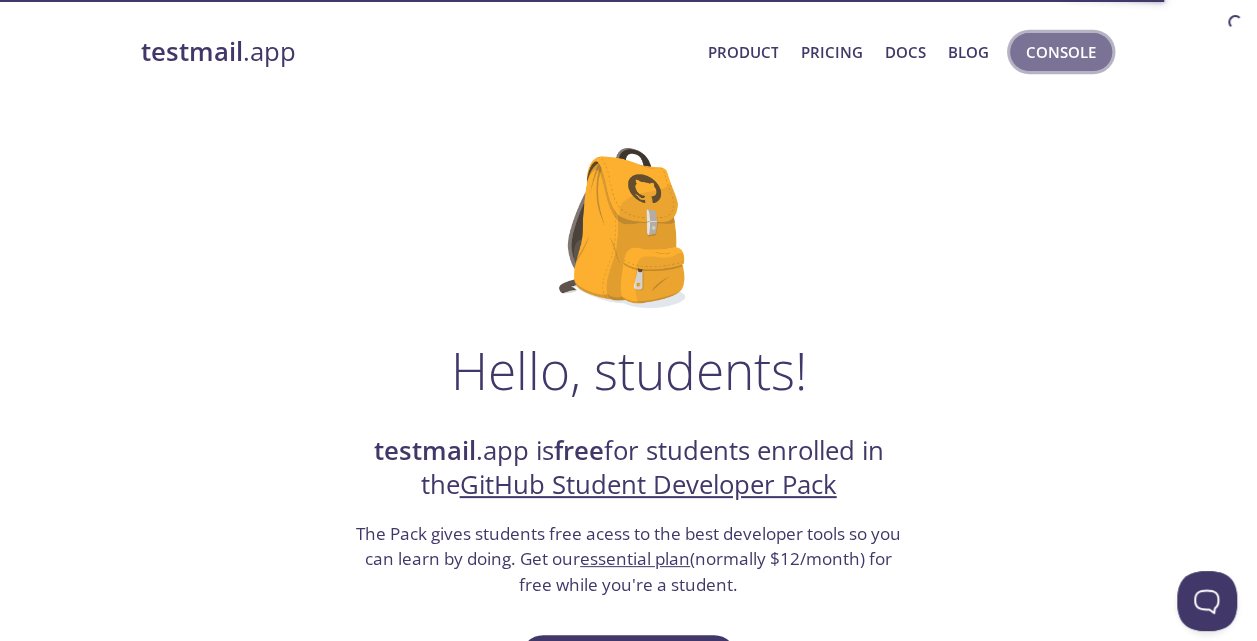 click on "Console" at bounding box center [1061, 52] 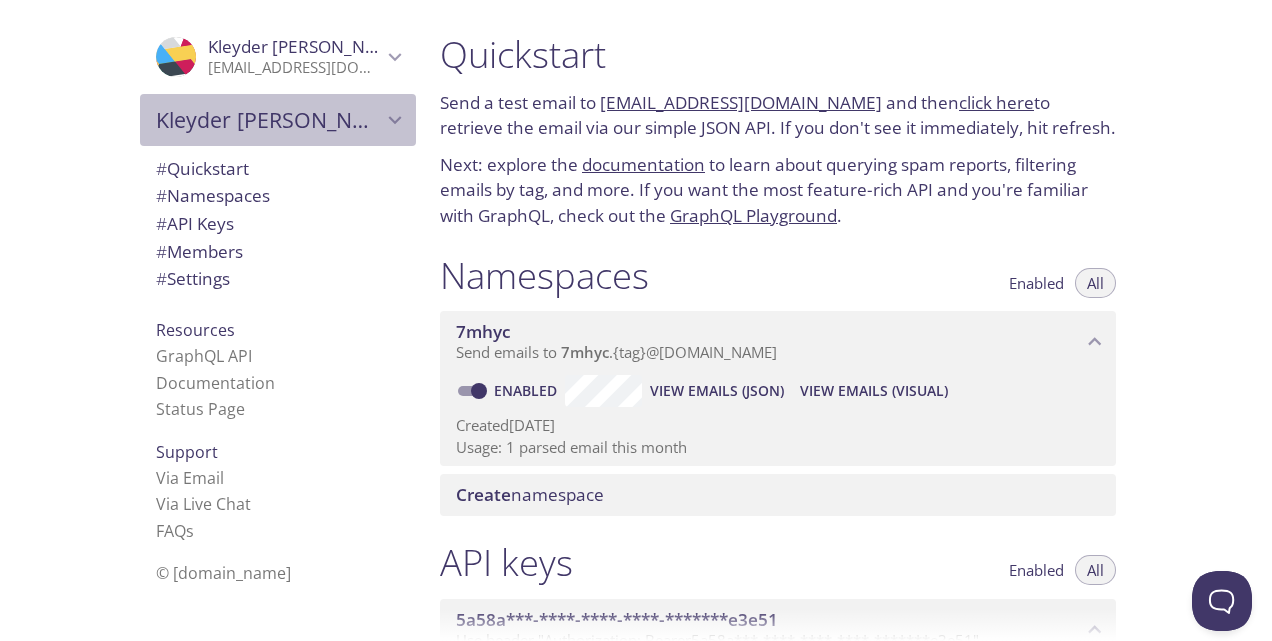 click on "Kleyder [PERSON_NAME]'s team" at bounding box center (269, 120) 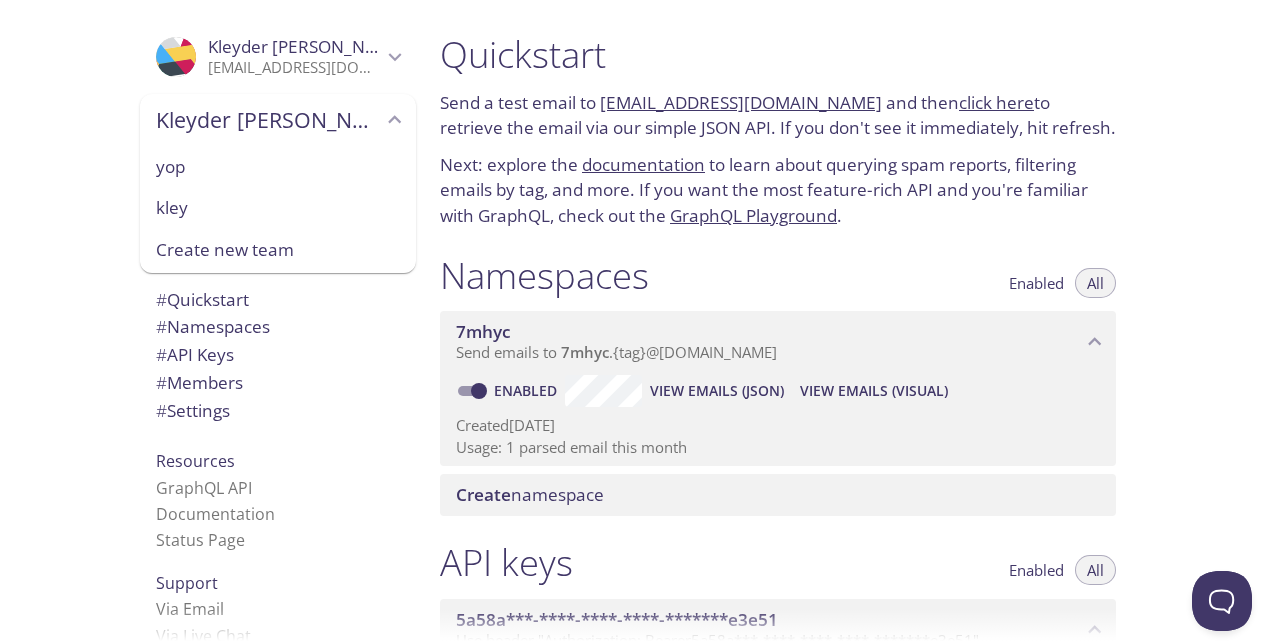 drag, startPoint x: 175, startPoint y: 204, endPoint x: 188, endPoint y: 178, distance: 29.068884 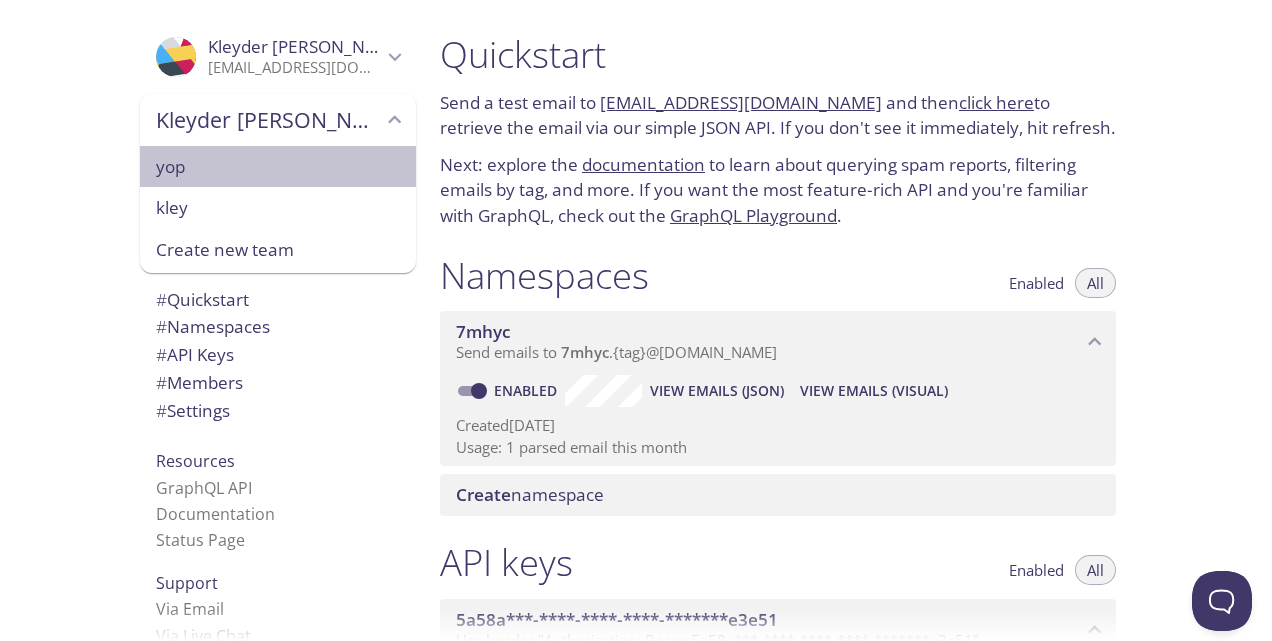 click on "yop" at bounding box center [278, 167] 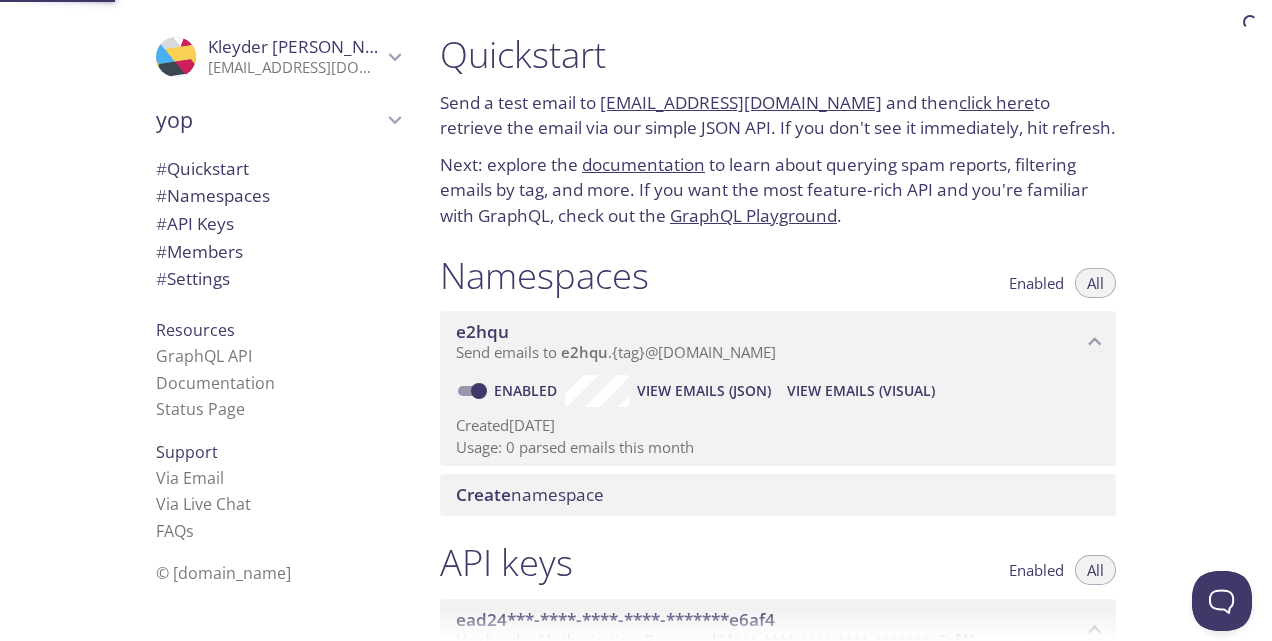 scroll, scrollTop: 32, scrollLeft: 0, axis: vertical 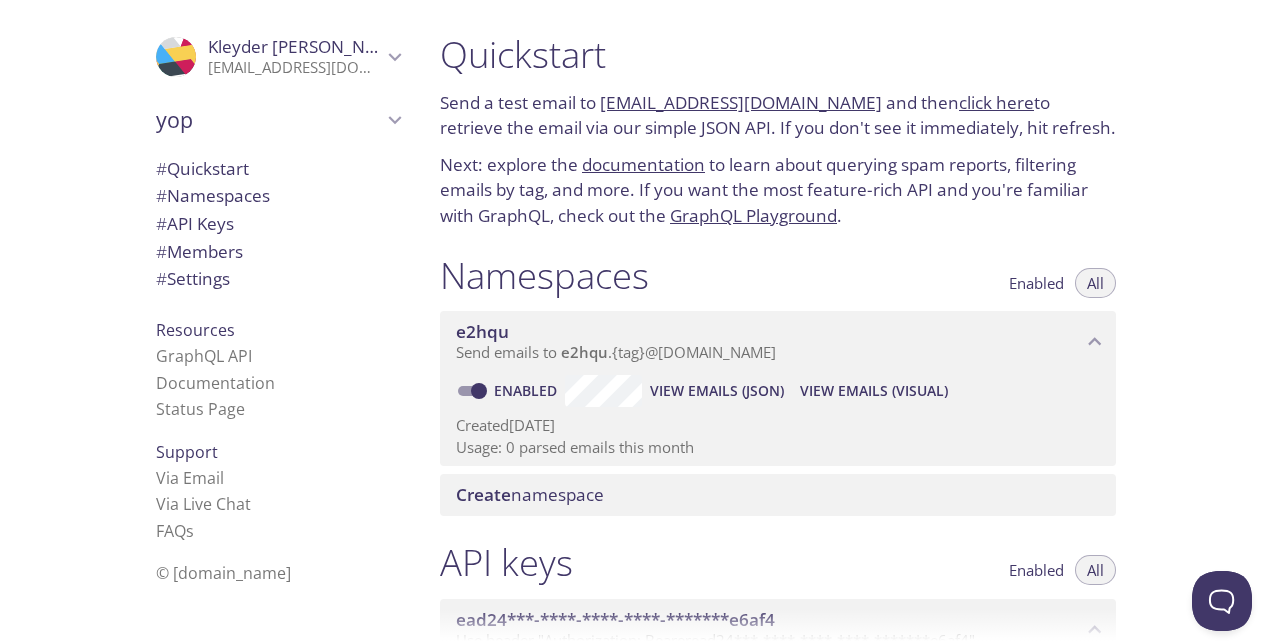 drag, startPoint x: 598, startPoint y: 100, endPoint x: 848, endPoint y: 106, distance: 250.07199 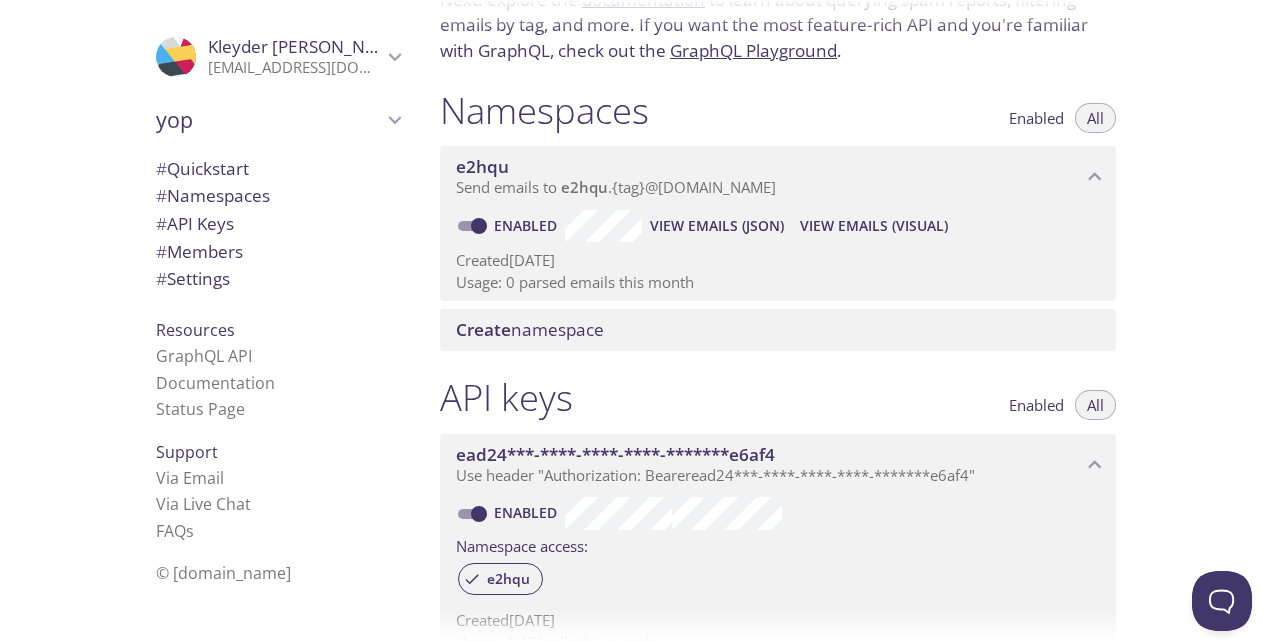 scroll, scrollTop: 182, scrollLeft: 0, axis: vertical 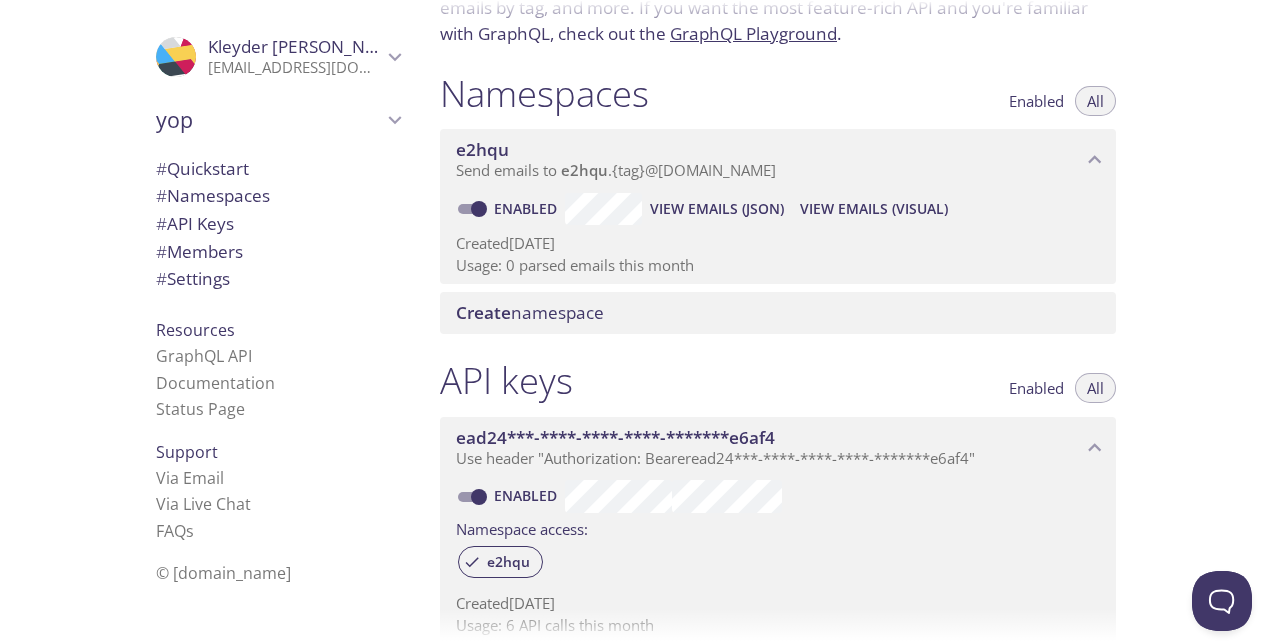 click on "View Emails (JSON)" at bounding box center (717, 209) 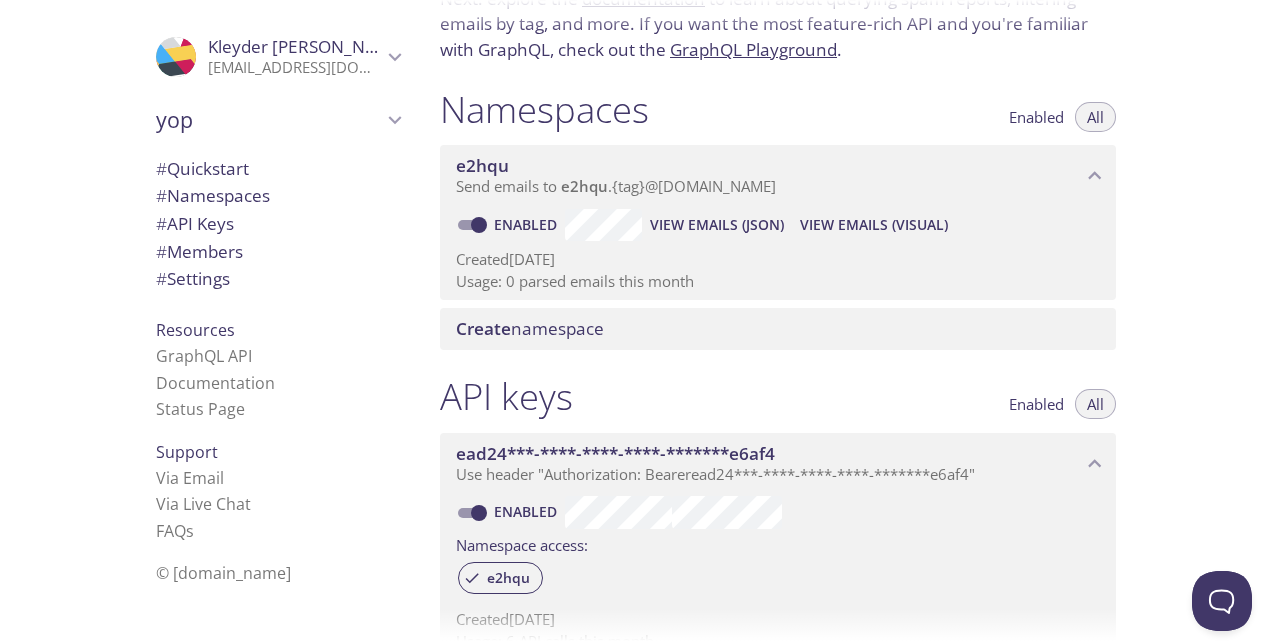 scroll, scrollTop: 165, scrollLeft: 0, axis: vertical 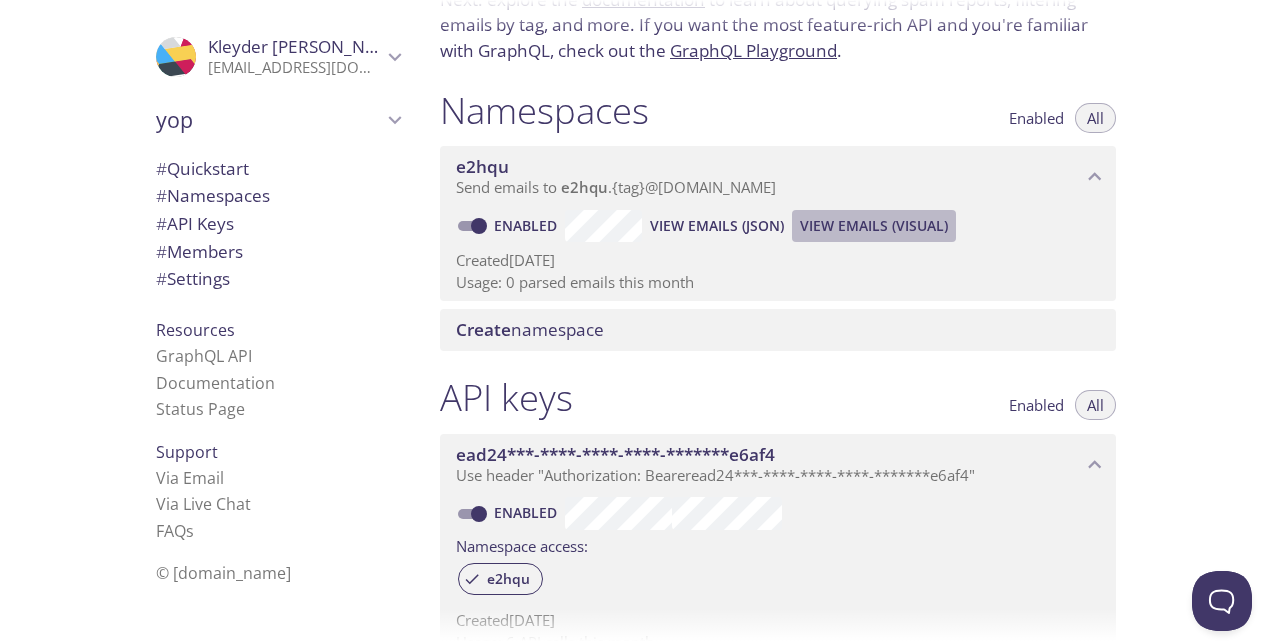 click on "View Emails (Visual)" at bounding box center [874, 226] 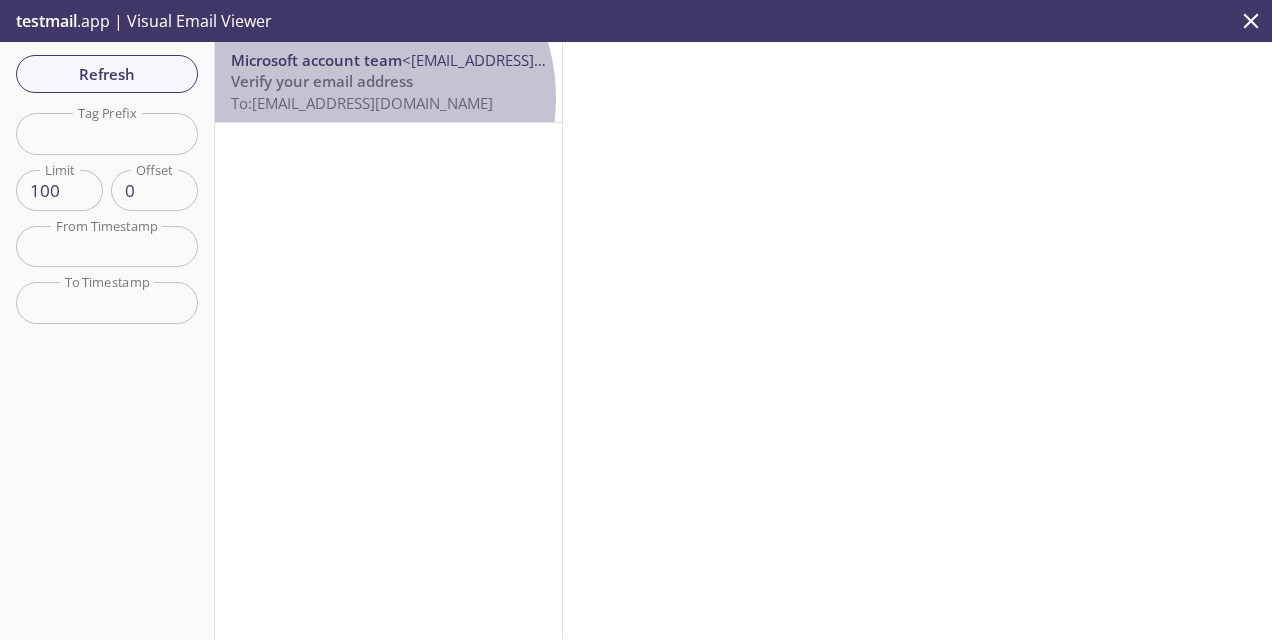click on "To:  [EMAIL_ADDRESS][DOMAIN_NAME]" at bounding box center [362, 103] 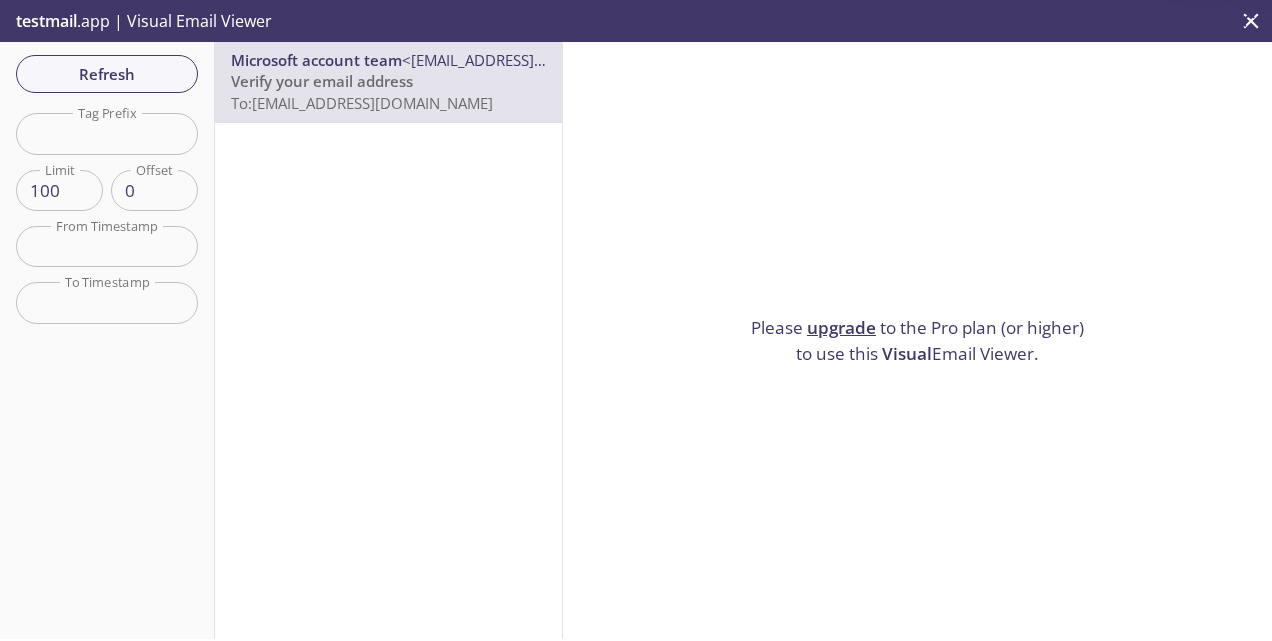 click on "To:  [EMAIL_ADDRESS][DOMAIN_NAME]" at bounding box center [362, 103] 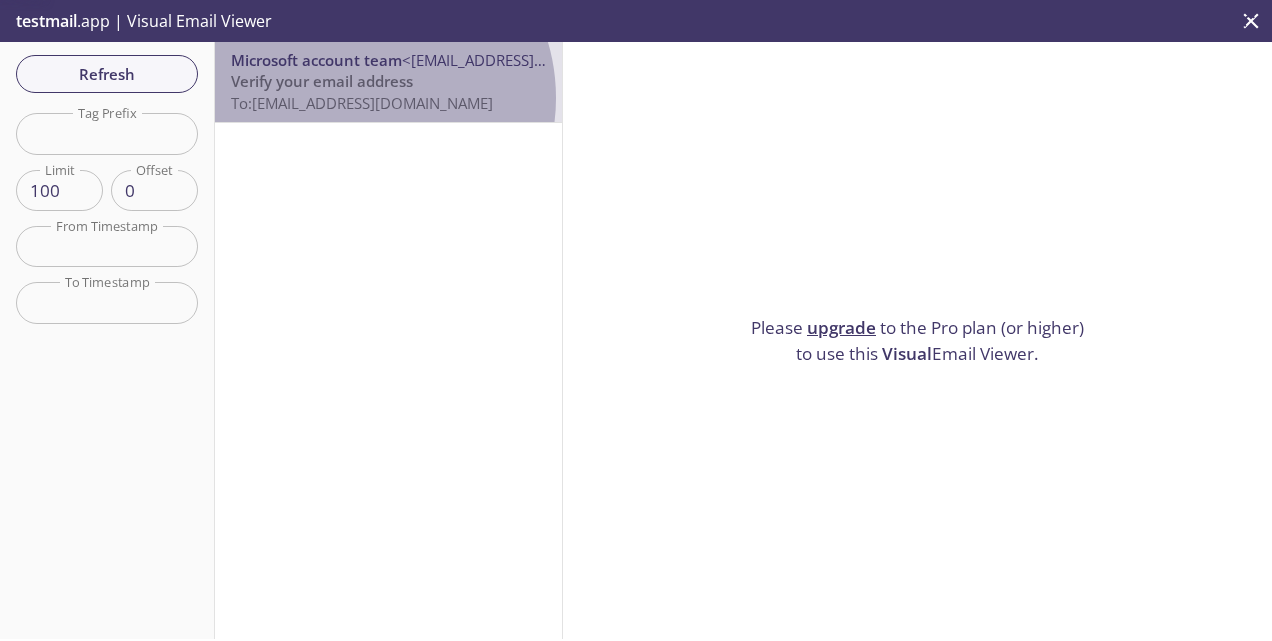 click on "To:  [EMAIL_ADDRESS][DOMAIN_NAME]" at bounding box center (362, 103) 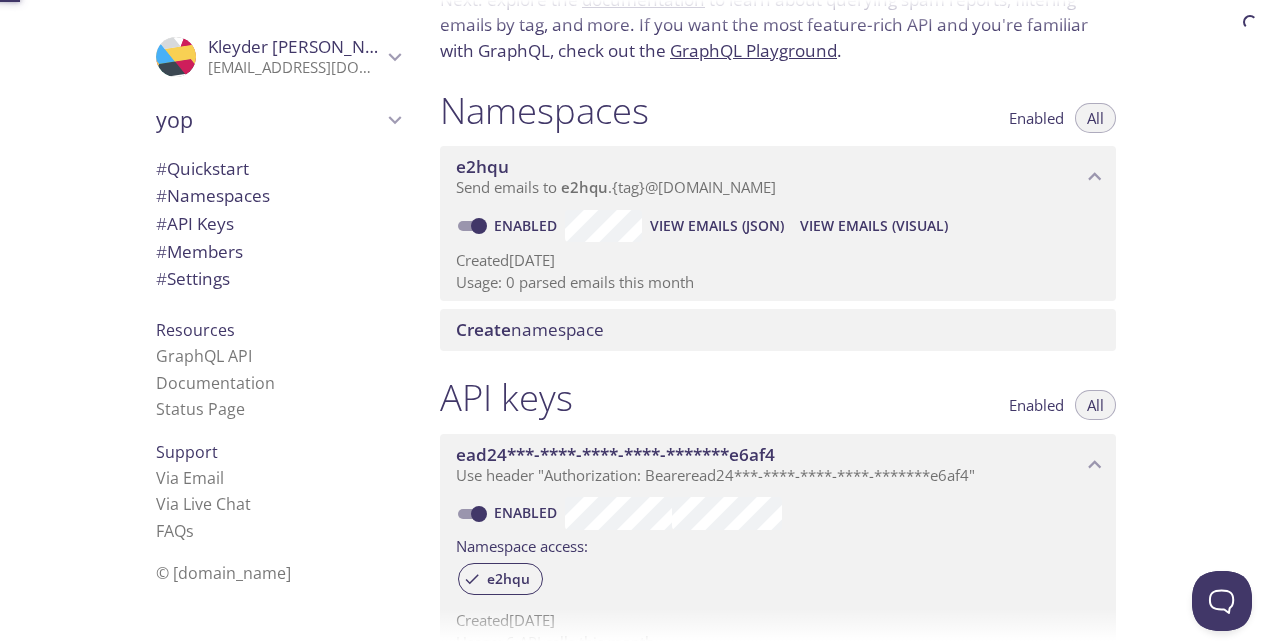 scroll, scrollTop: 32, scrollLeft: 0, axis: vertical 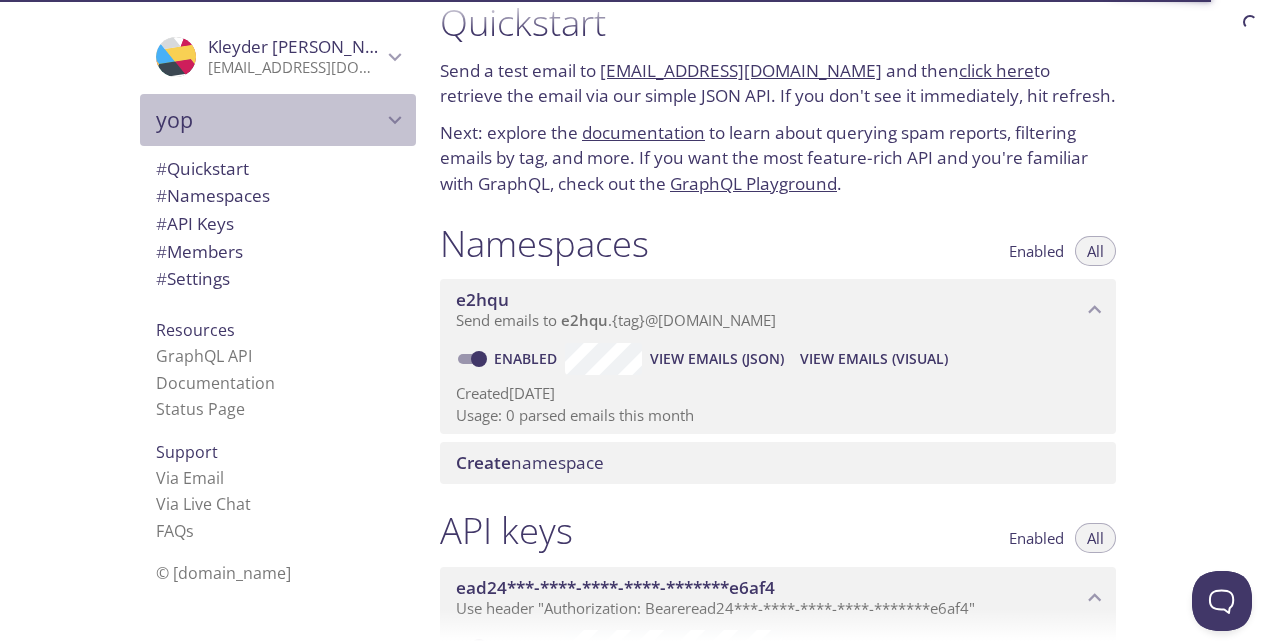 click on "yop" at bounding box center (269, 120) 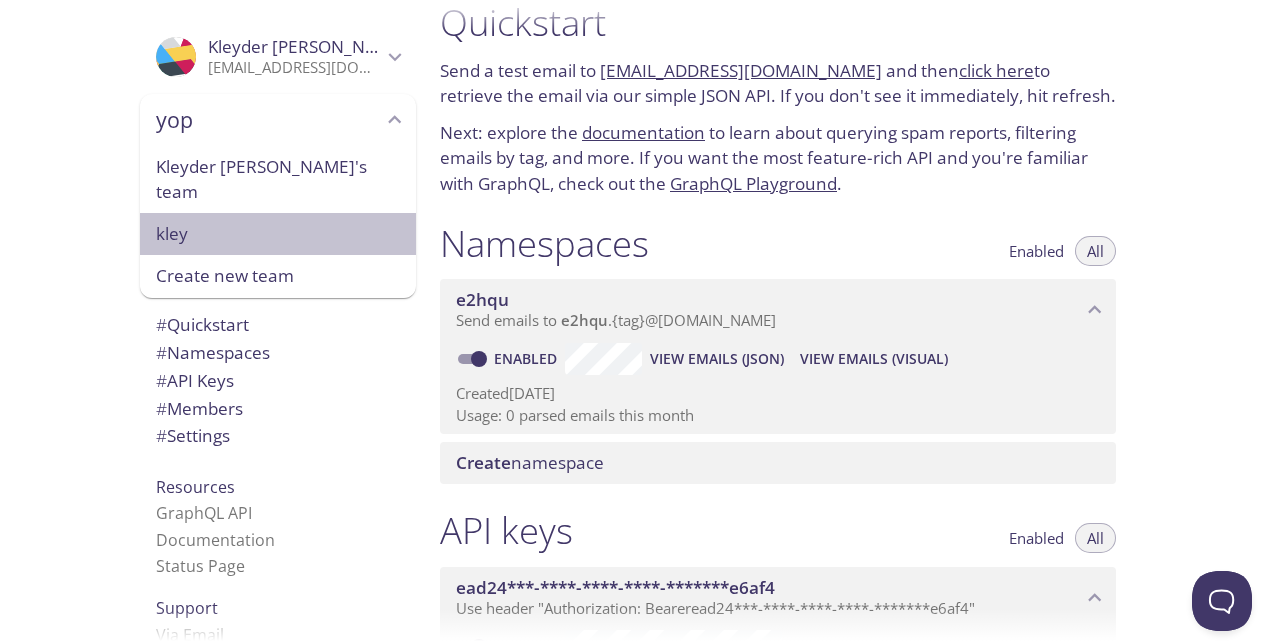 click on "kley" at bounding box center (278, 234) 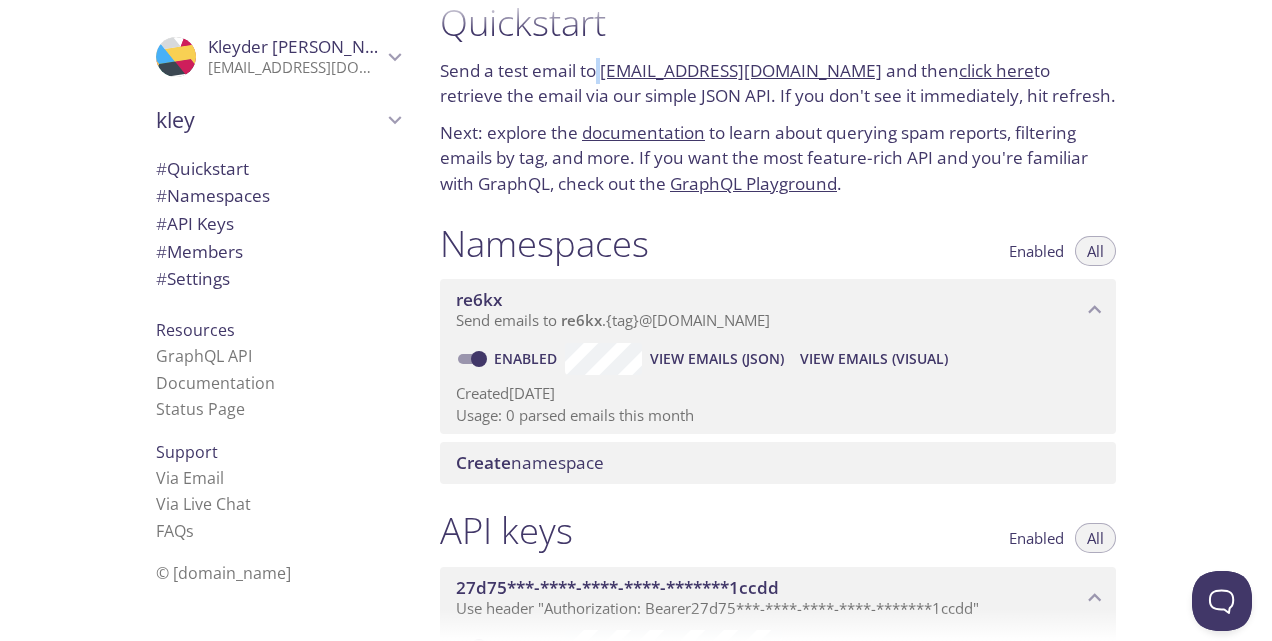 scroll, scrollTop: 54, scrollLeft: 0, axis: vertical 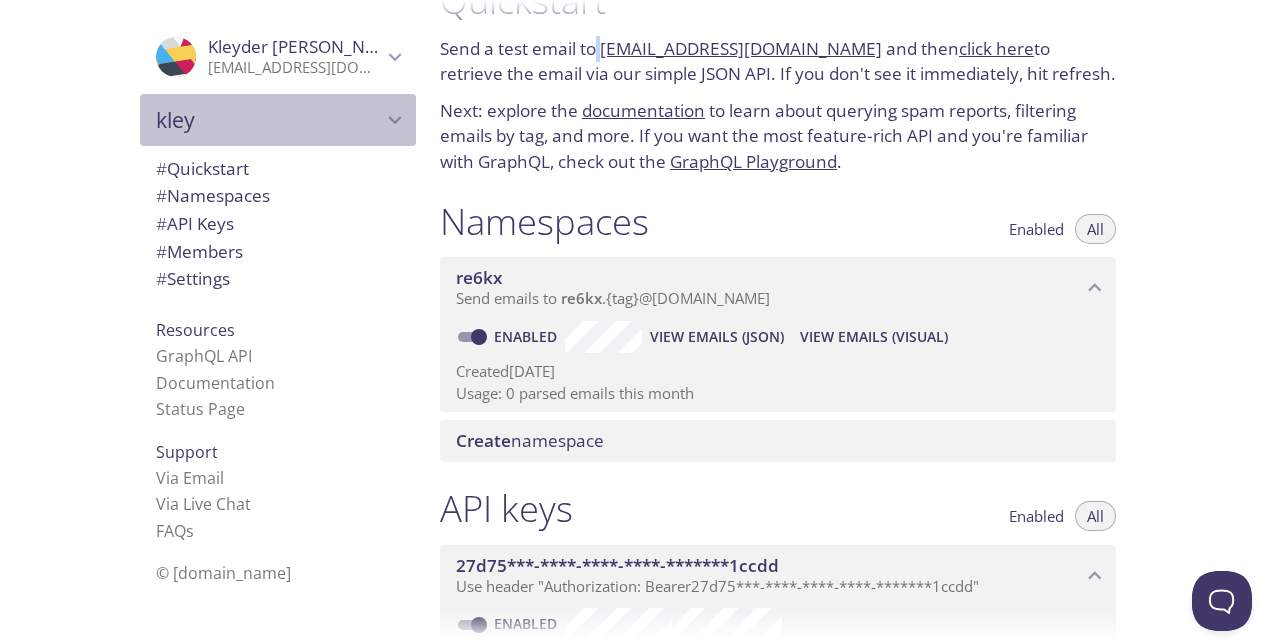 click on "kley" at bounding box center (269, 120) 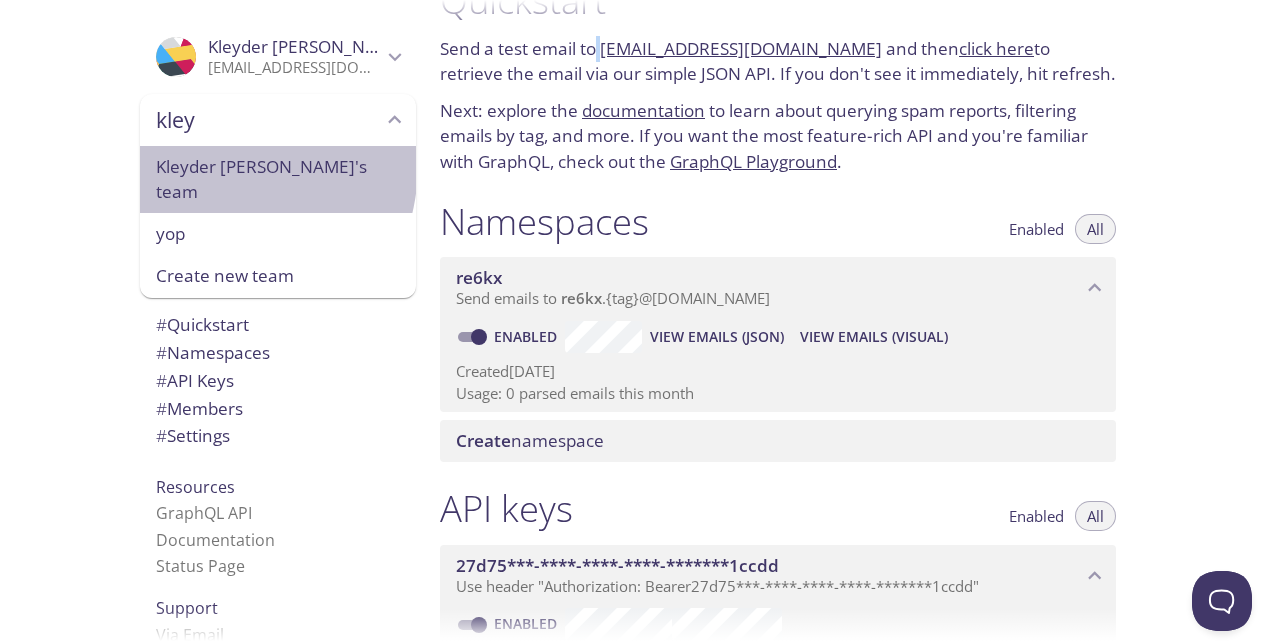 click on "Kleyder [PERSON_NAME]'s team" at bounding box center (278, 179) 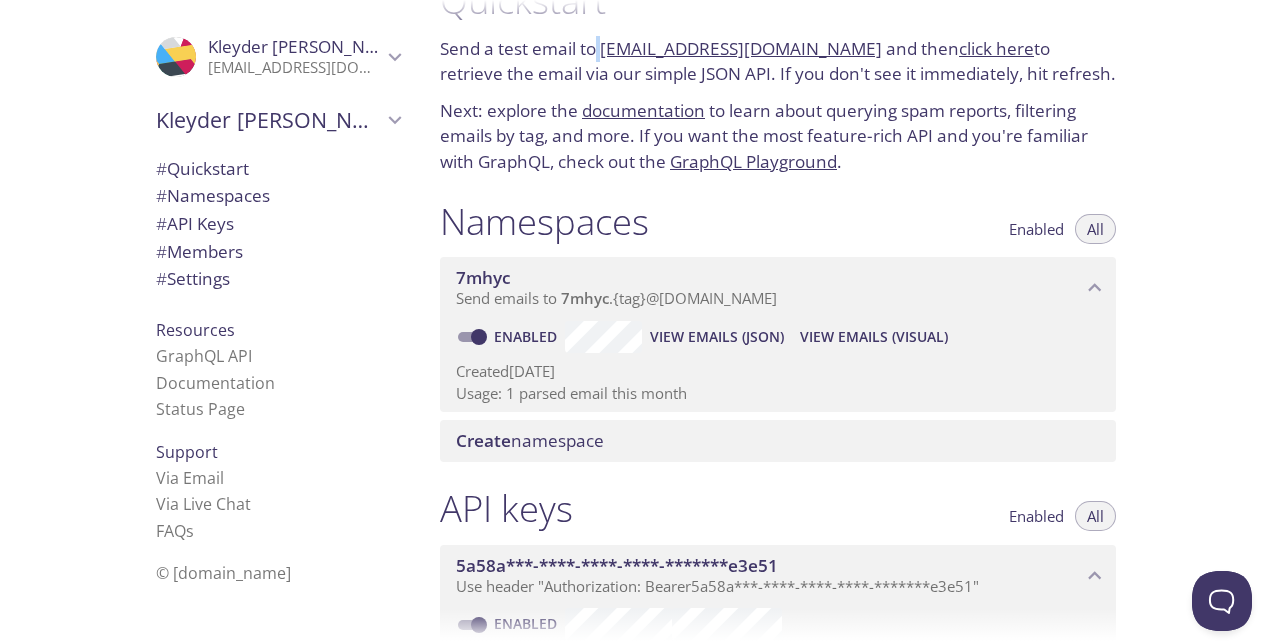 scroll, scrollTop: 32, scrollLeft: 0, axis: vertical 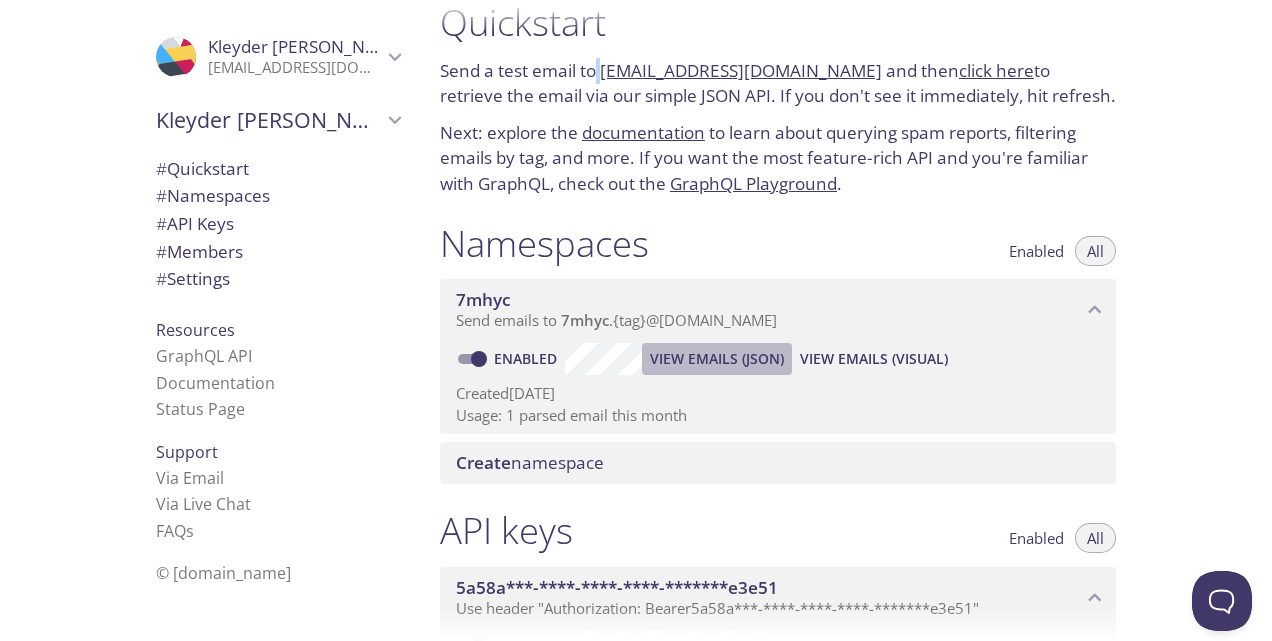 click on "View Emails (JSON)" at bounding box center [717, 359] 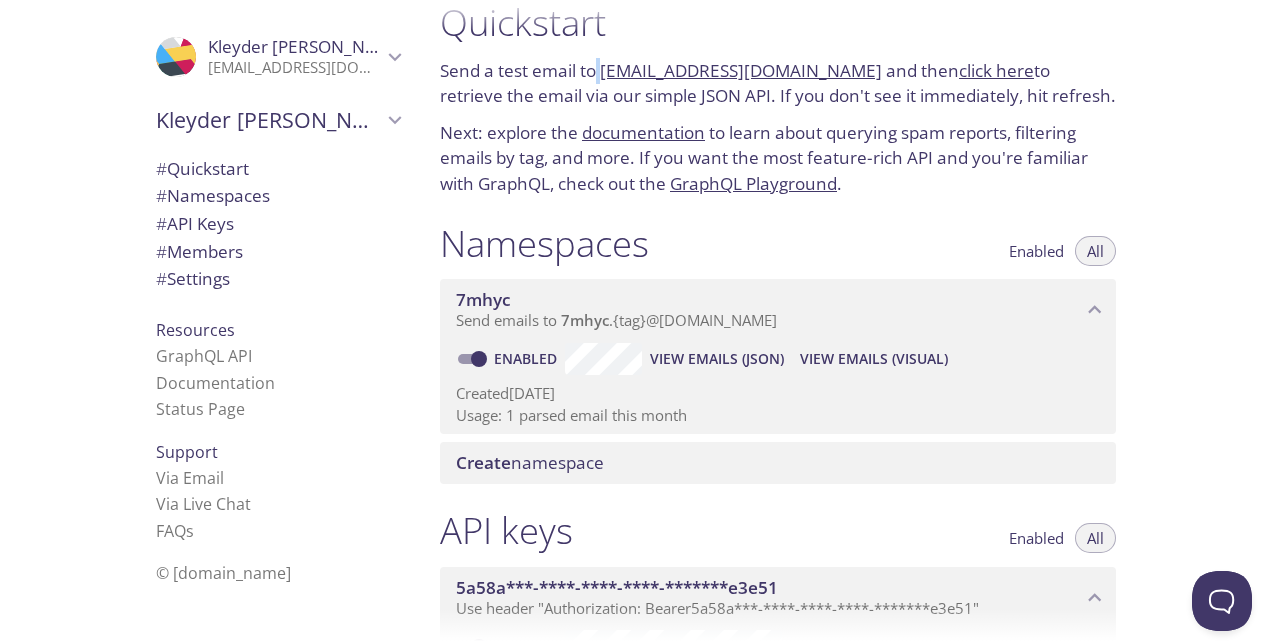 scroll, scrollTop: 0, scrollLeft: 0, axis: both 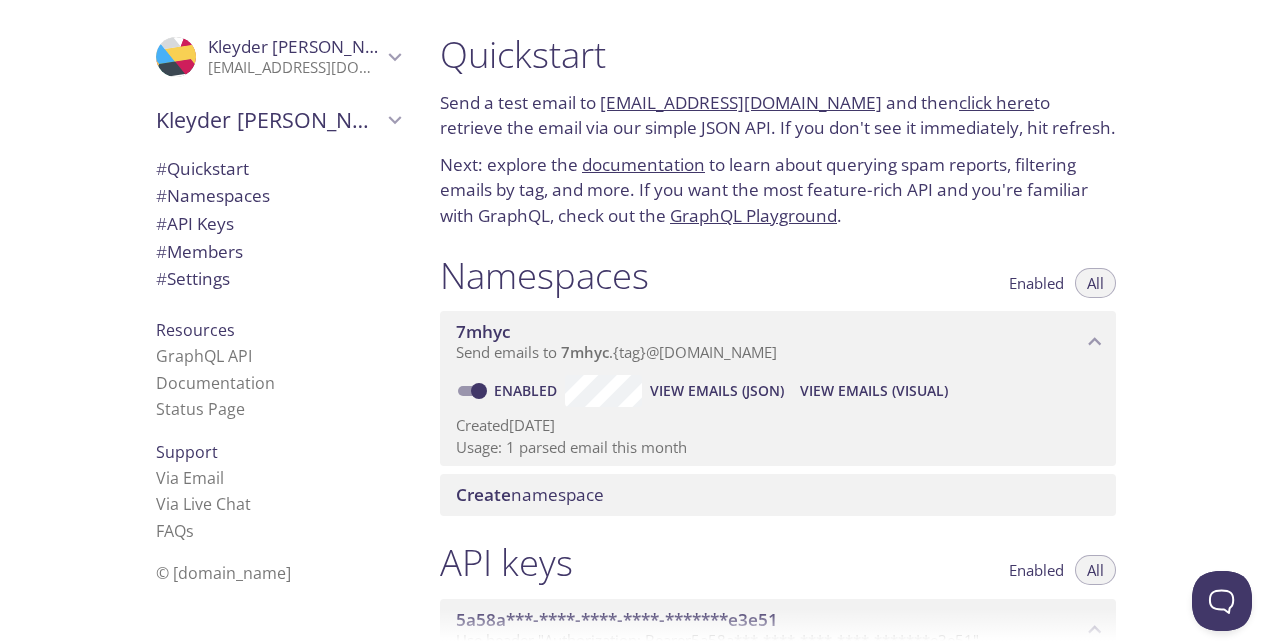 click on "Next: explore the   documentation   to learn about querying spam reports, filtering emails by tag, and more. If you want the most feature-rich API and you're familiar with GraphQL, check out the   GraphQL Playground ." at bounding box center [778, 190] 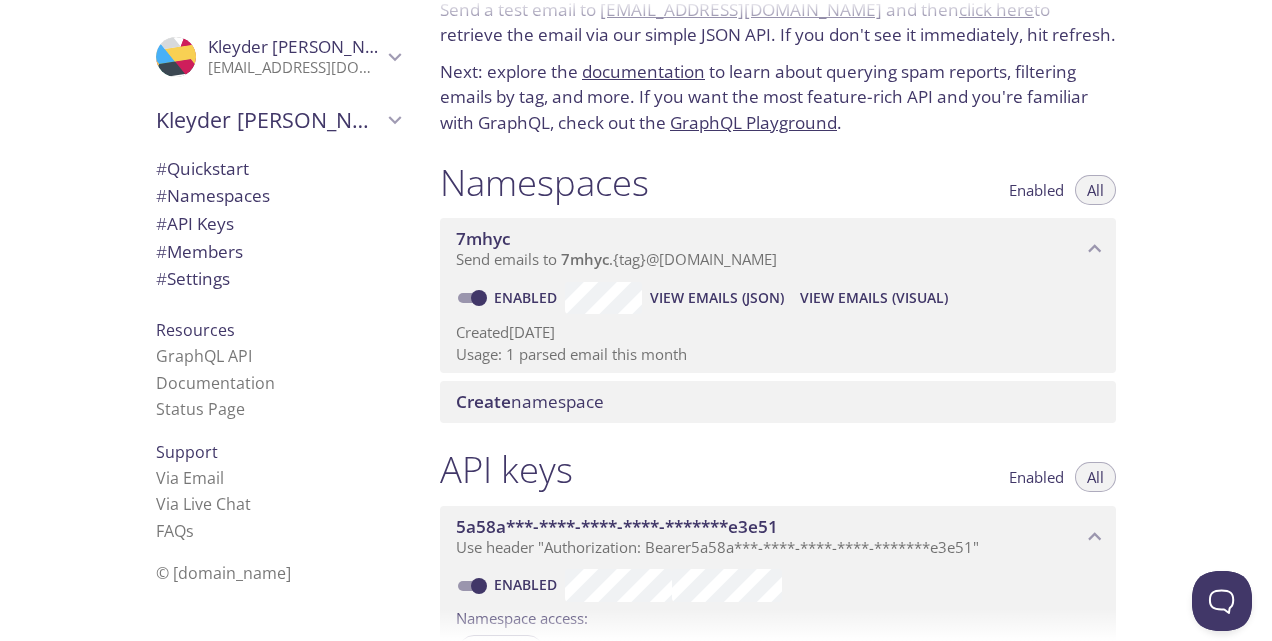 scroll, scrollTop: 352, scrollLeft: 0, axis: vertical 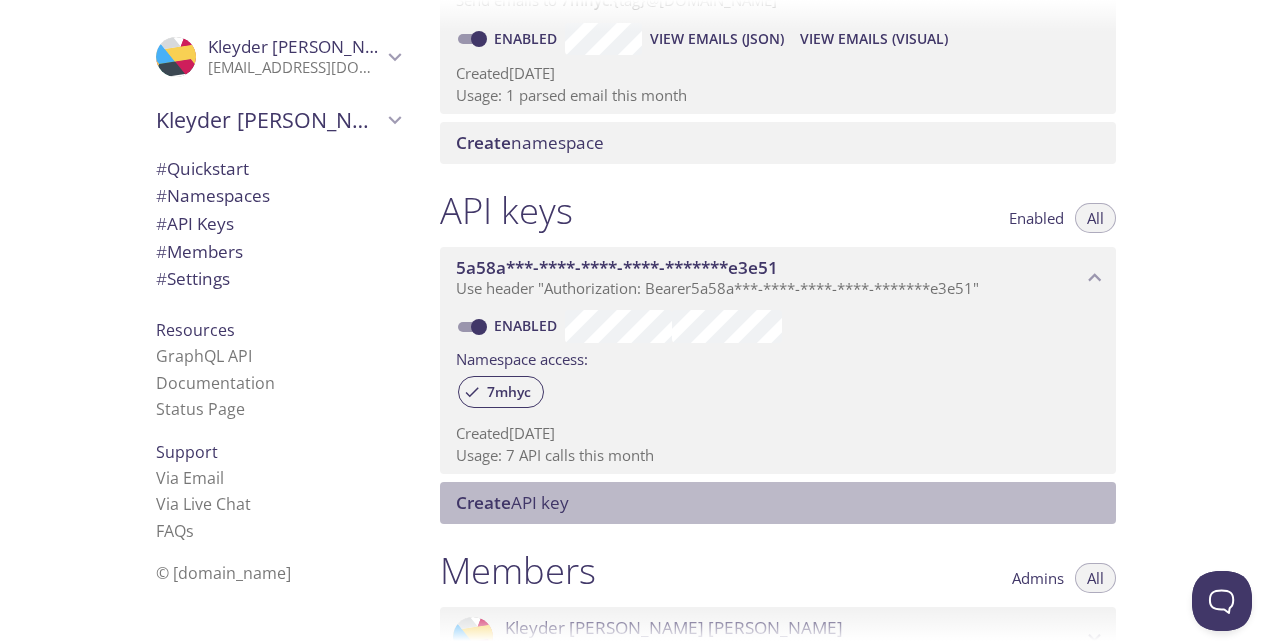 click on "Create  API key" at bounding box center [512, 502] 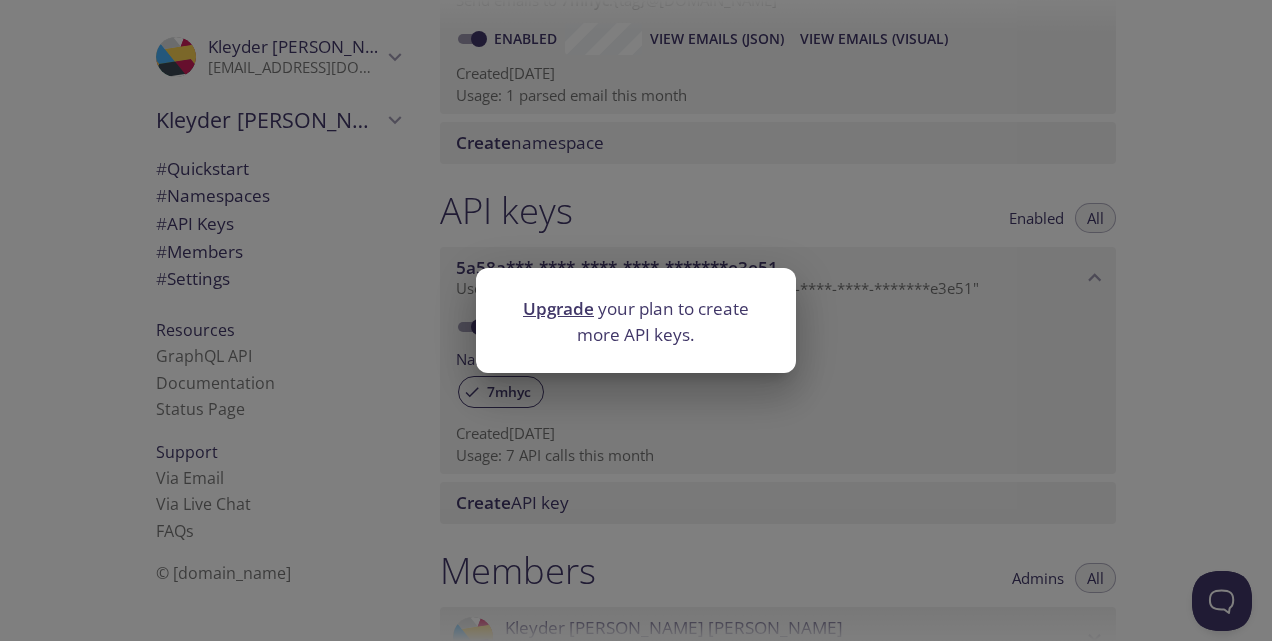click on "Upgrade   your plan to create more API keys." at bounding box center (636, 320) 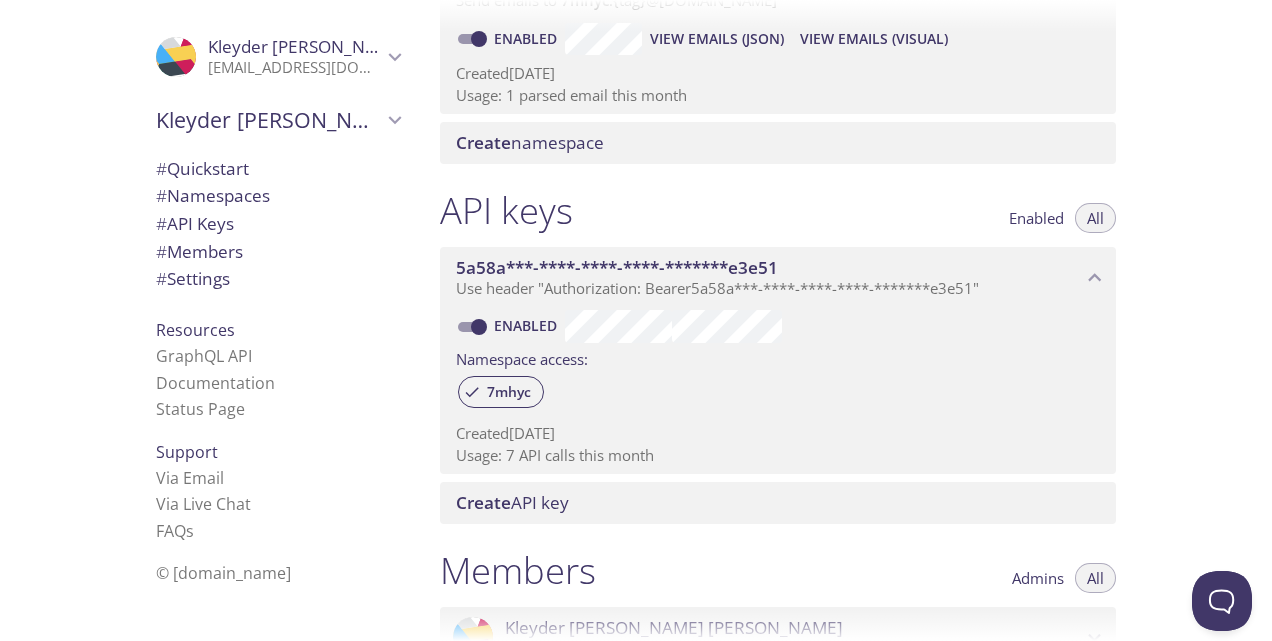 click 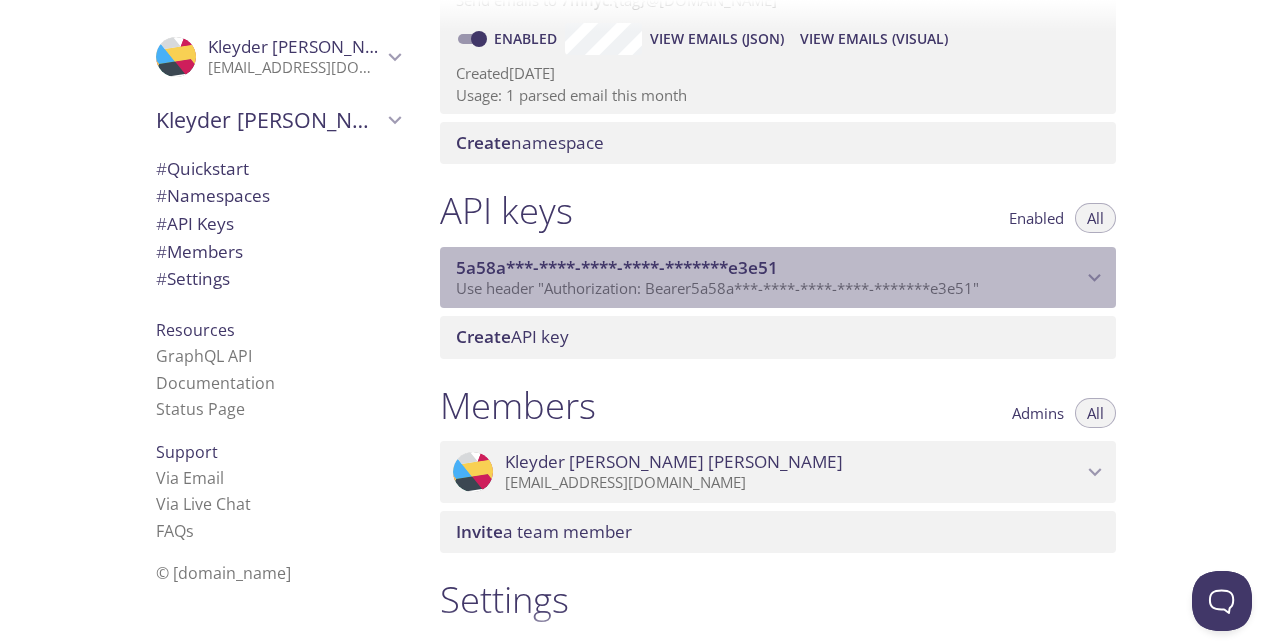click 